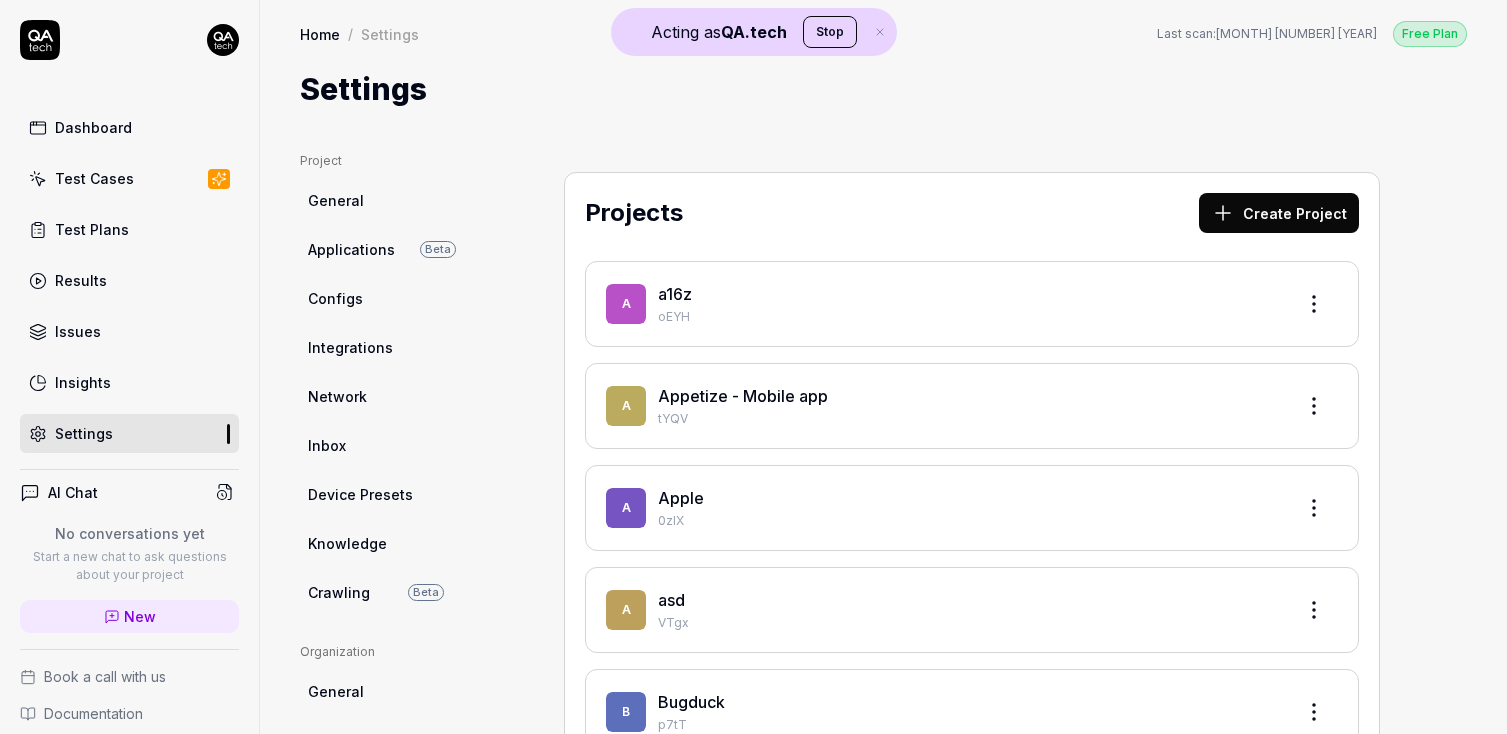 scroll, scrollTop: 0, scrollLeft: 0, axis: both 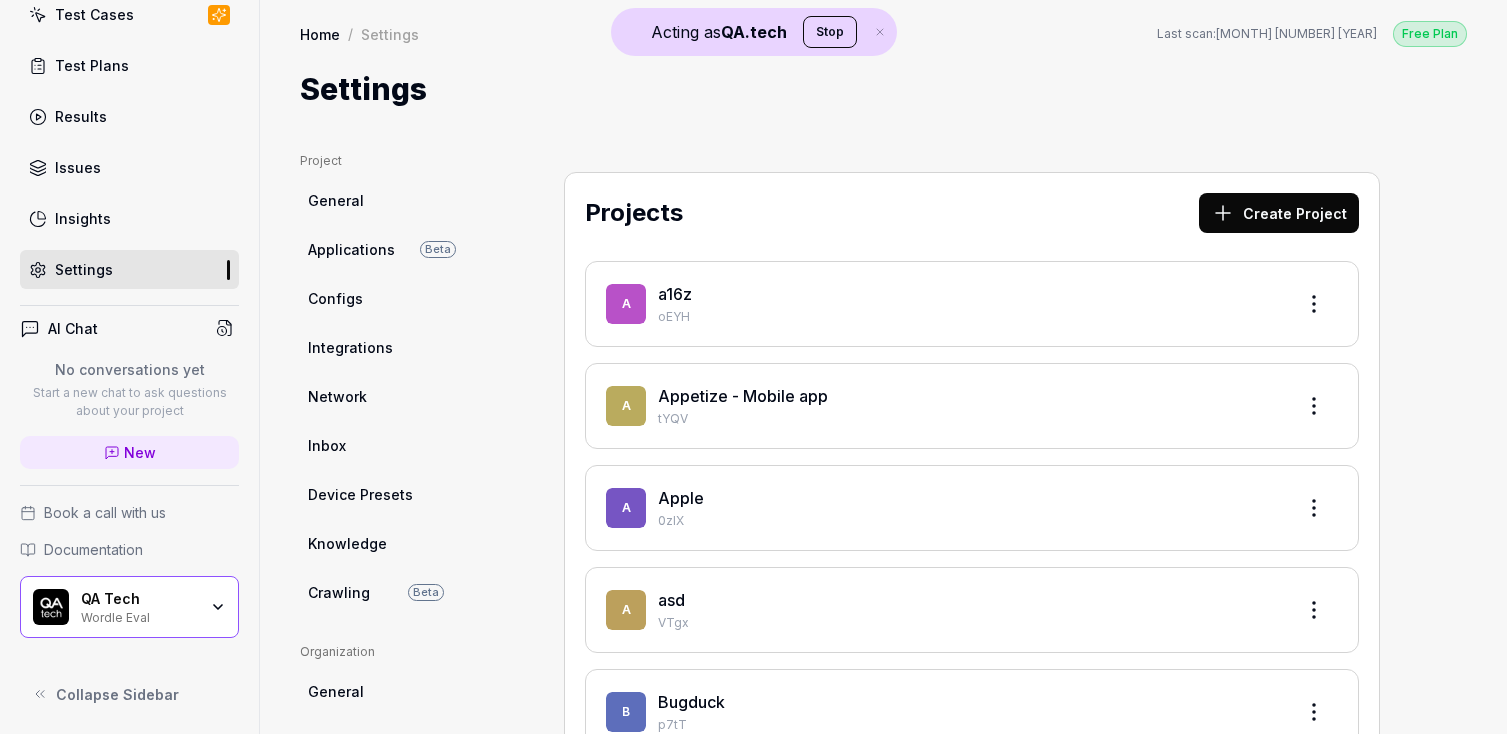 click on "QA Tech" at bounding box center [139, 599] 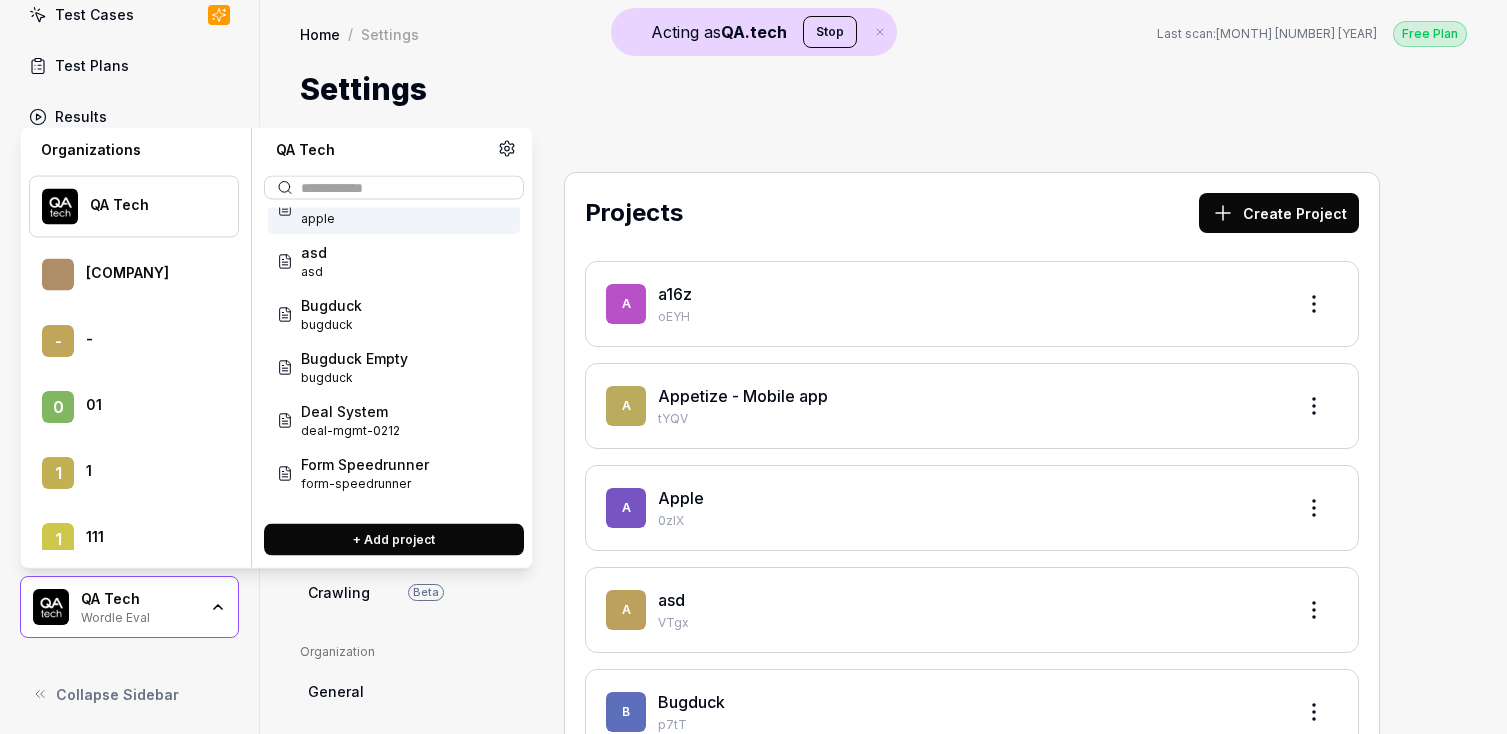 scroll, scrollTop: 225, scrollLeft: 0, axis: vertical 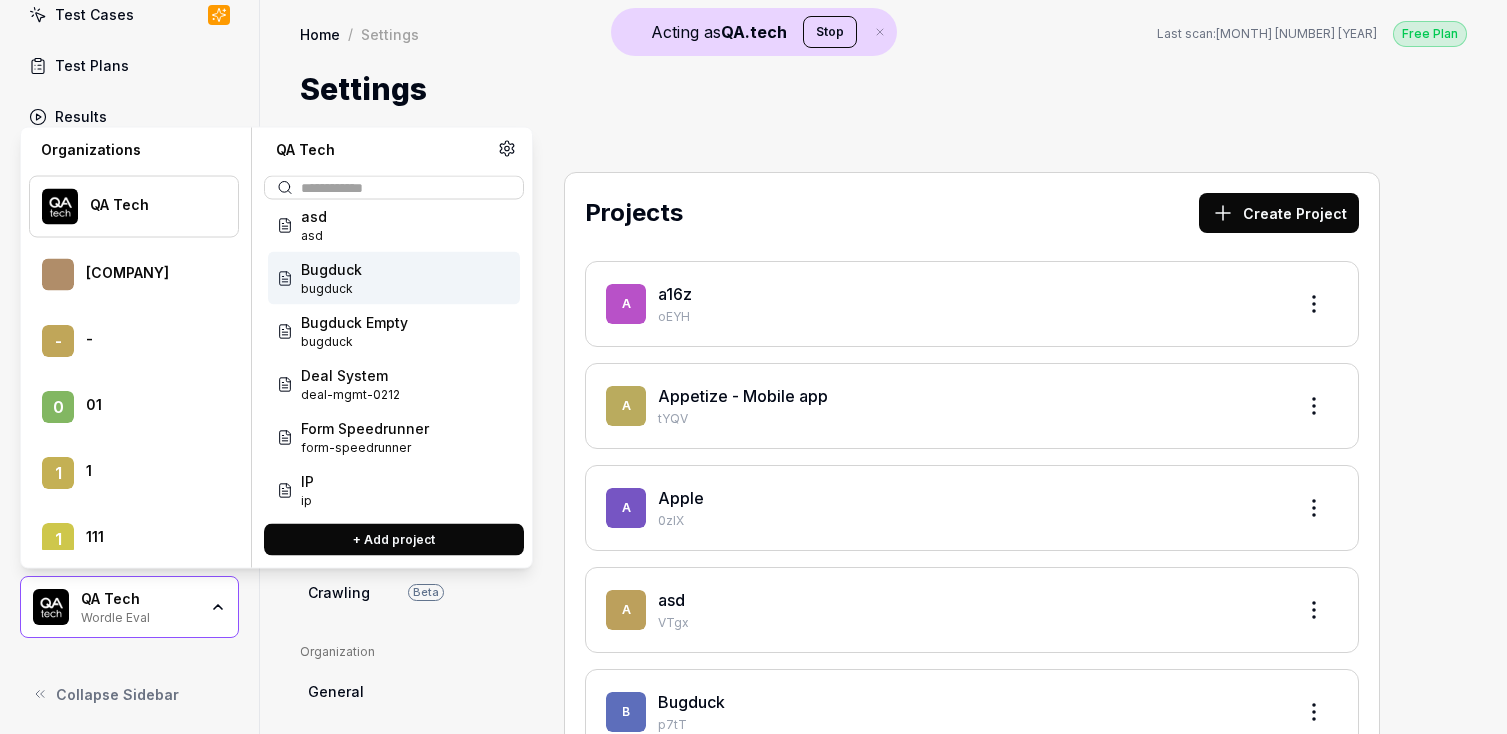 click on "Bugduck bugduck" at bounding box center (394, 278) 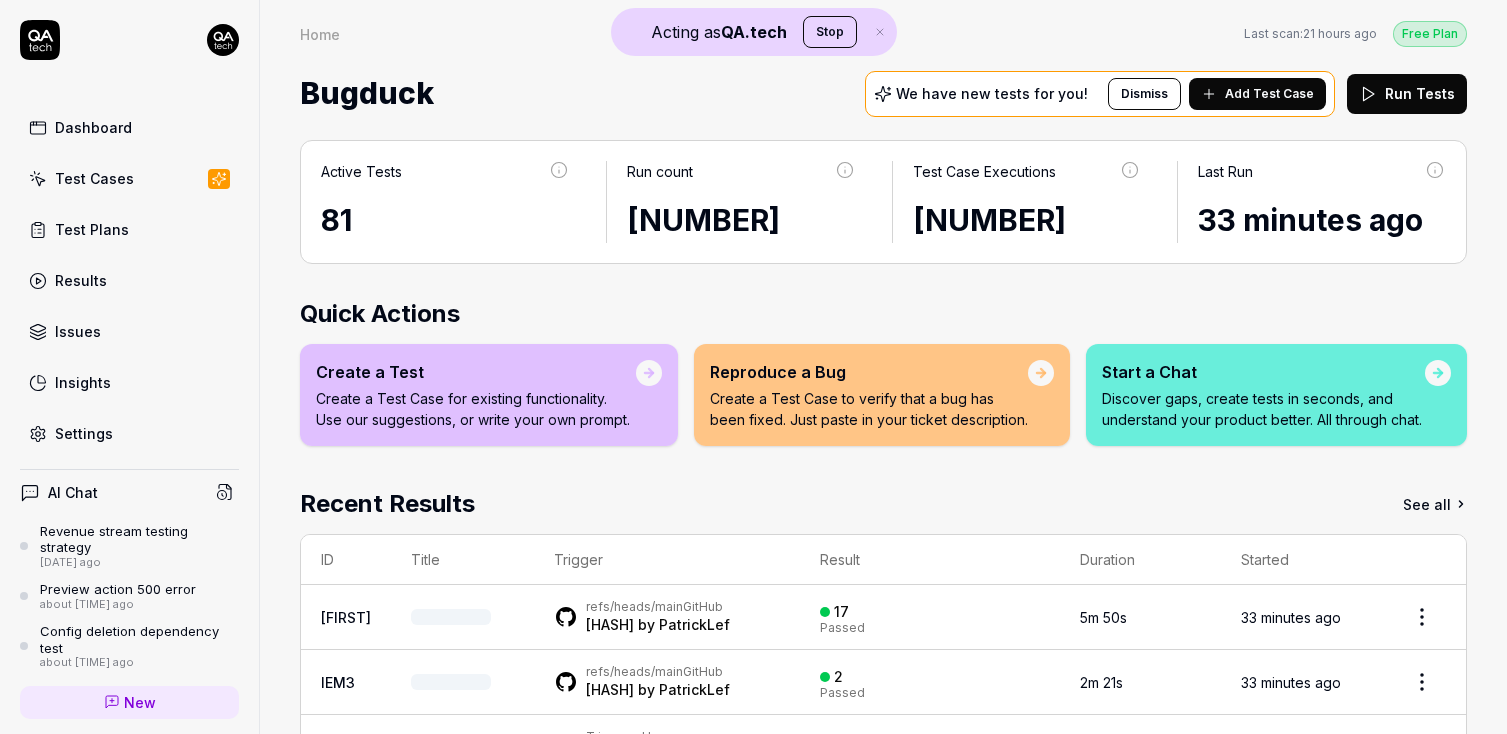 click on "Settings" at bounding box center [84, 433] 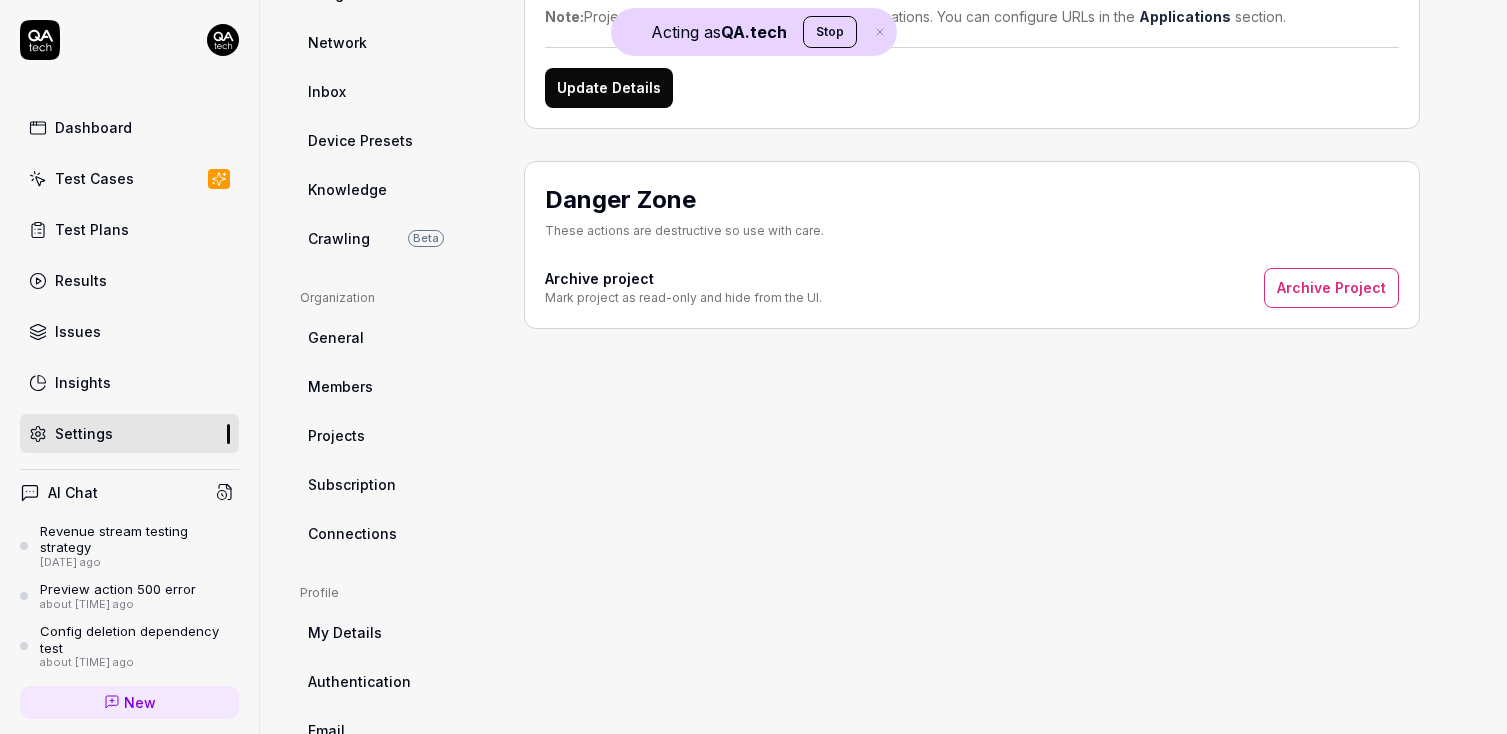 scroll, scrollTop: 359, scrollLeft: 0, axis: vertical 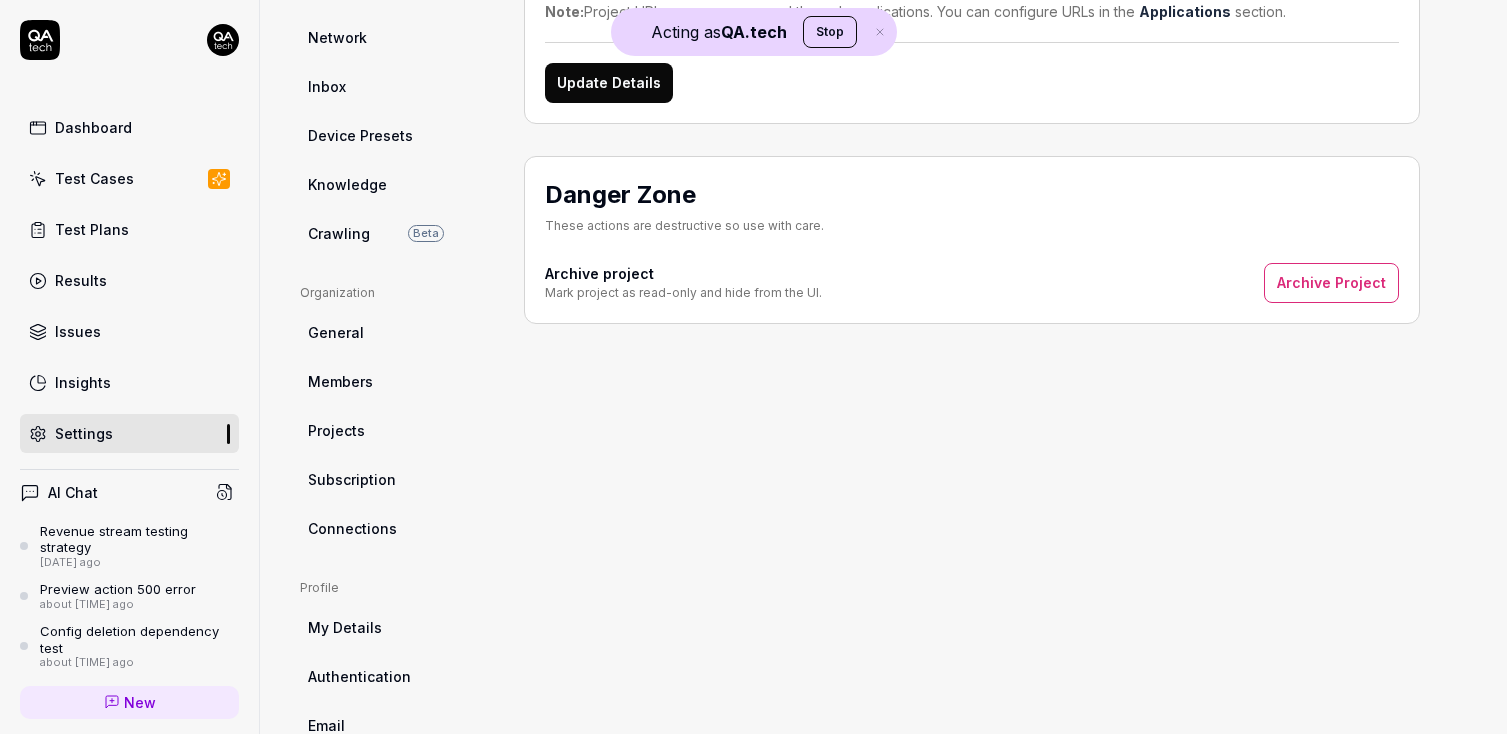click on "Members" at bounding box center (340, 381) 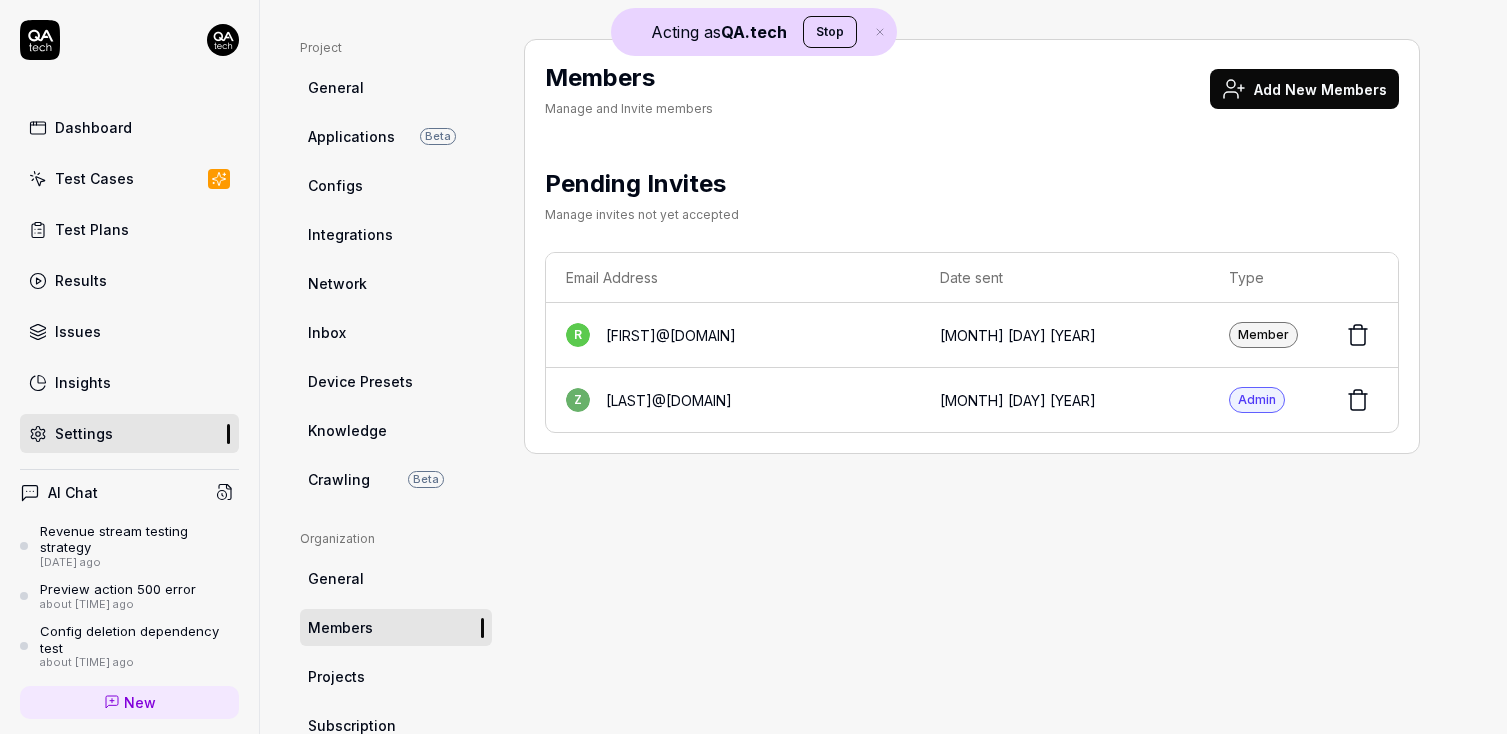 scroll, scrollTop: 110, scrollLeft: 0, axis: vertical 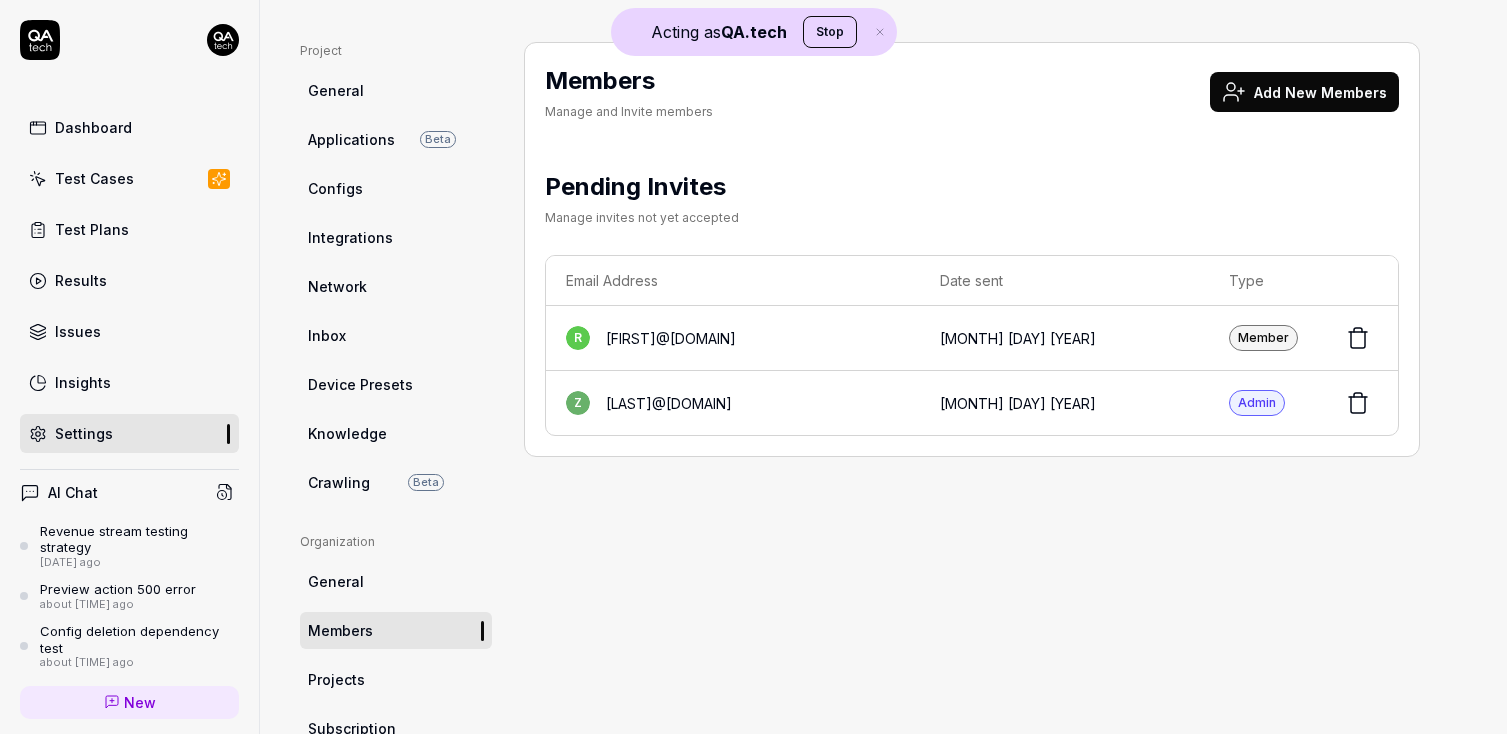 click on "Configs" at bounding box center (396, 188) 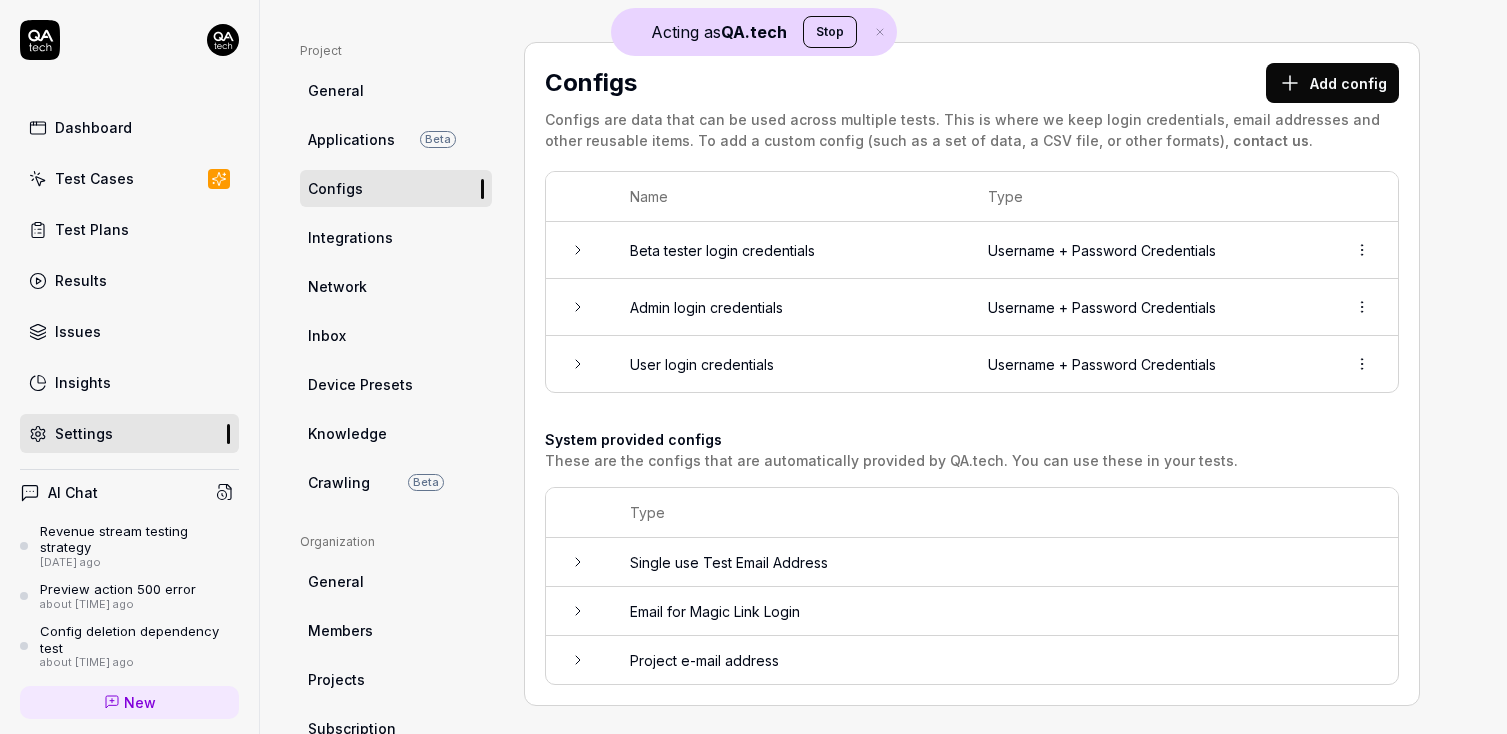 click at bounding box center [578, 364] 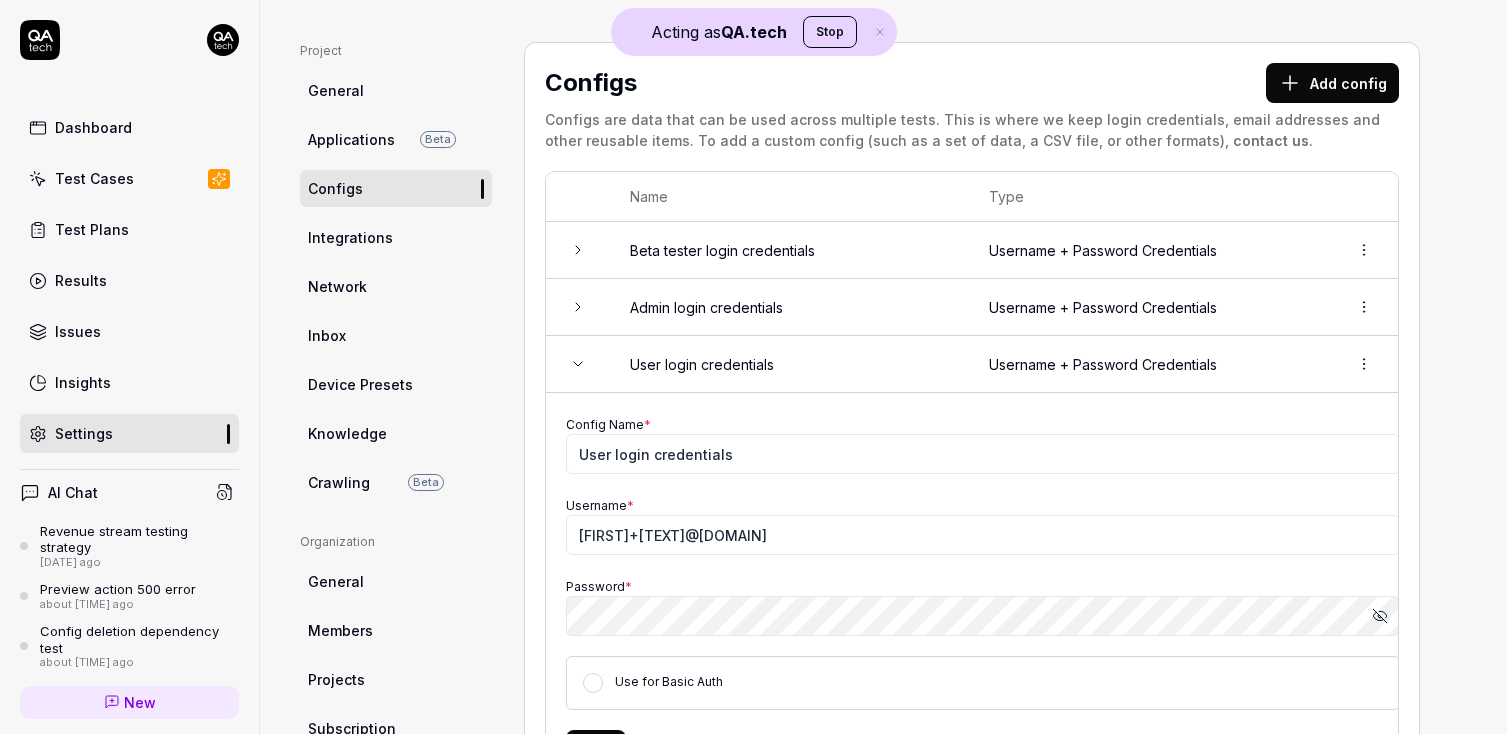 click 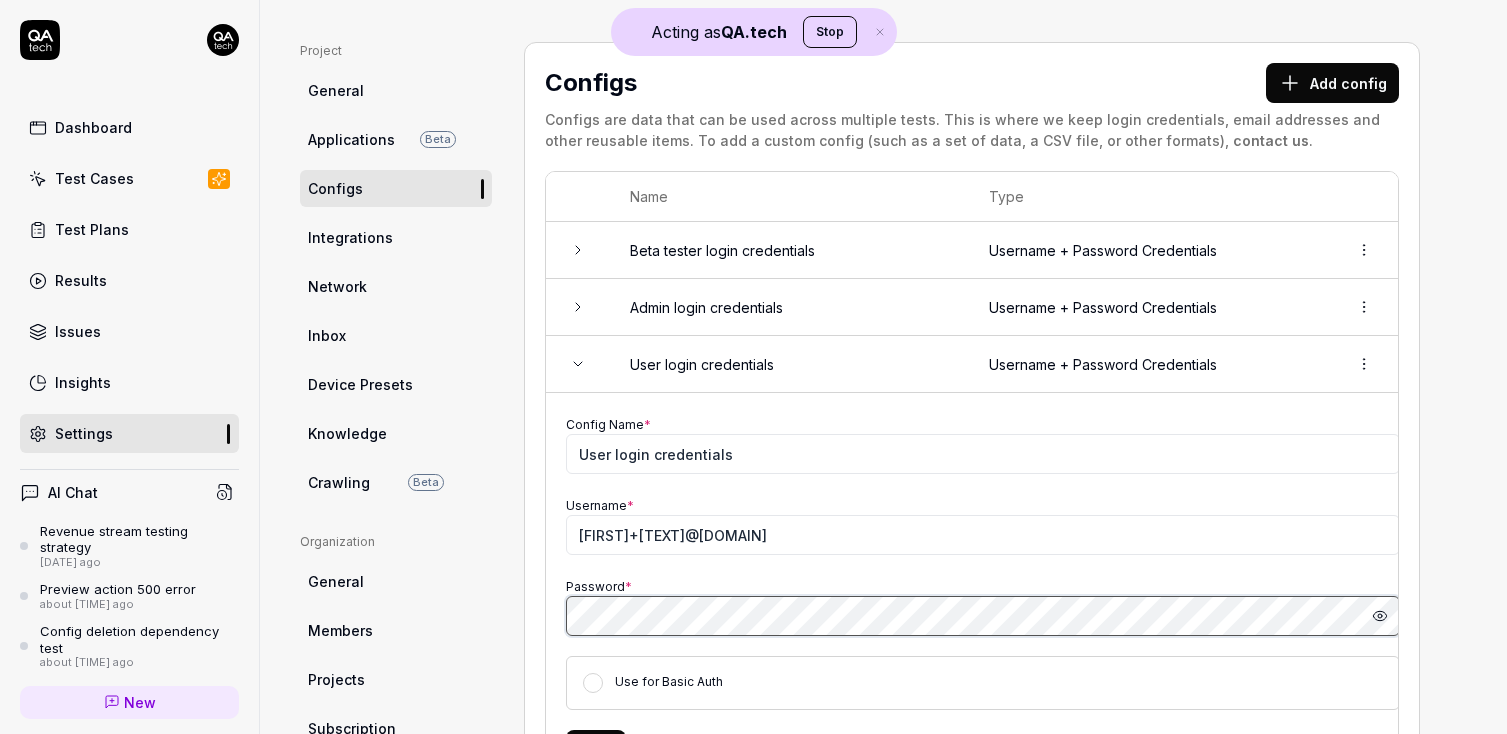 scroll, scrollTop: 235, scrollLeft: 0, axis: vertical 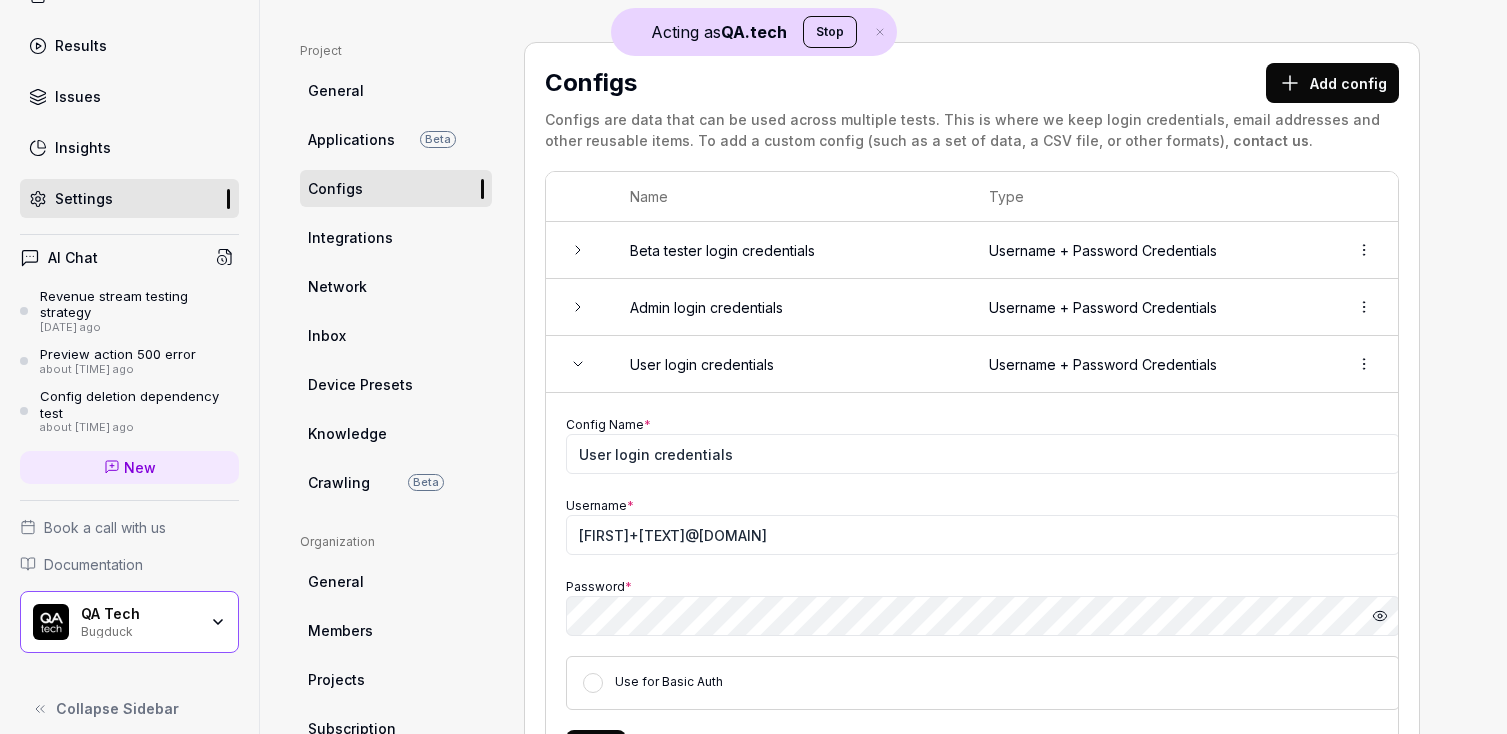 click on "Bugduck" at bounding box center (139, 630) 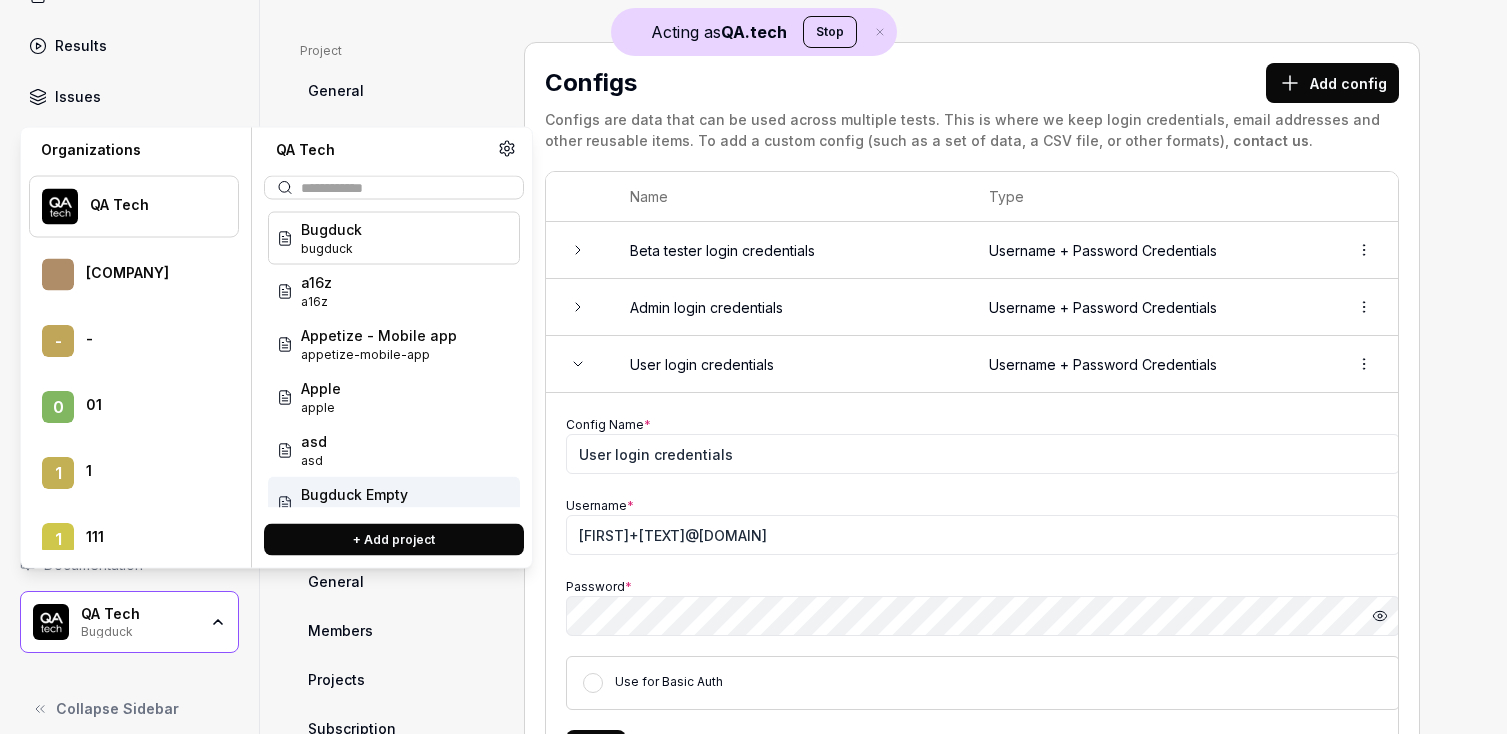 click on "+ Add project" at bounding box center [394, 540] 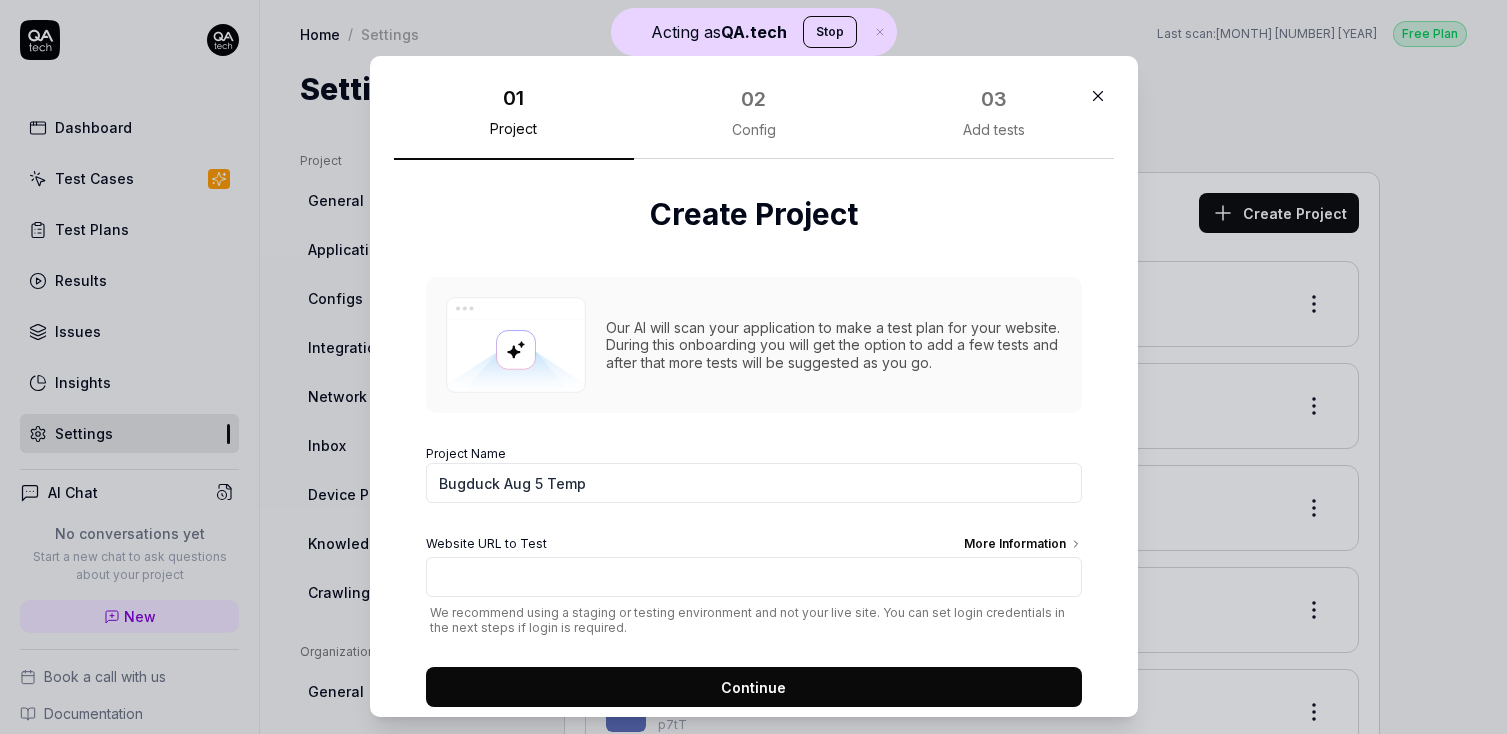 scroll, scrollTop: 46, scrollLeft: 0, axis: vertical 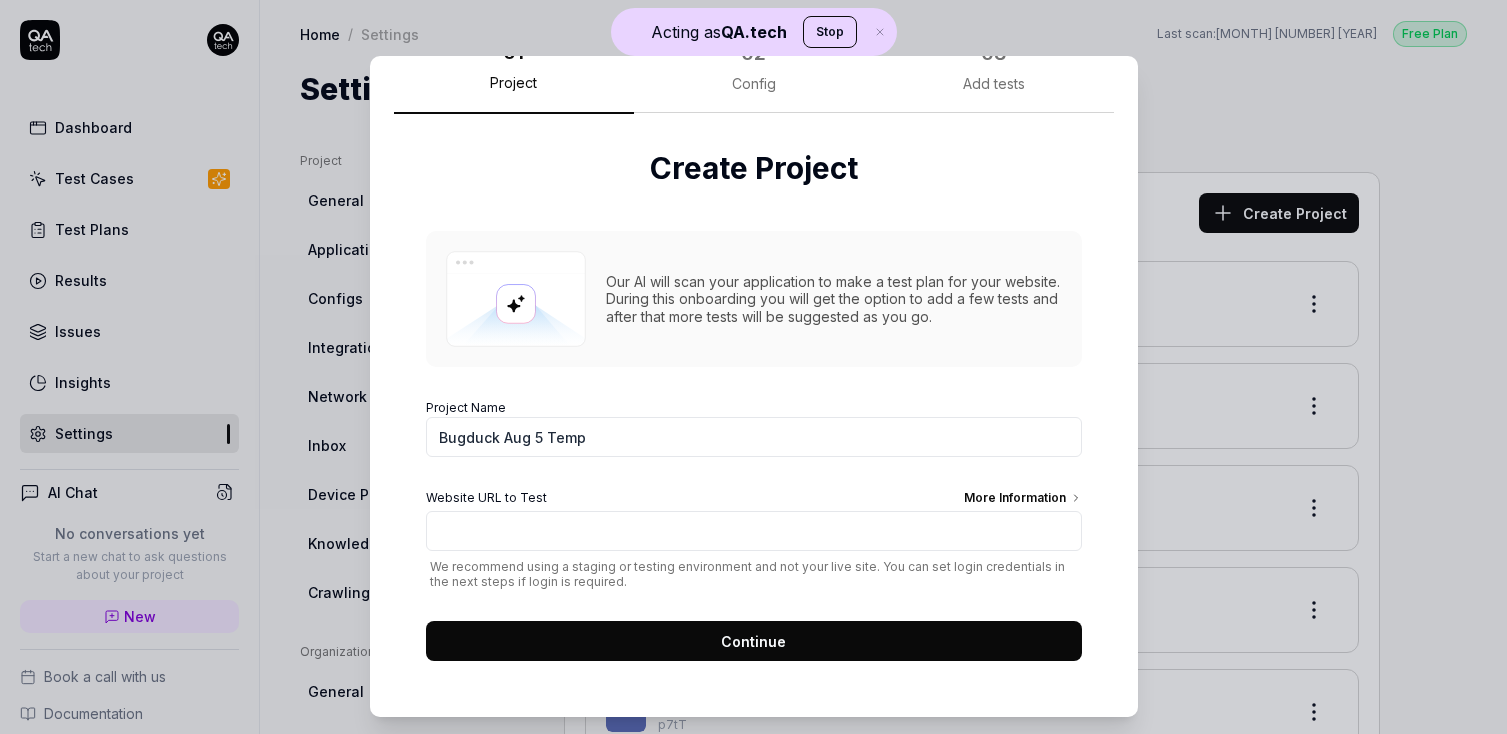 type on "Bugduck Aug 5 Temp" 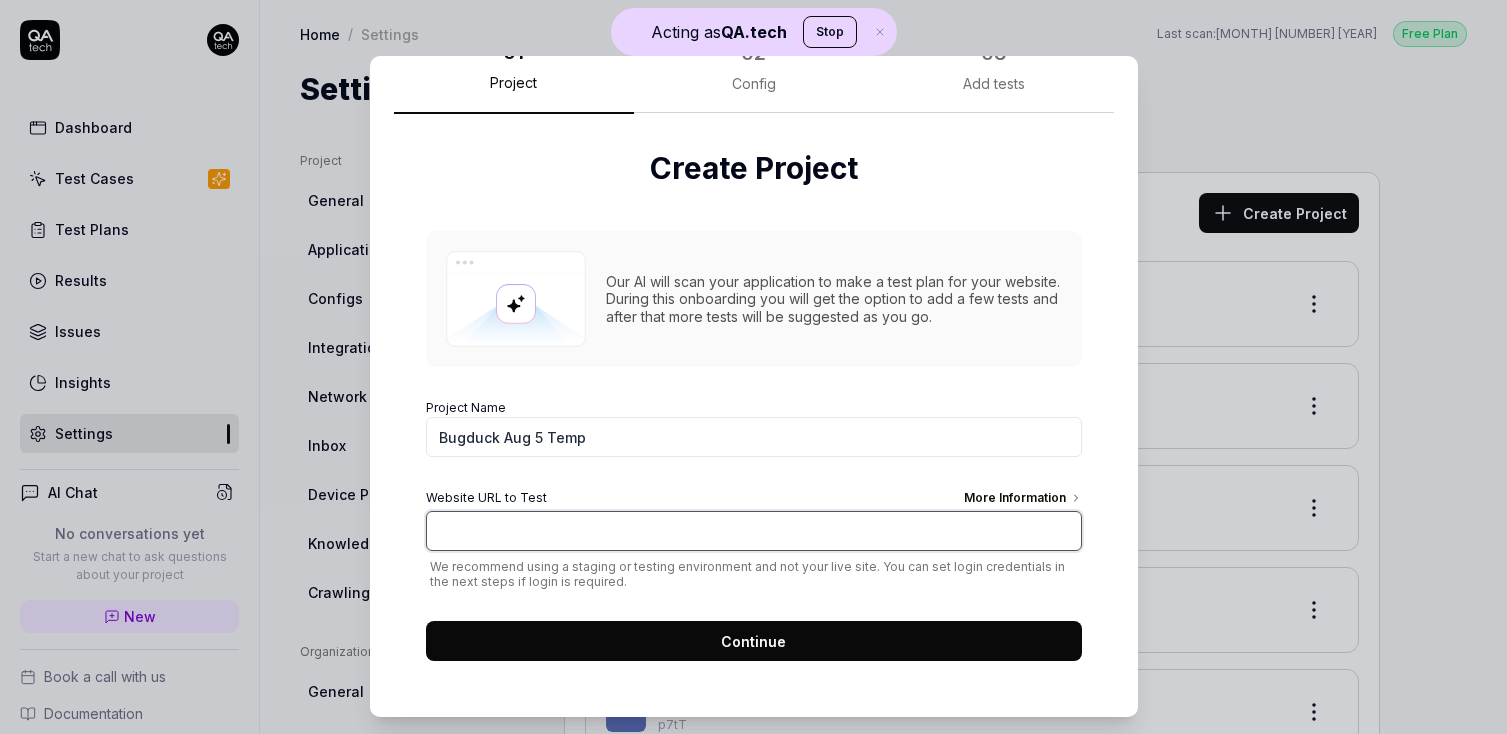 click on "Website URL to Test More Information" at bounding box center [754, 531] 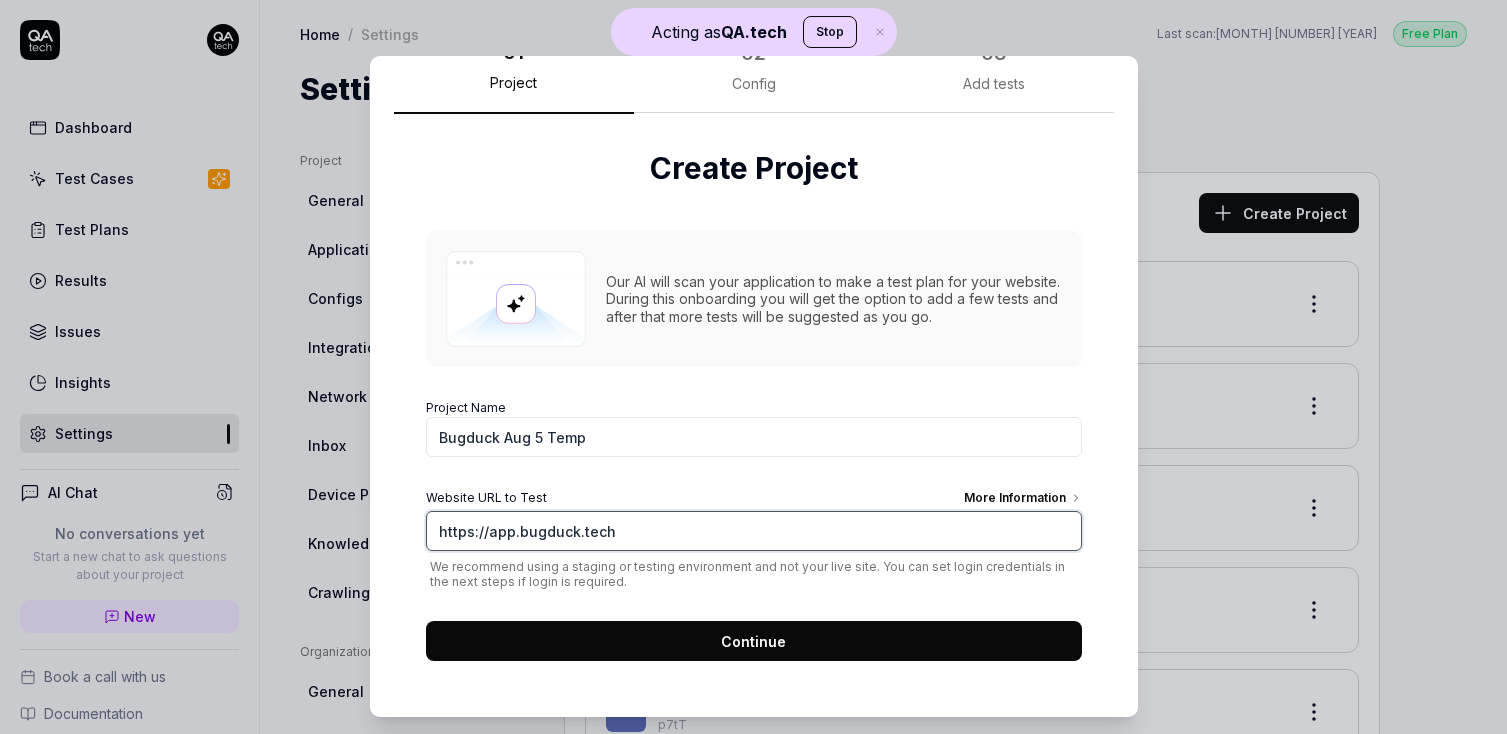 type on "https://app.bugduck.tech" 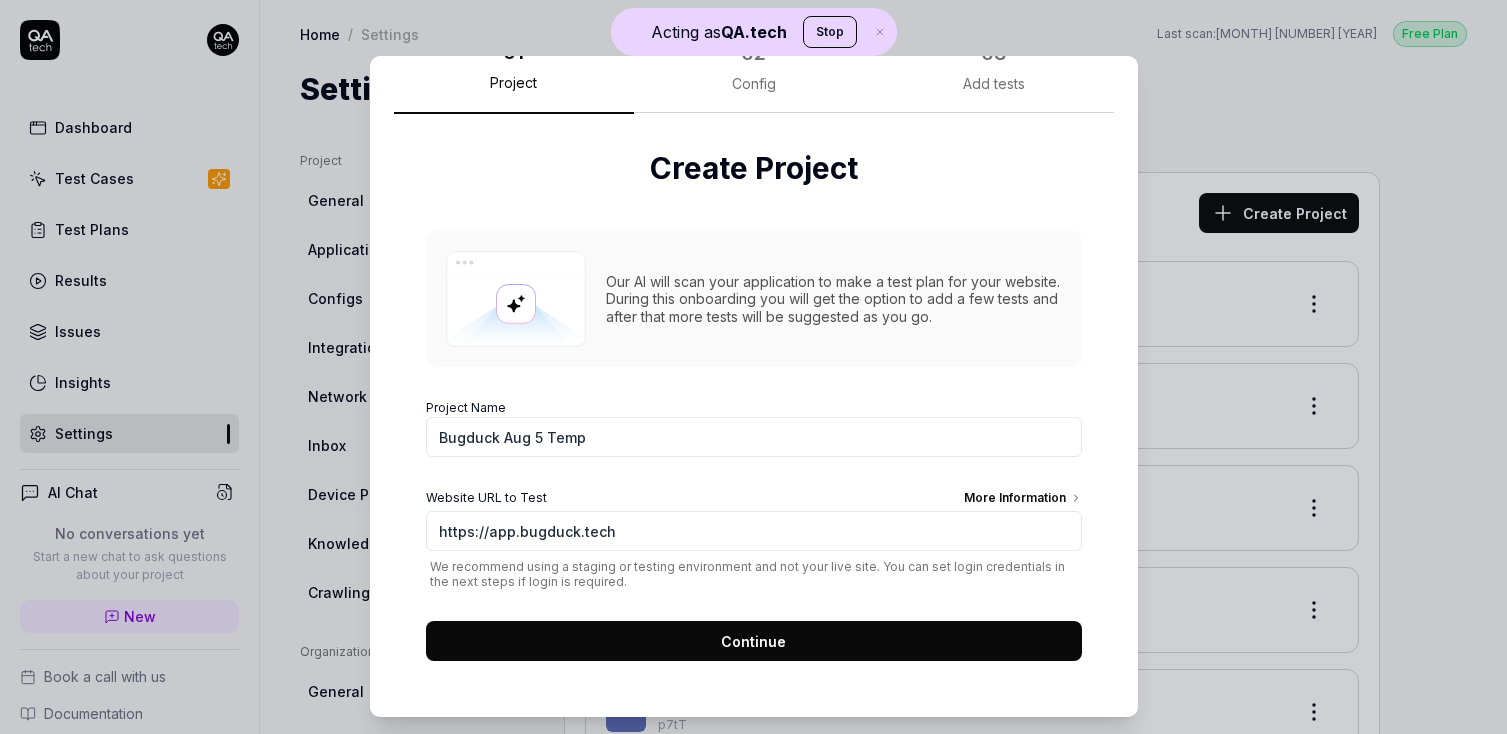 click on "Continue" at bounding box center (754, 641) 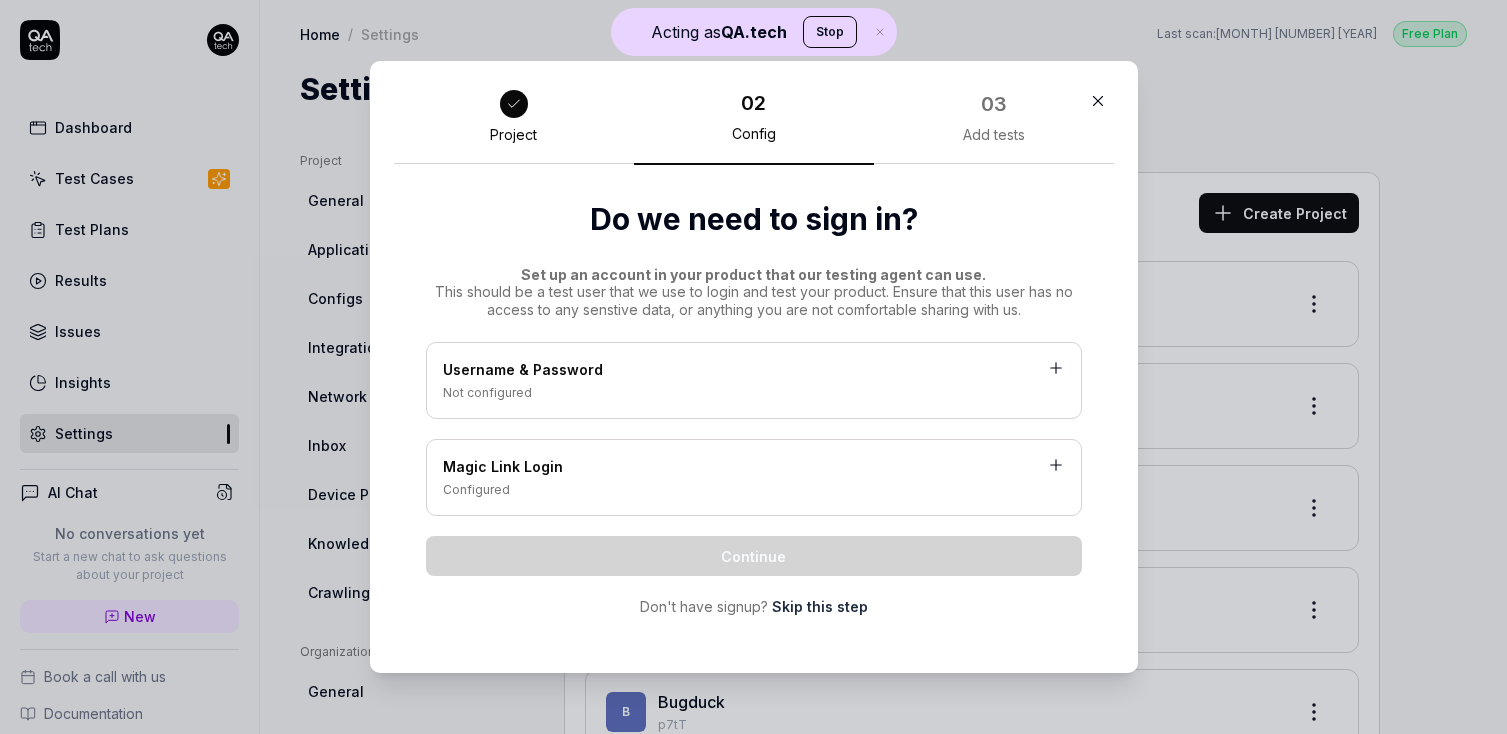 click on "Username & Password" at bounding box center (754, 371) 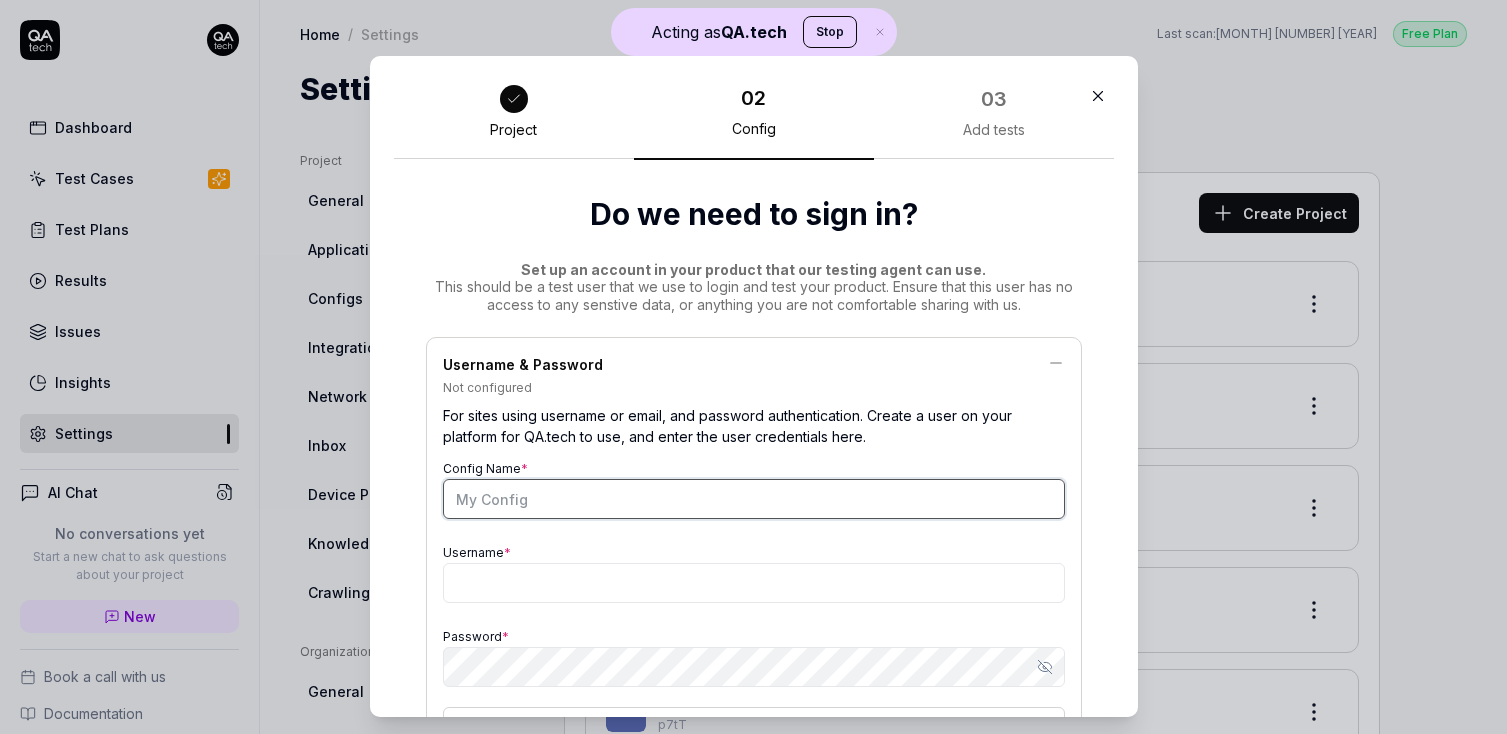 click on "Config Name  *" at bounding box center (754, 499) 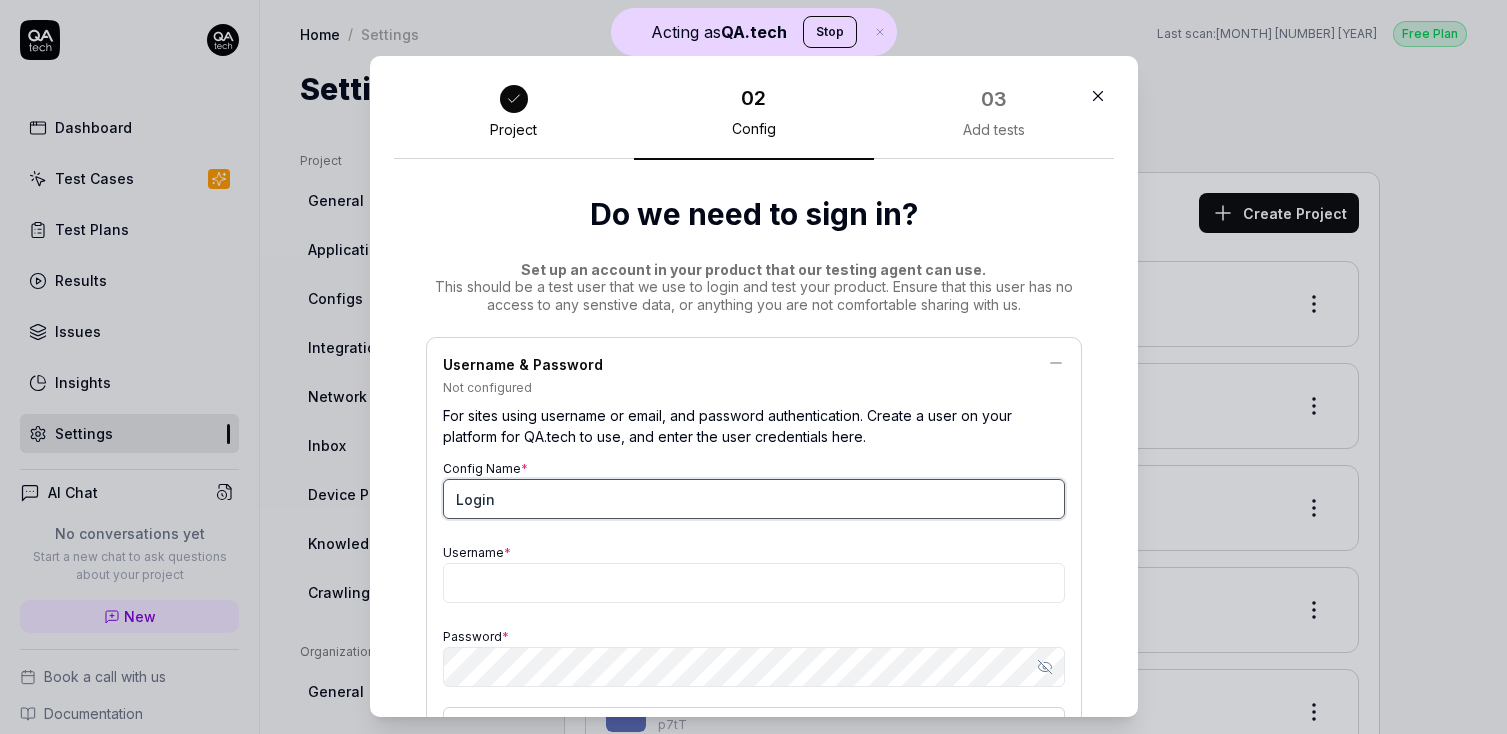 type on "Login" 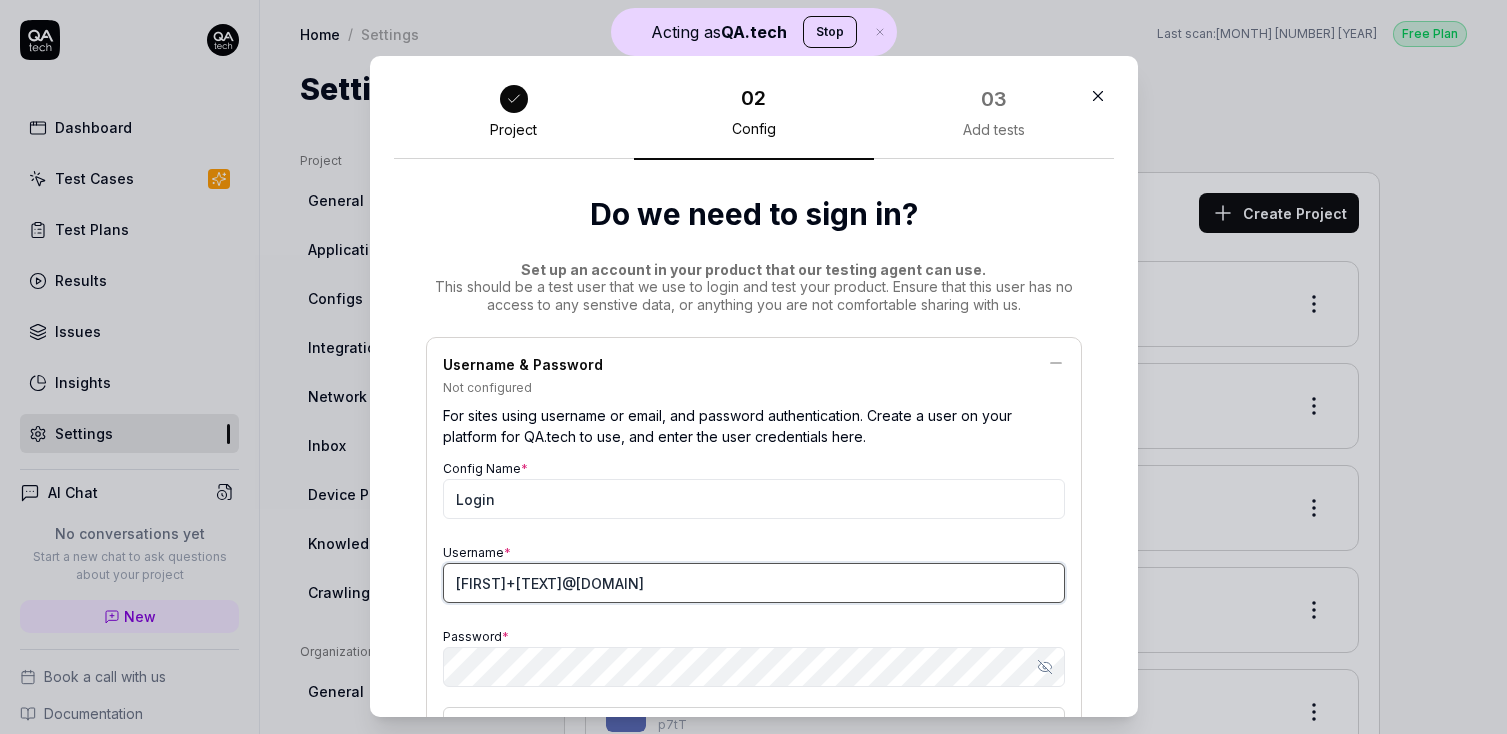 type on "[FIRST]+[TEXT]@[DOMAIN]" 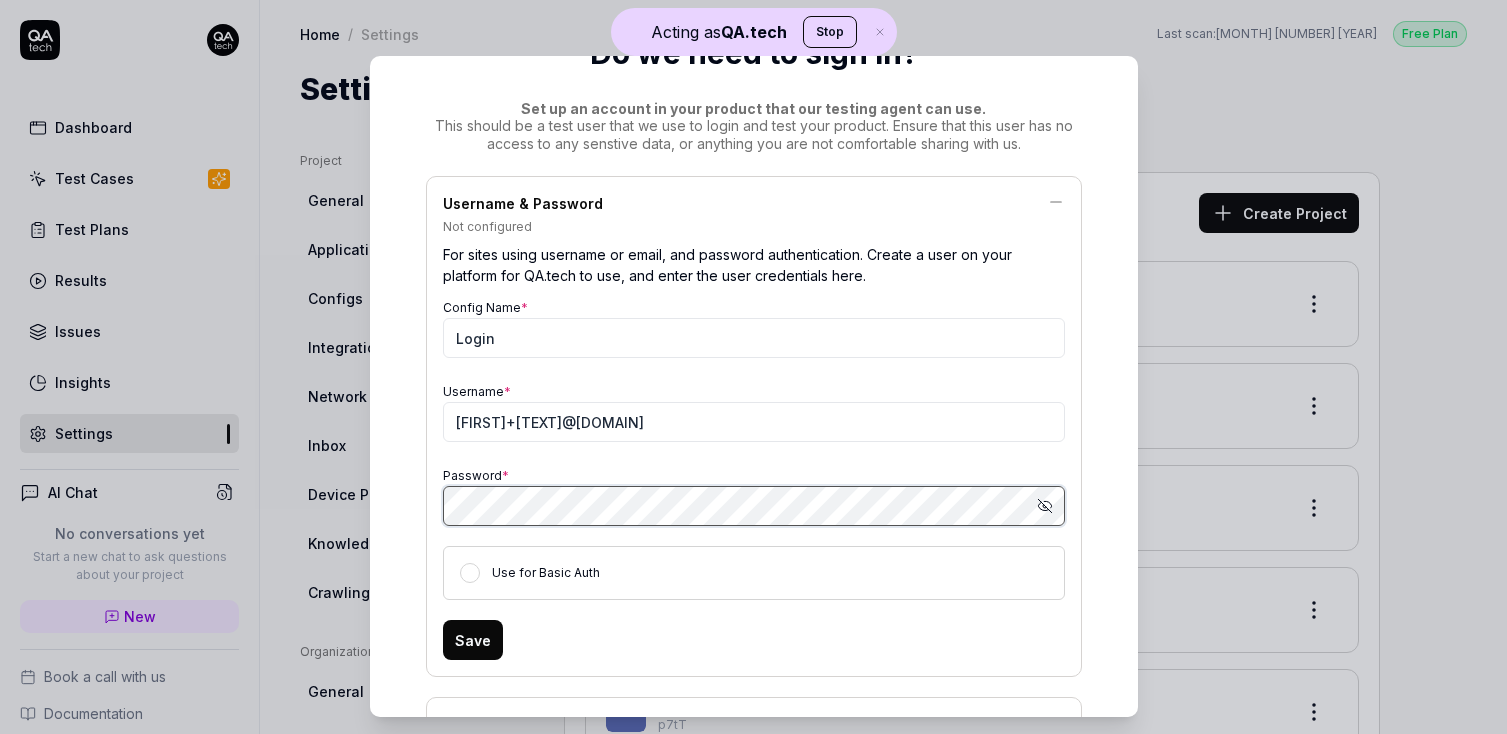 scroll, scrollTop: 296, scrollLeft: 0, axis: vertical 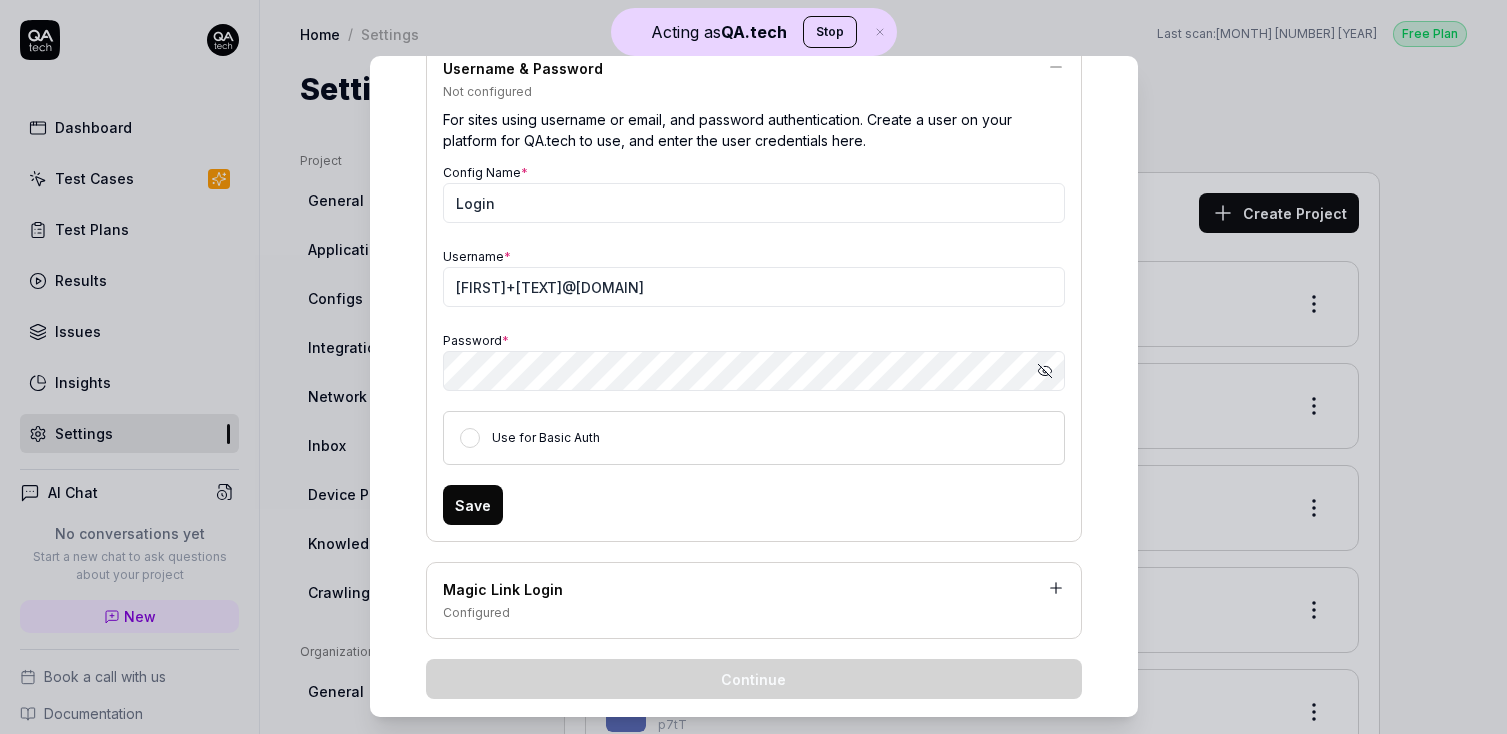 click on "Save" at bounding box center [473, 505] 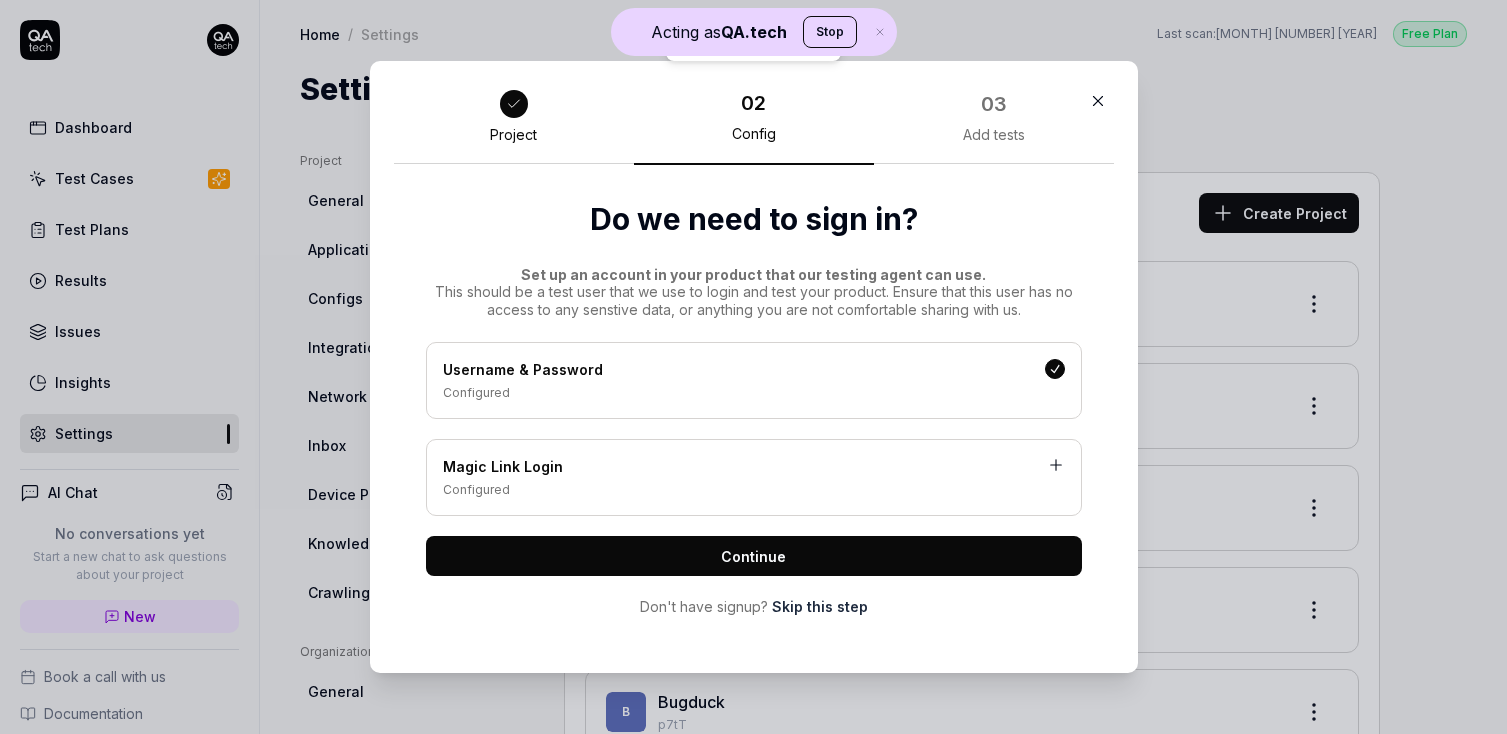 click on "Continue" at bounding box center (754, 556) 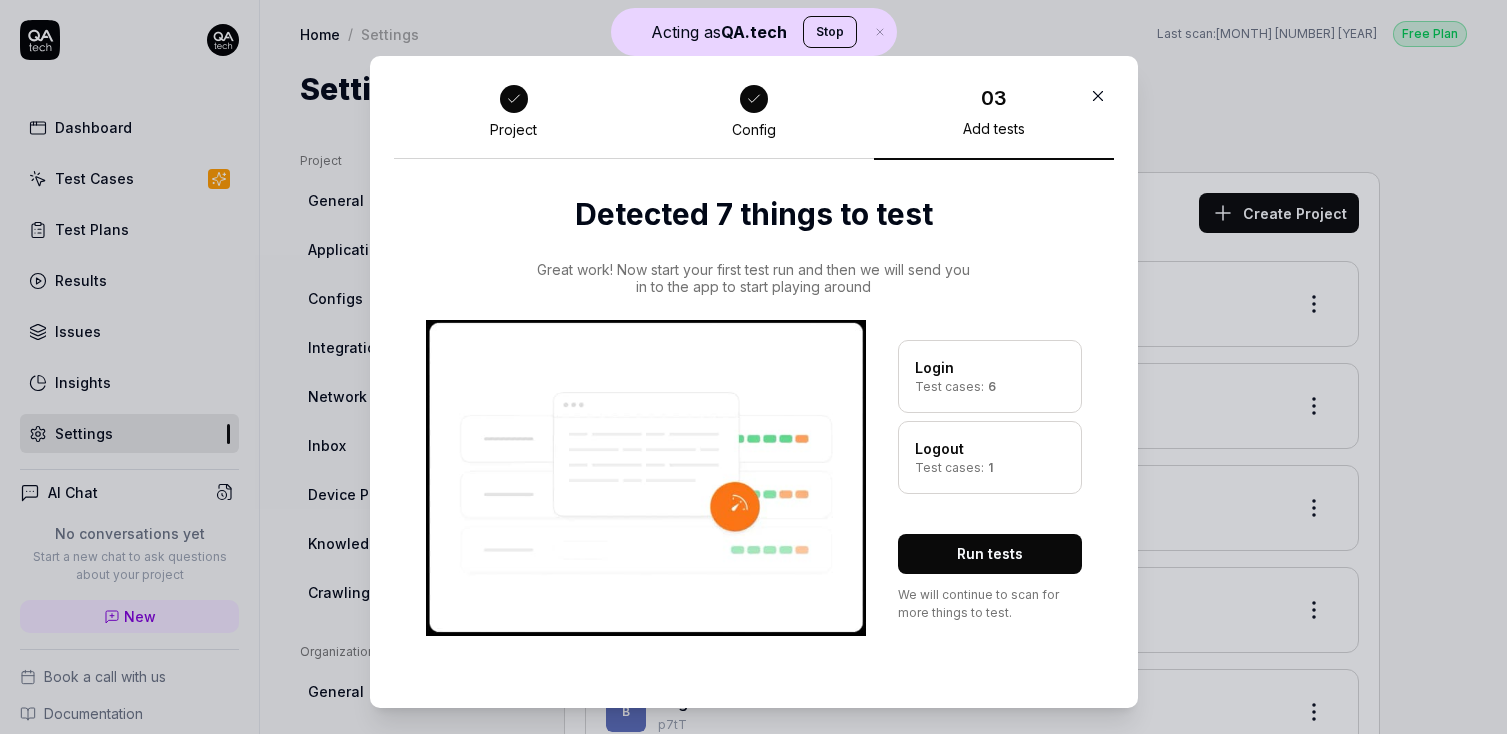 scroll, scrollTop: 30, scrollLeft: 0, axis: vertical 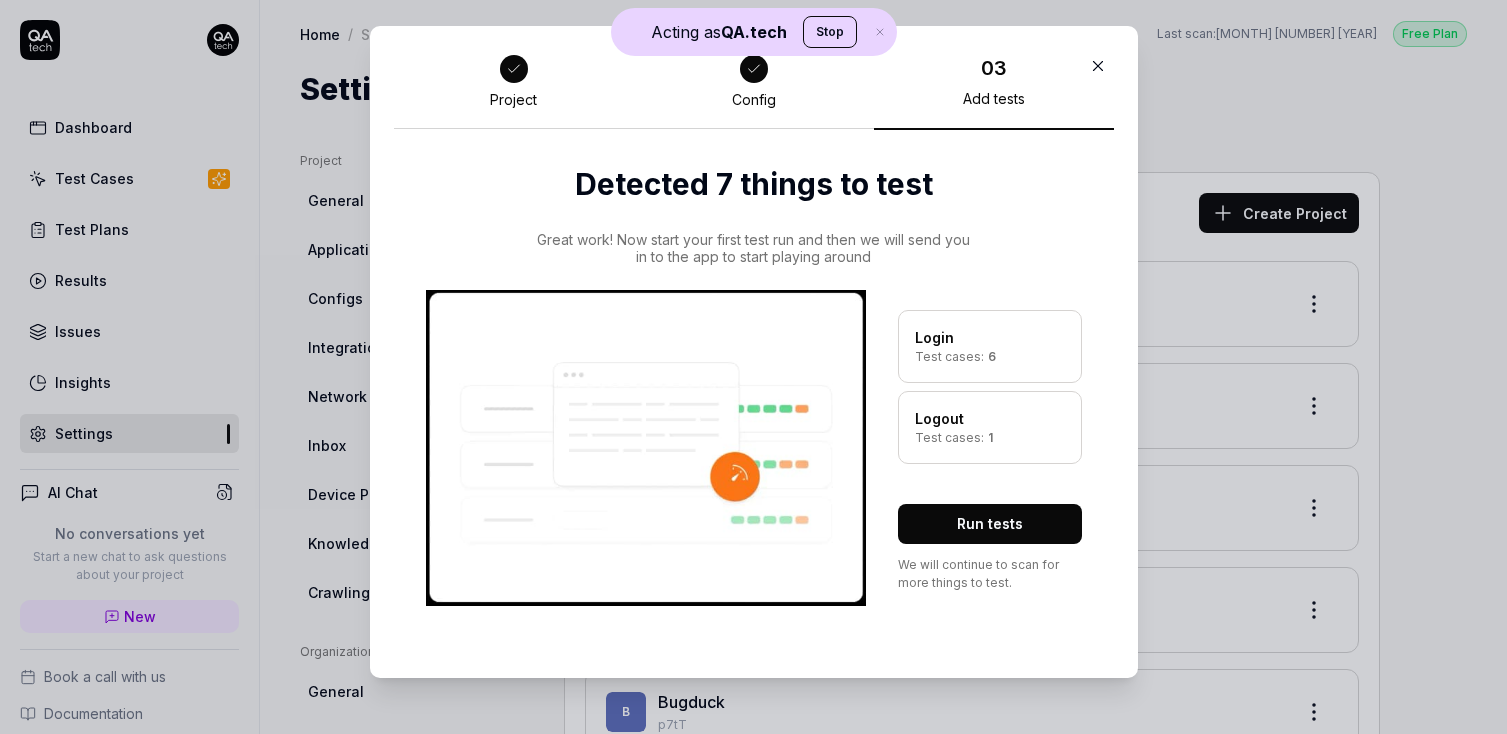 click on "Run tests" at bounding box center (990, 524) 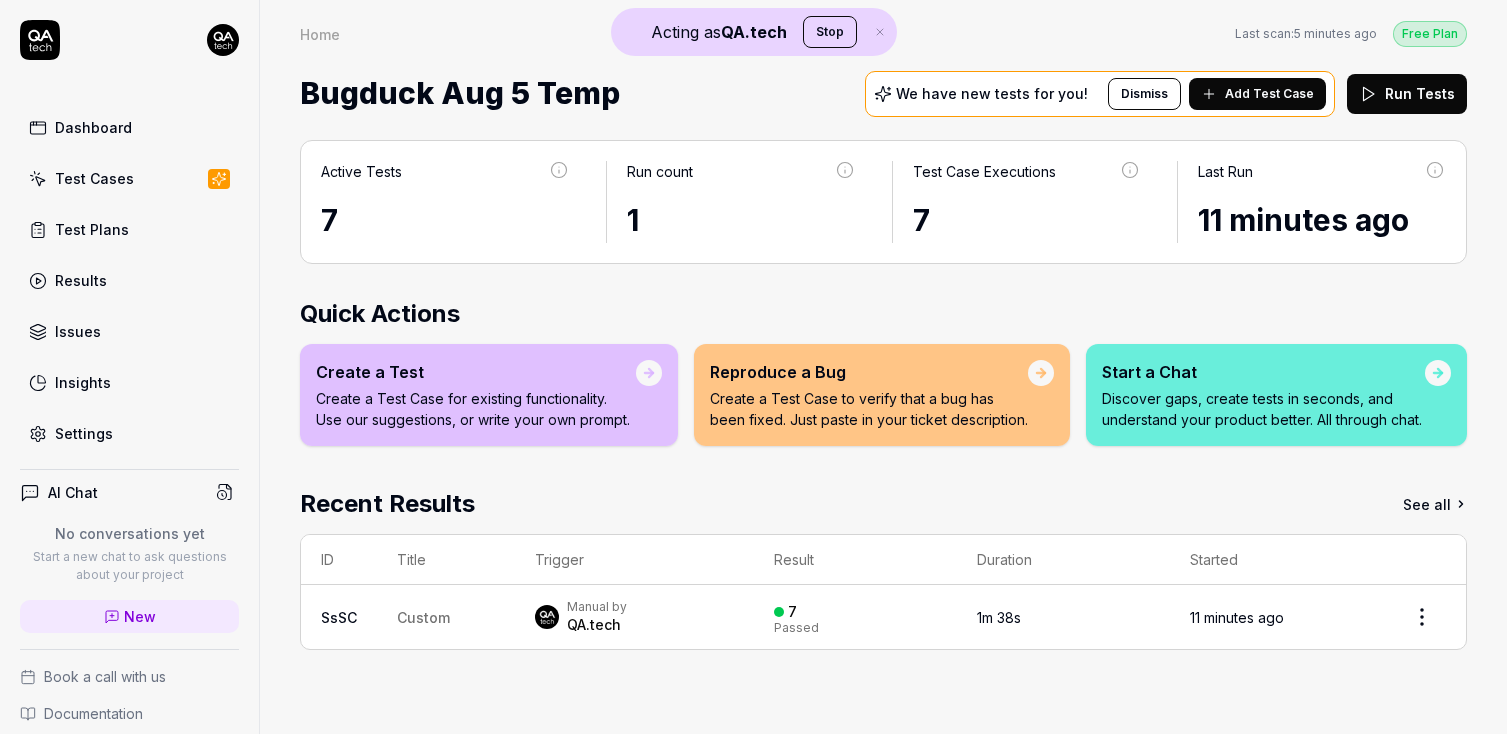 click on "Add Test Case" at bounding box center [1269, 94] 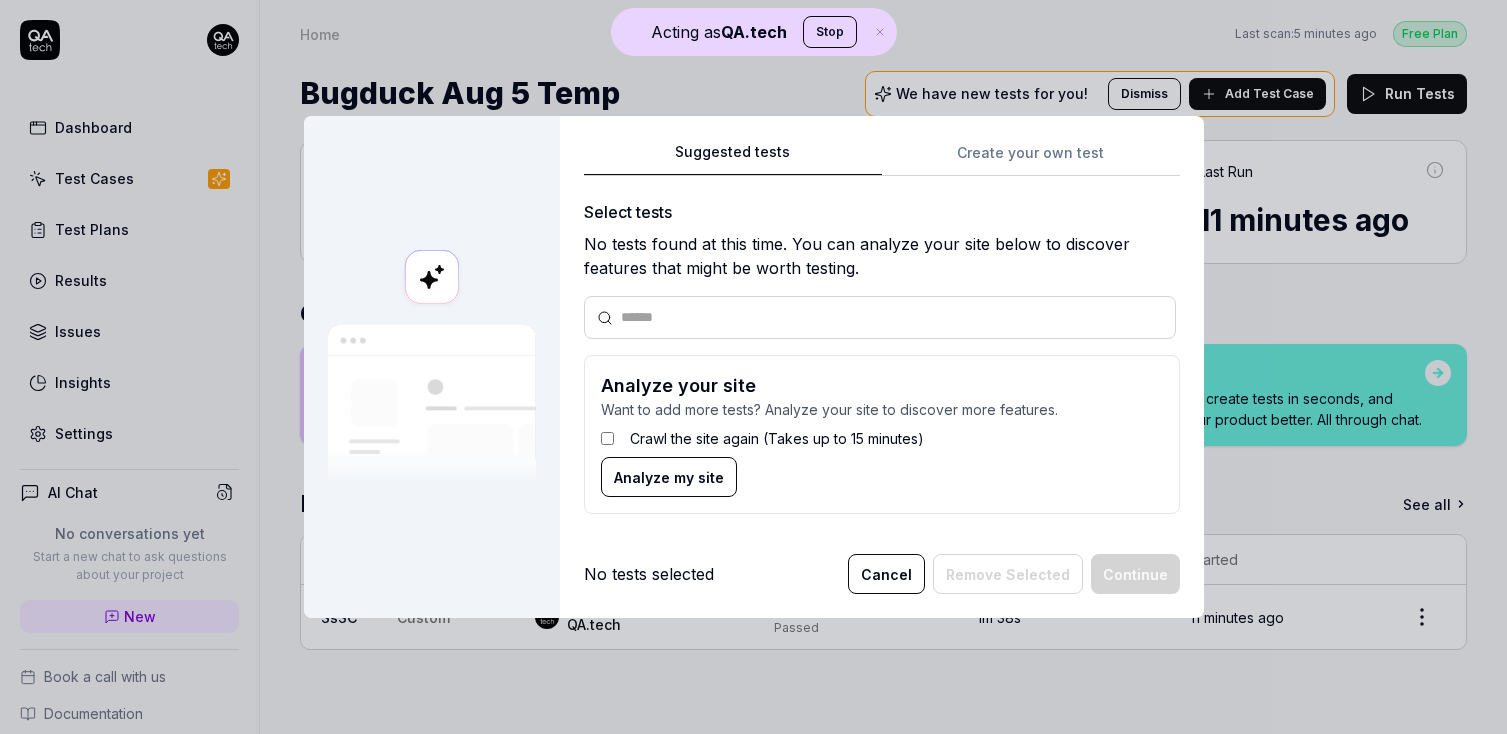 scroll, scrollTop: 0, scrollLeft: 0, axis: both 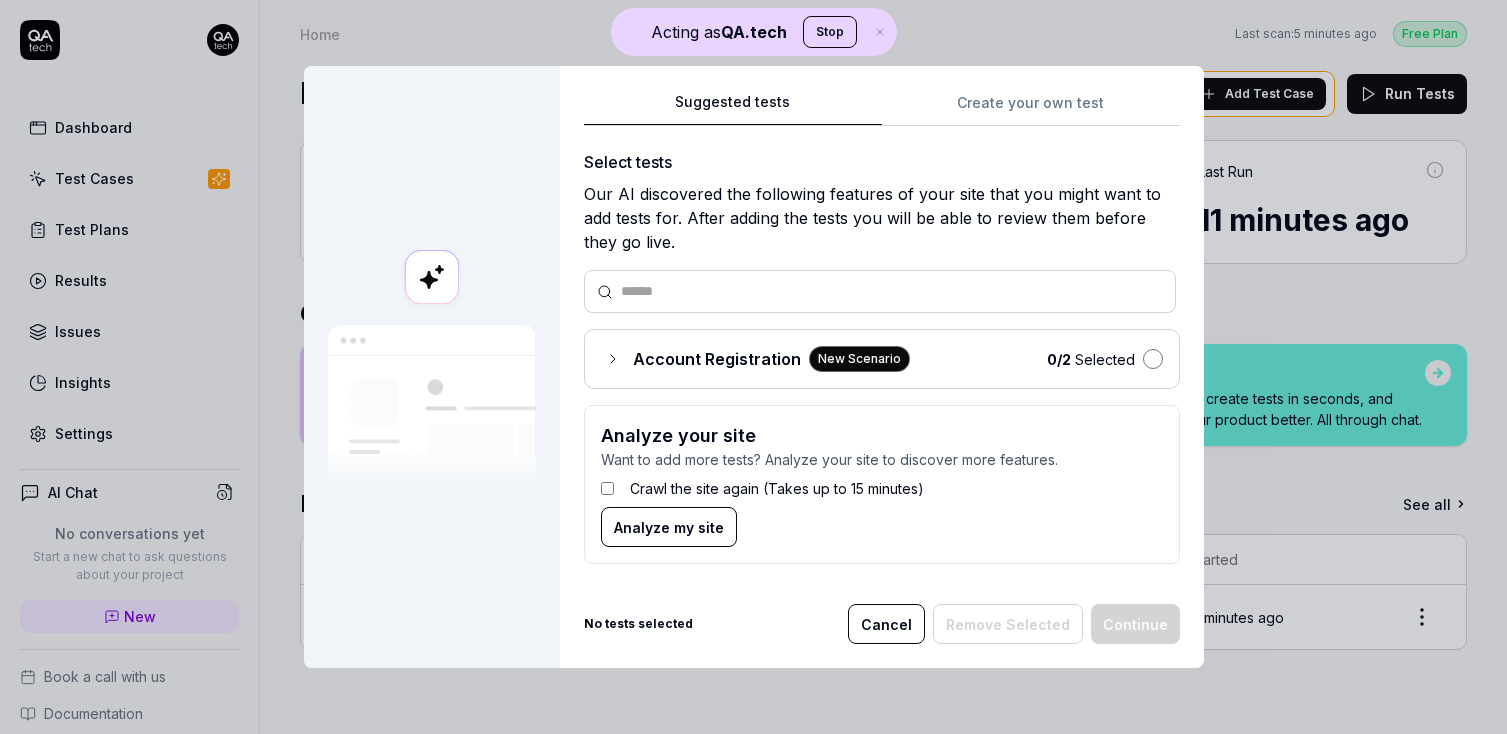 click at bounding box center (1153, 359) 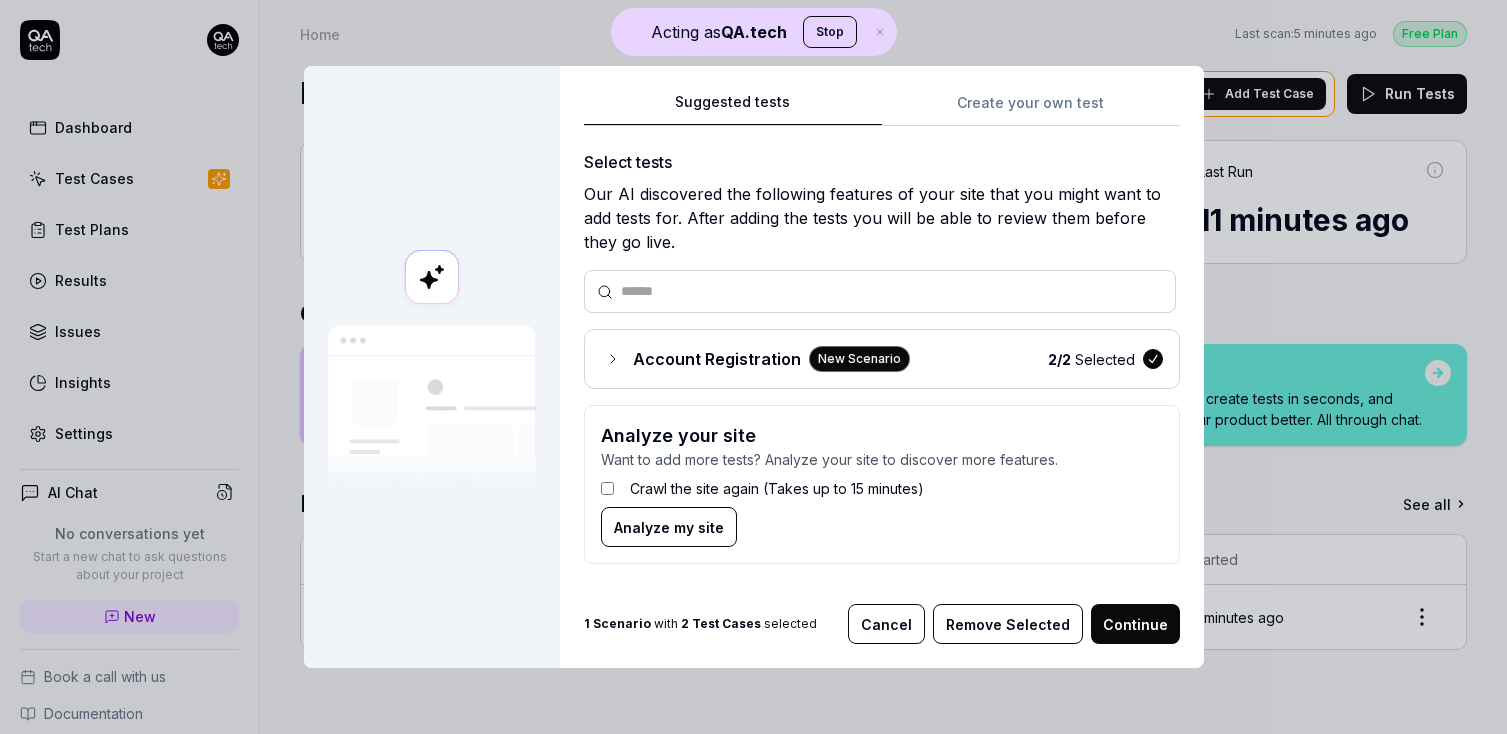 click on "Continue" at bounding box center [1135, 624] 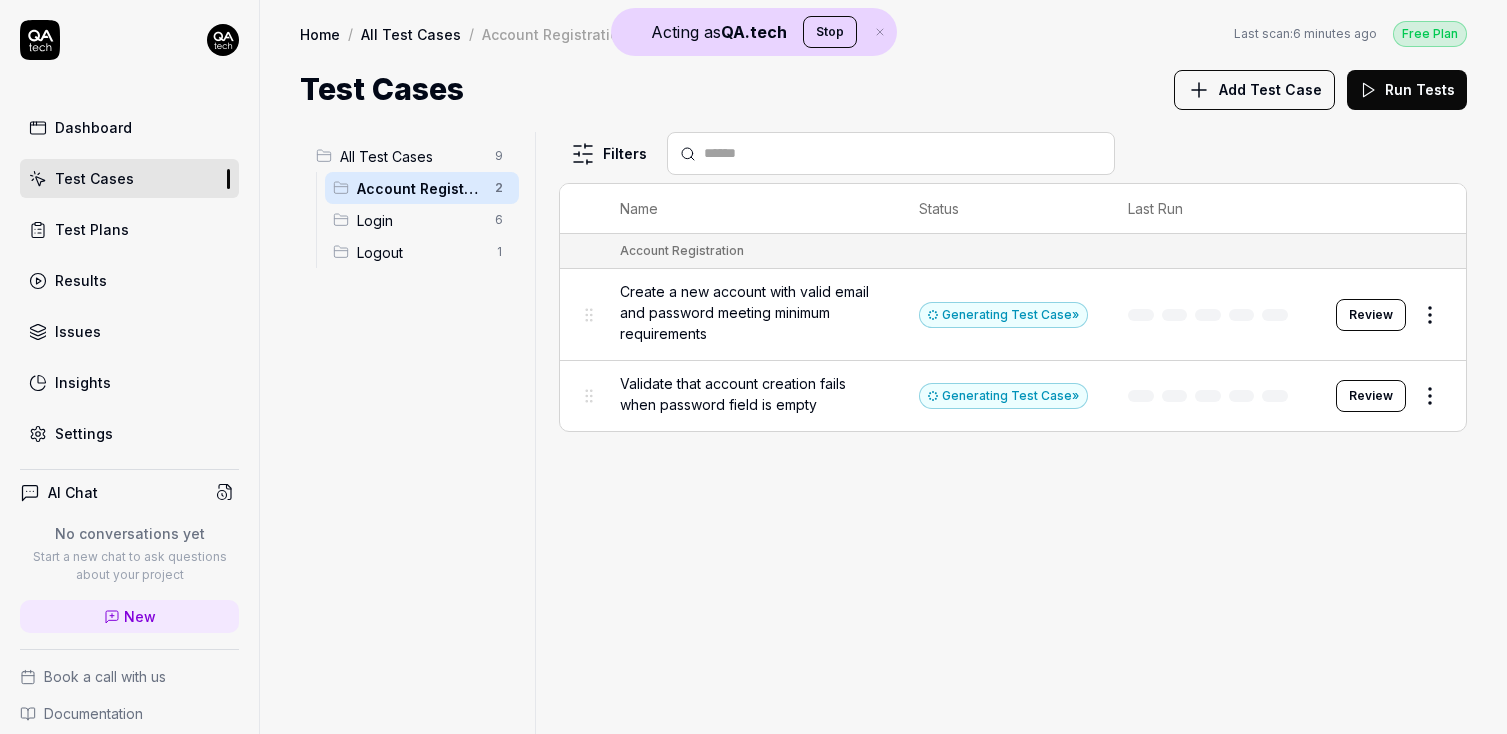 click on "New" at bounding box center [129, 616] 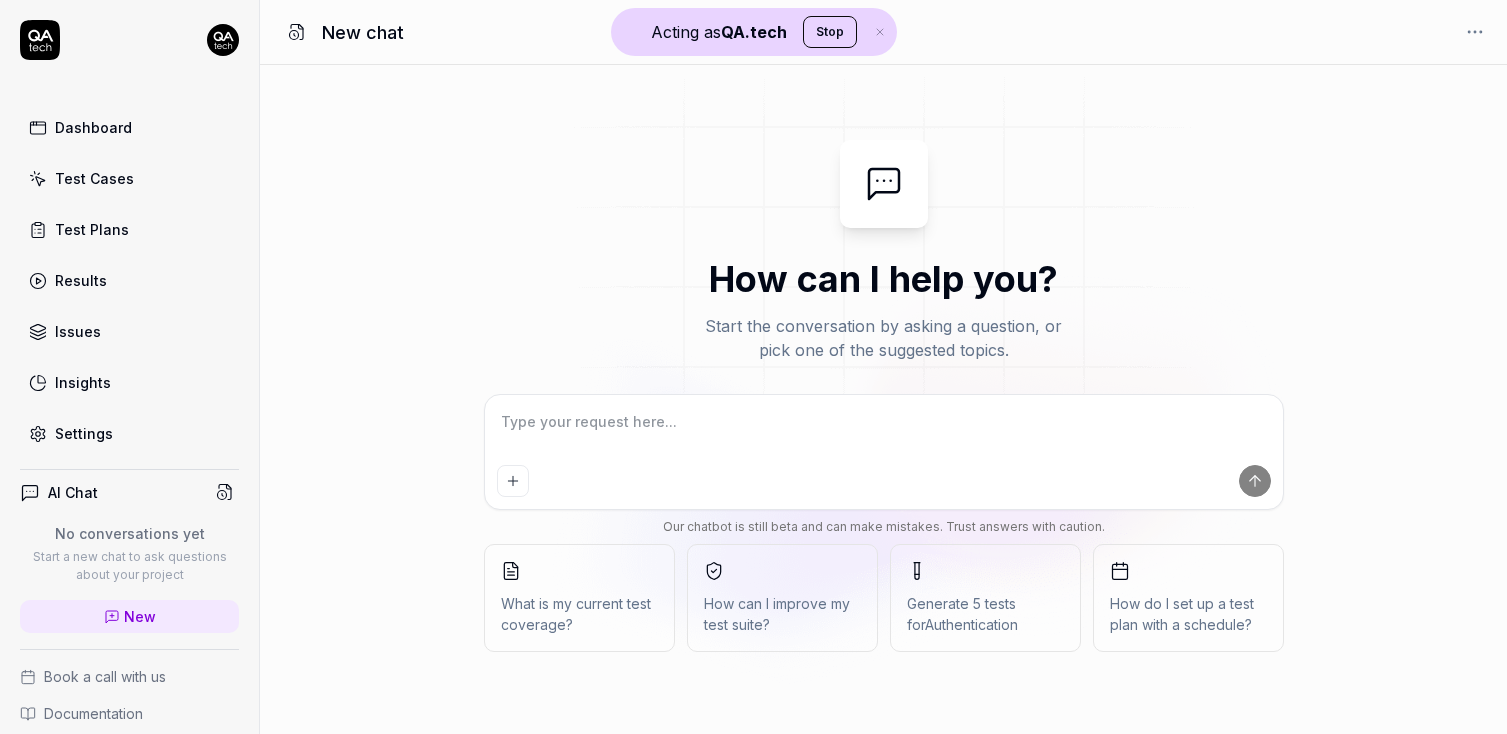 scroll, scrollTop: 0, scrollLeft: 0, axis: both 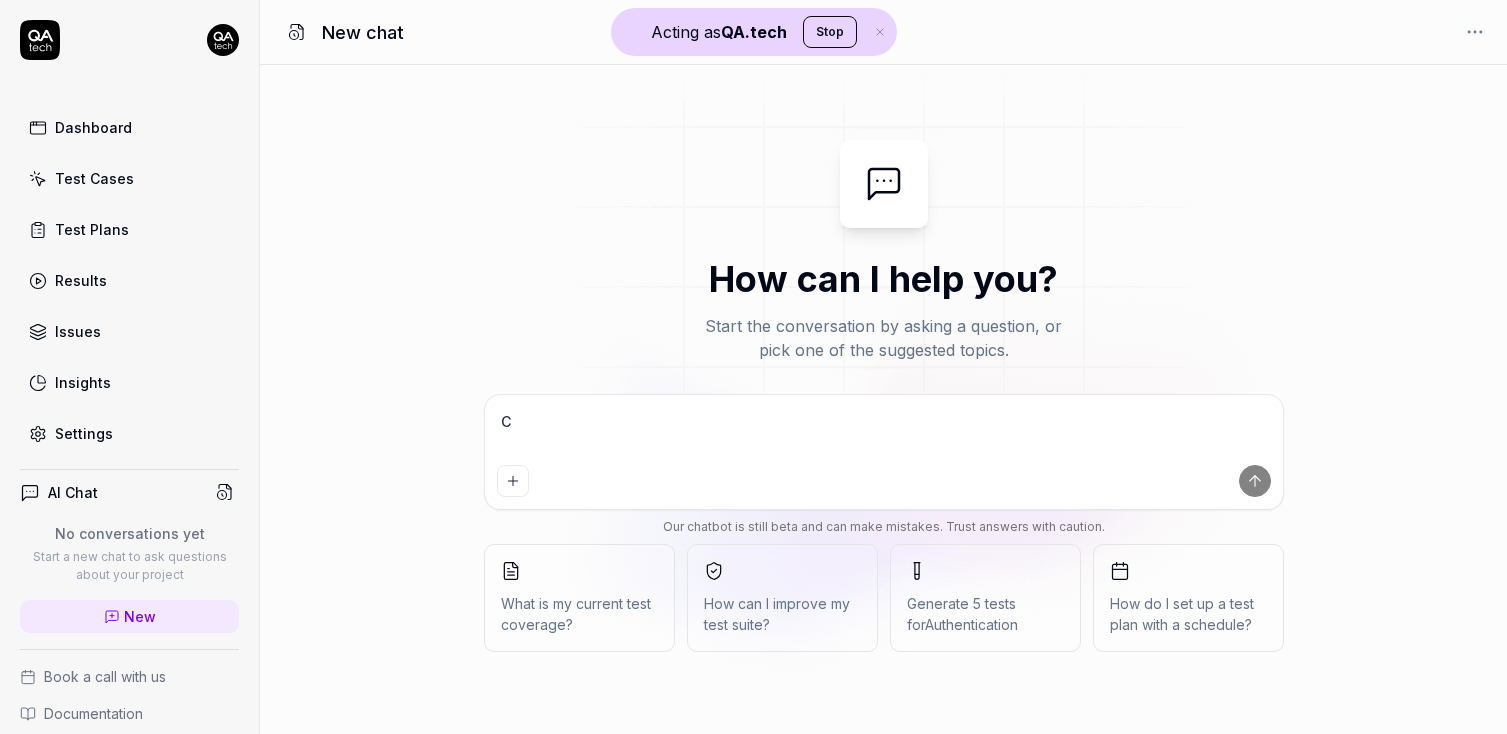 type on "Ca" 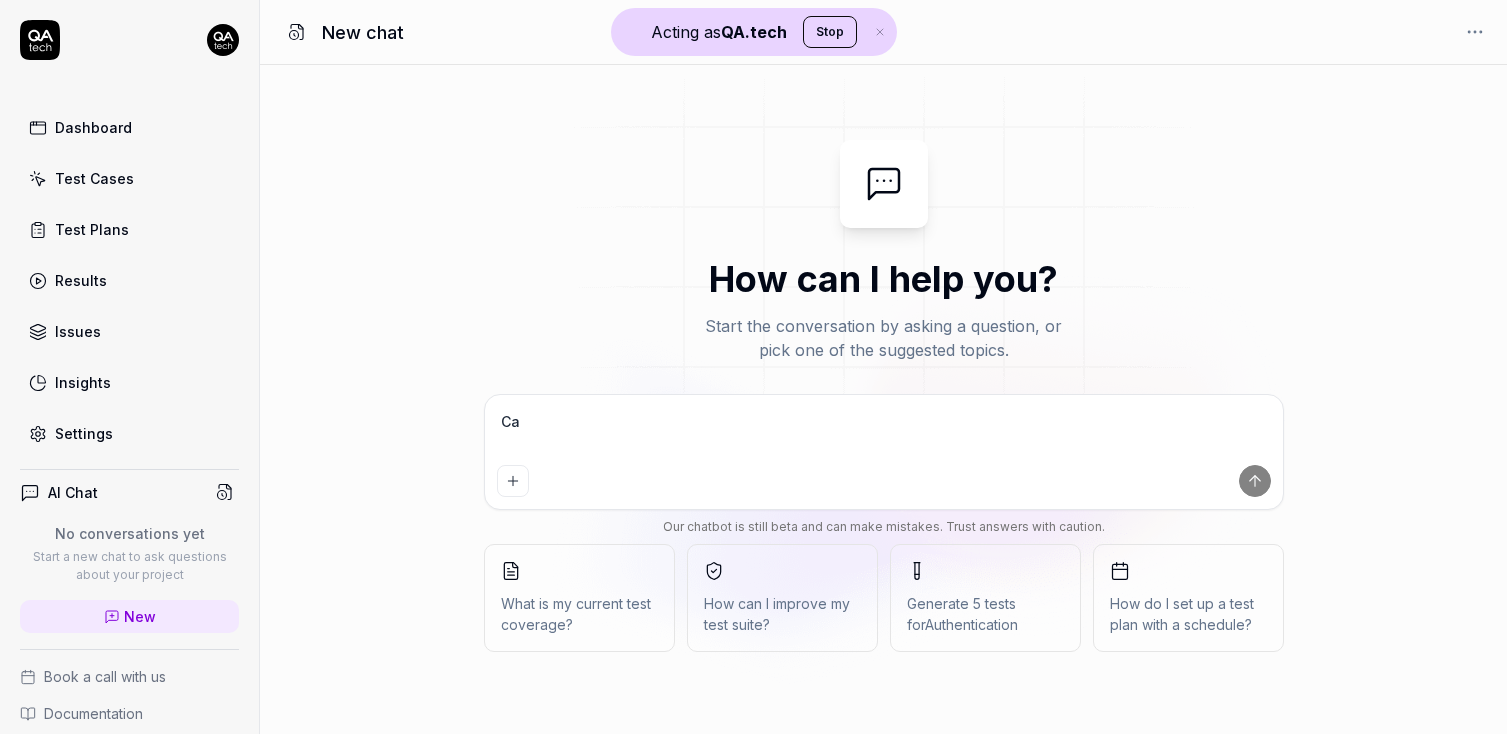 type on "Can" 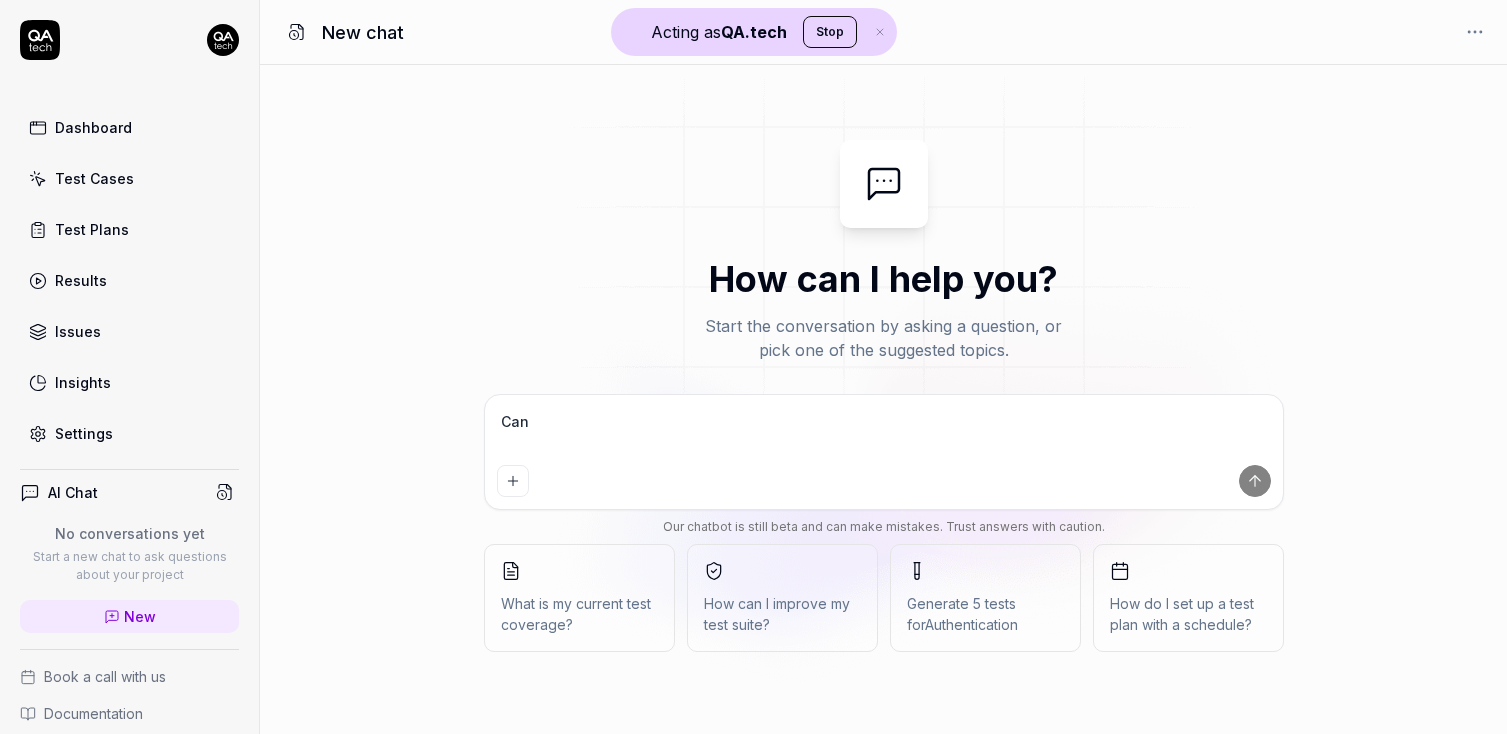 type on "*" 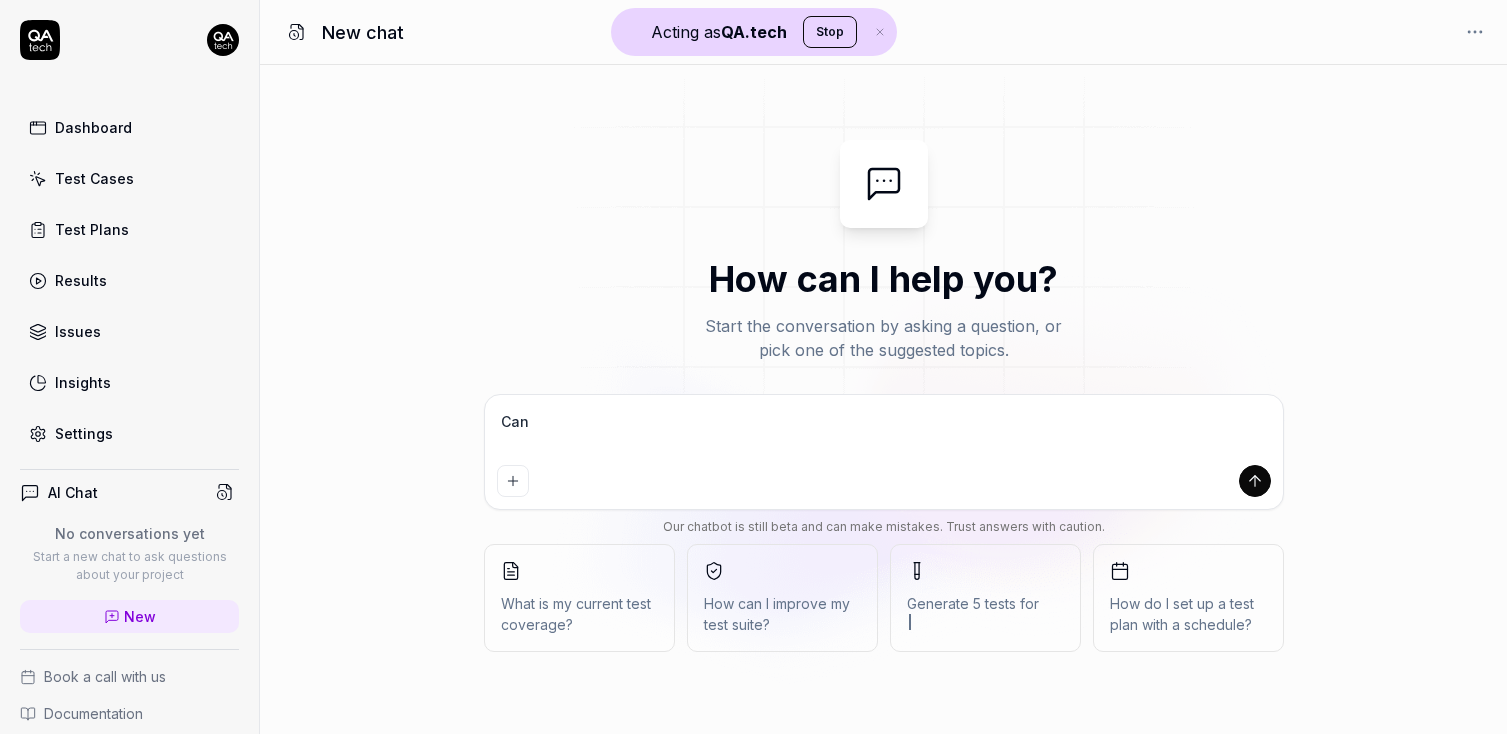 type on "Can" 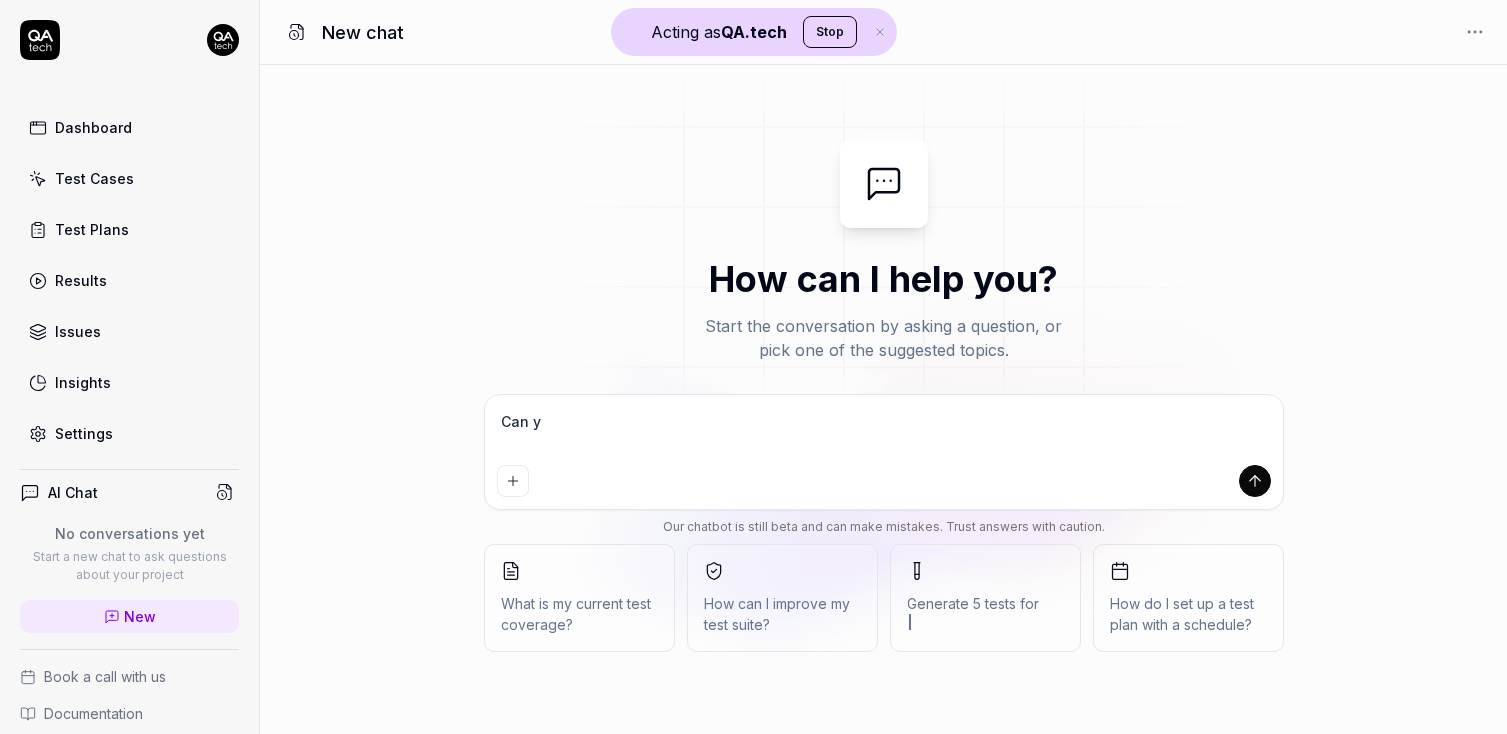 type on "Can yo" 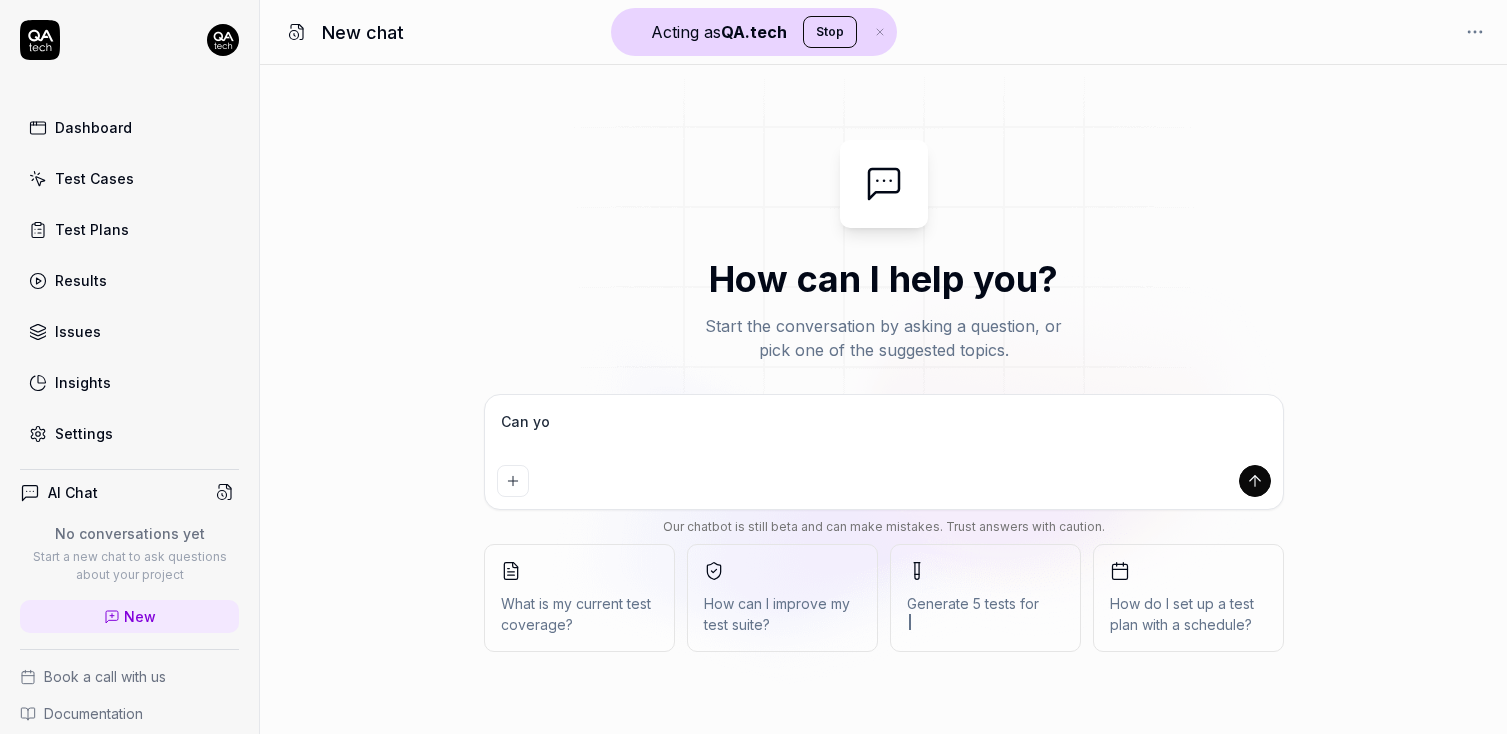 type on "*" 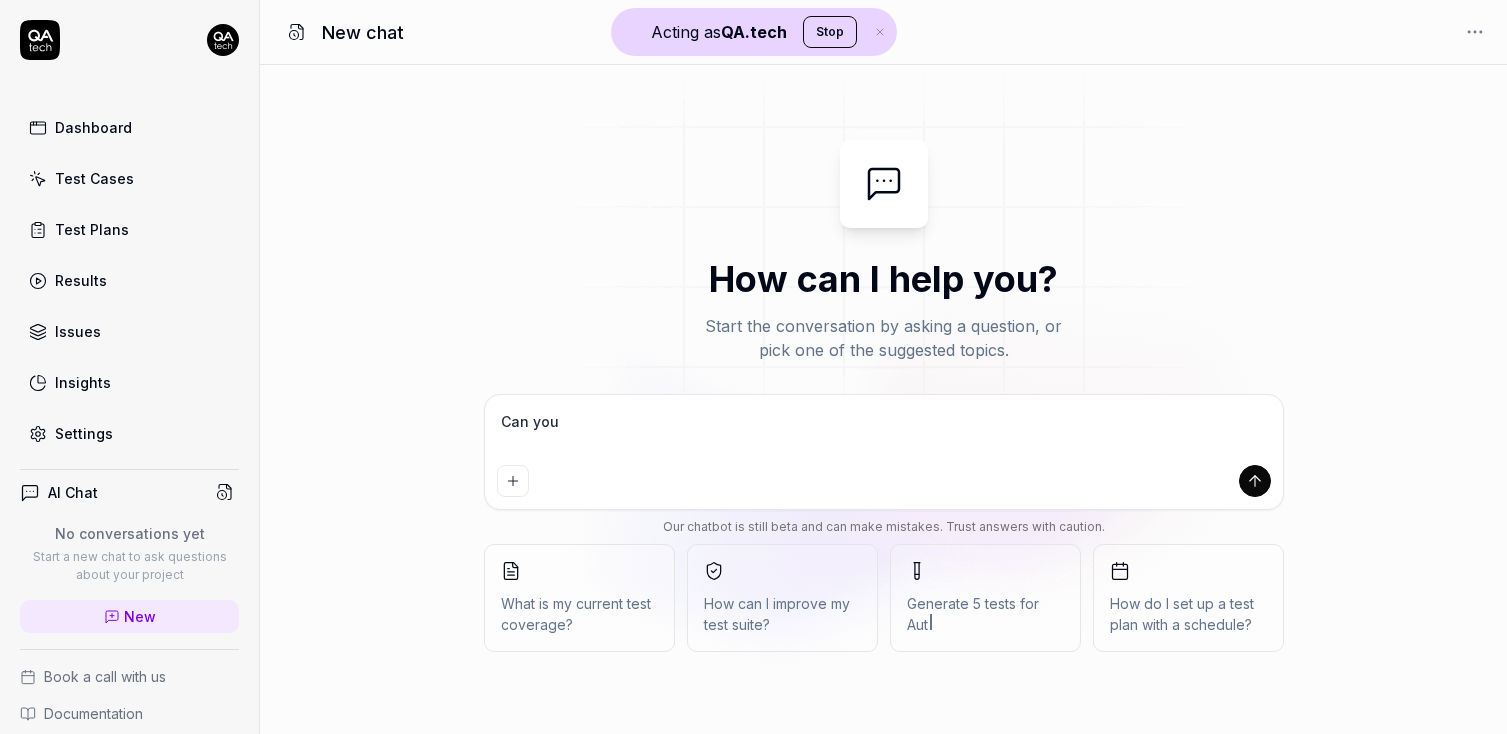 type on "Can you" 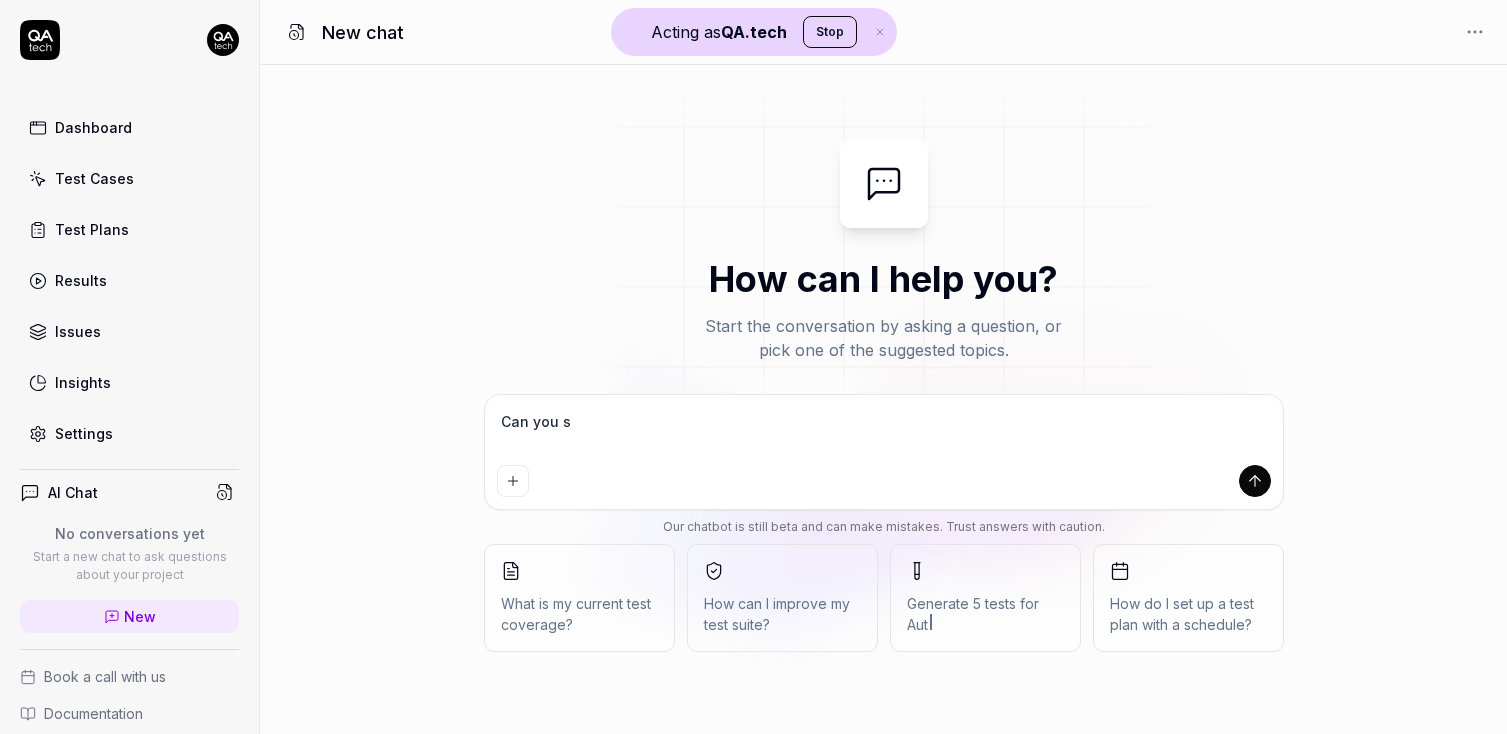 type on "Can you su" 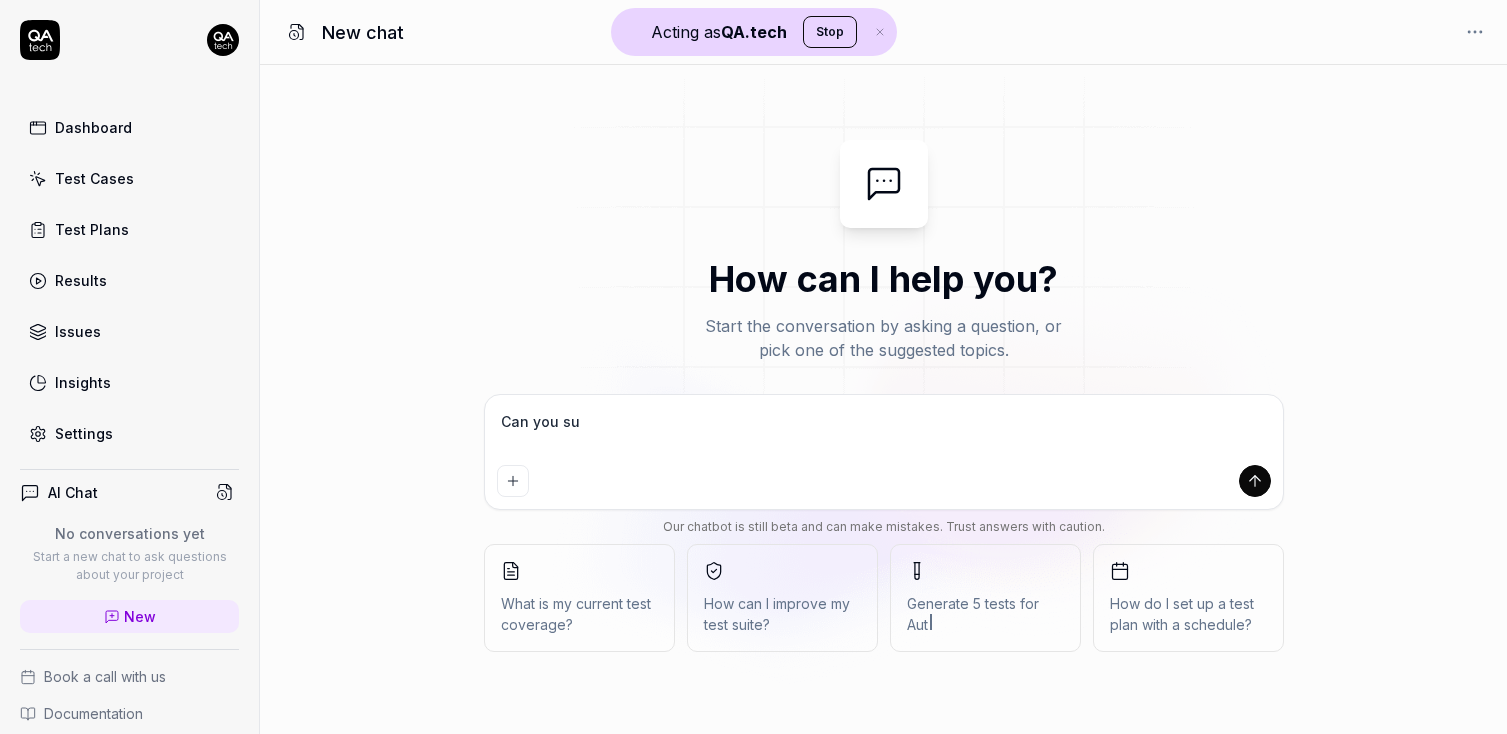 type on "*" 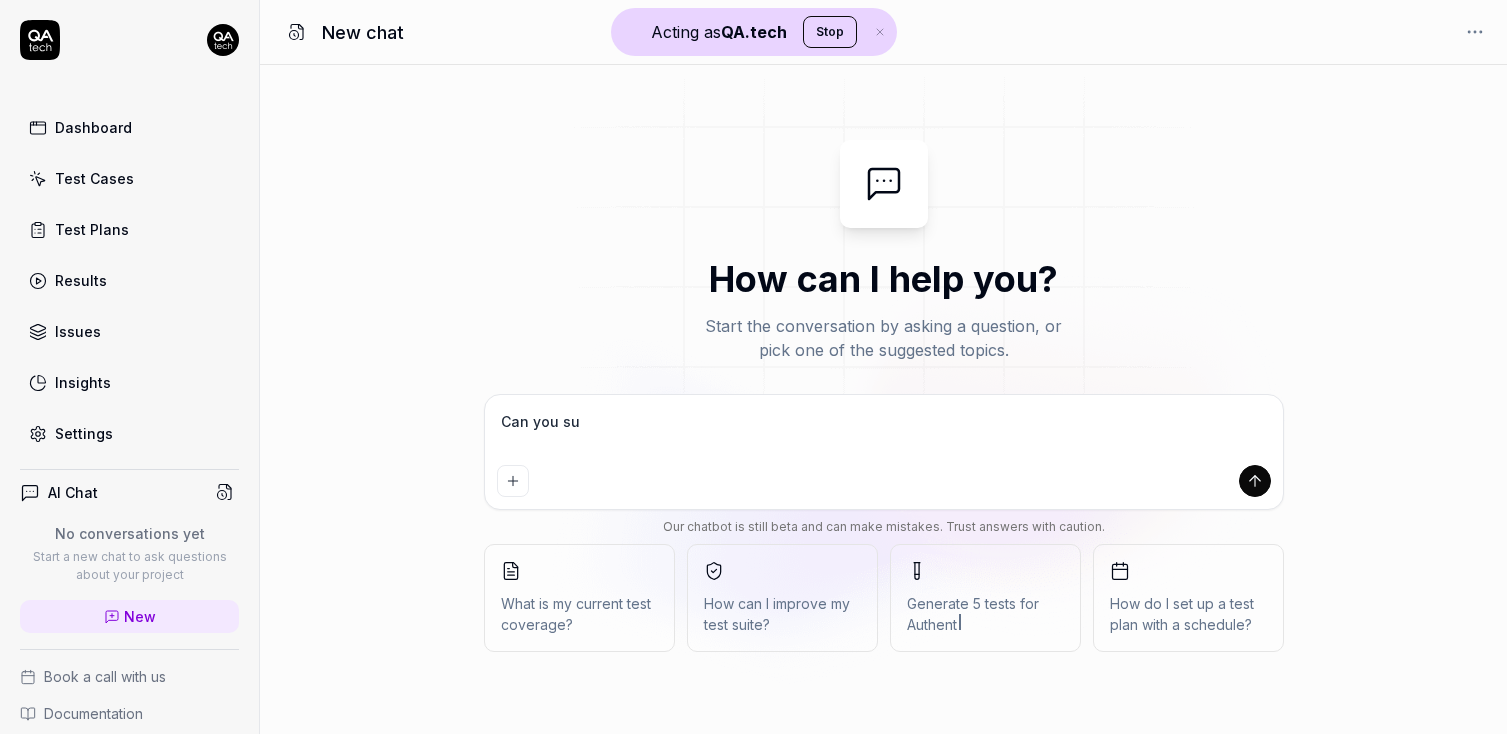 type on "Can you sug" 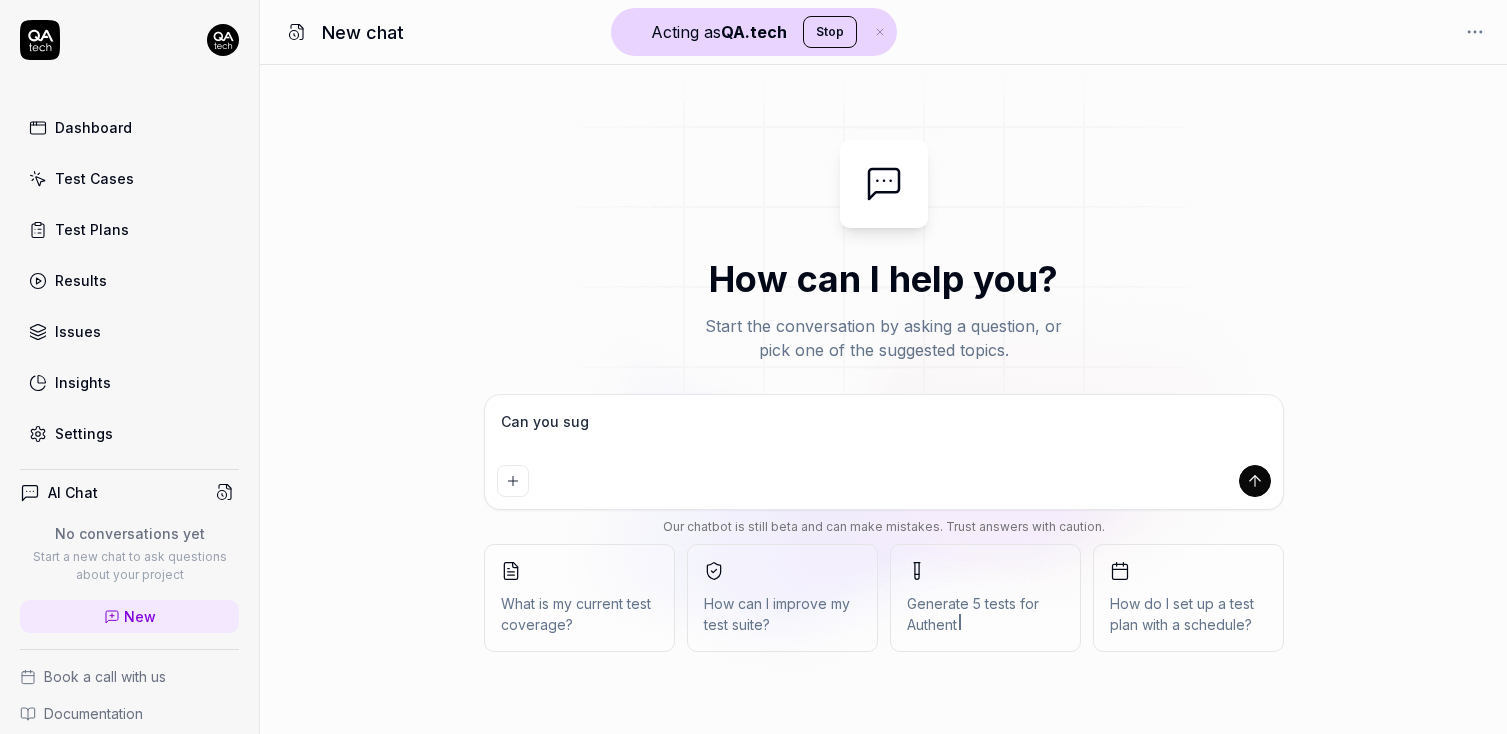 type on "Can you sugg" 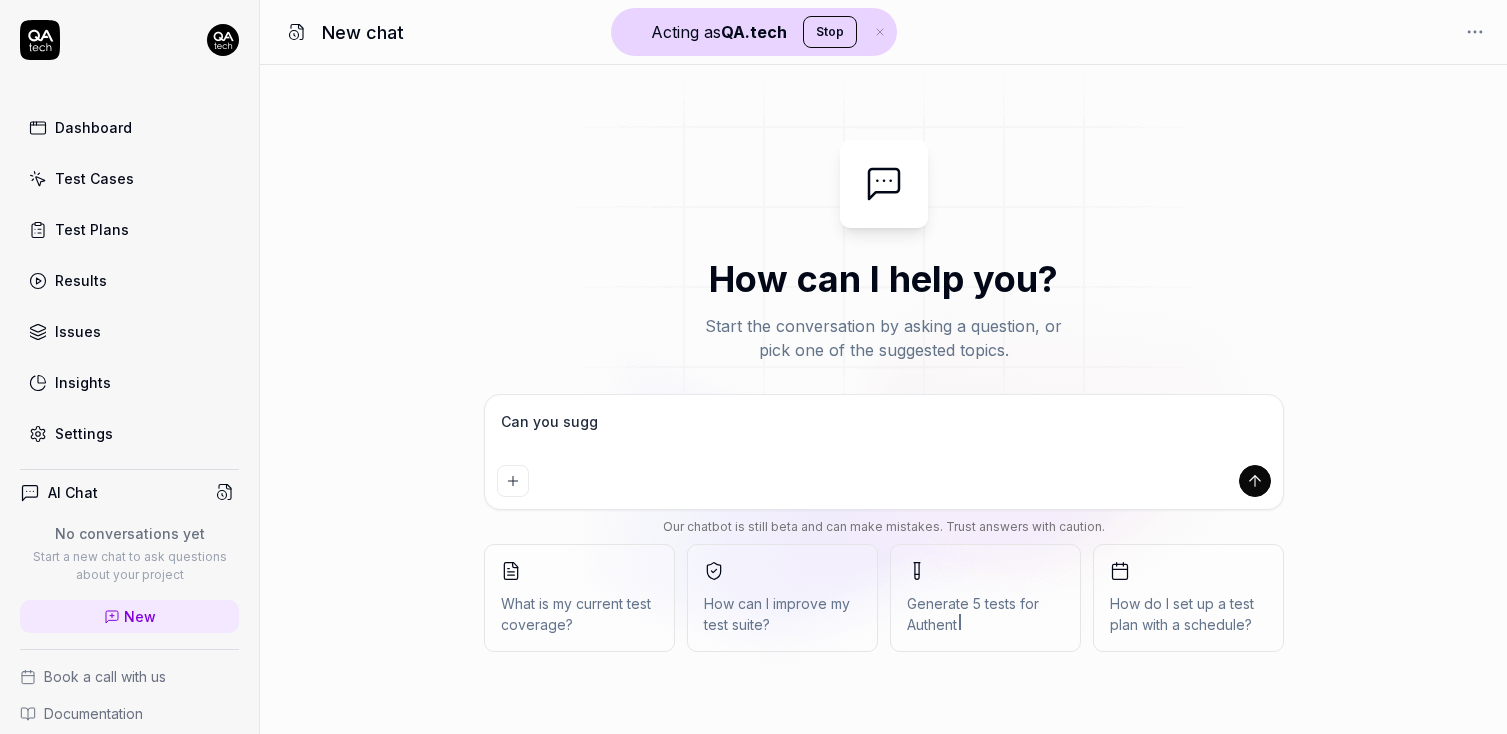 type on "Can you sugge" 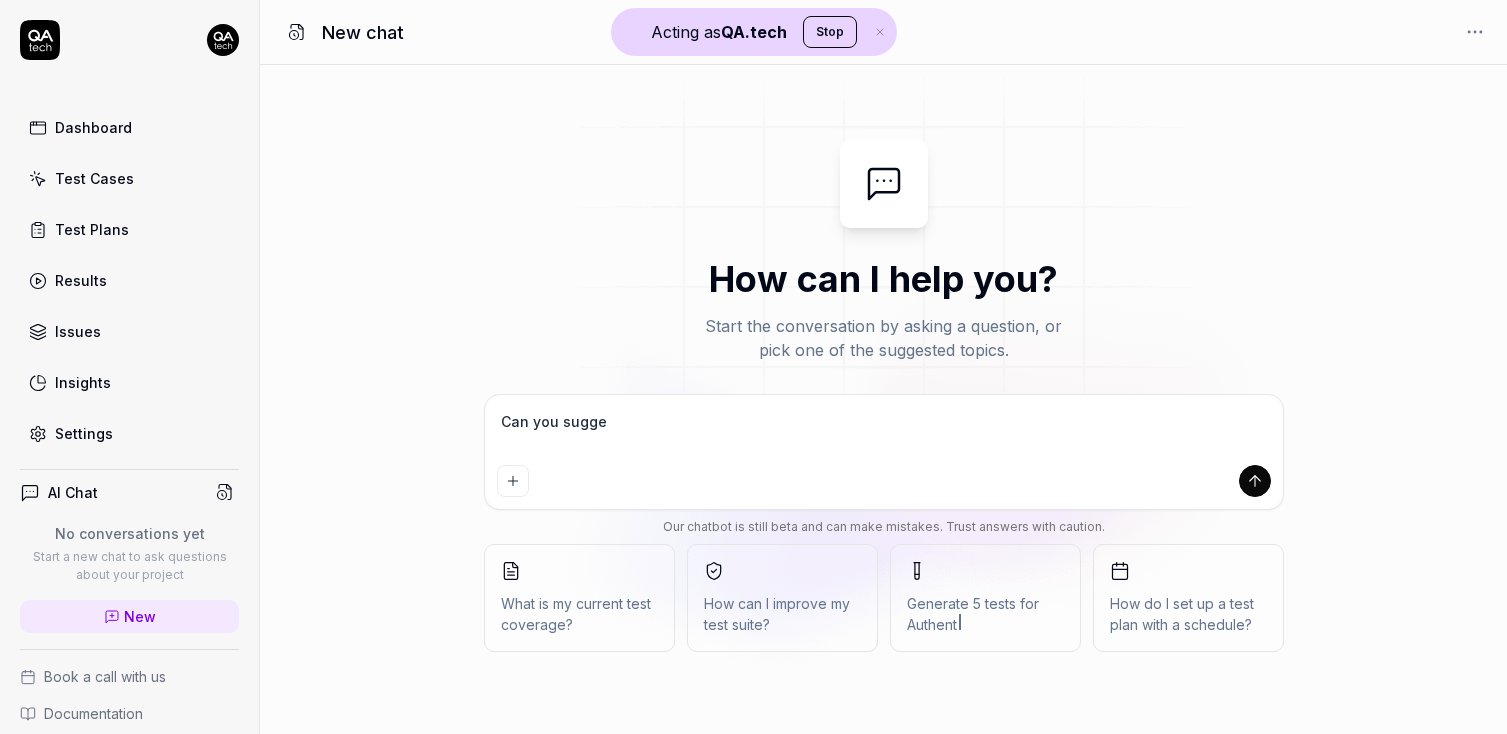 type on "*" 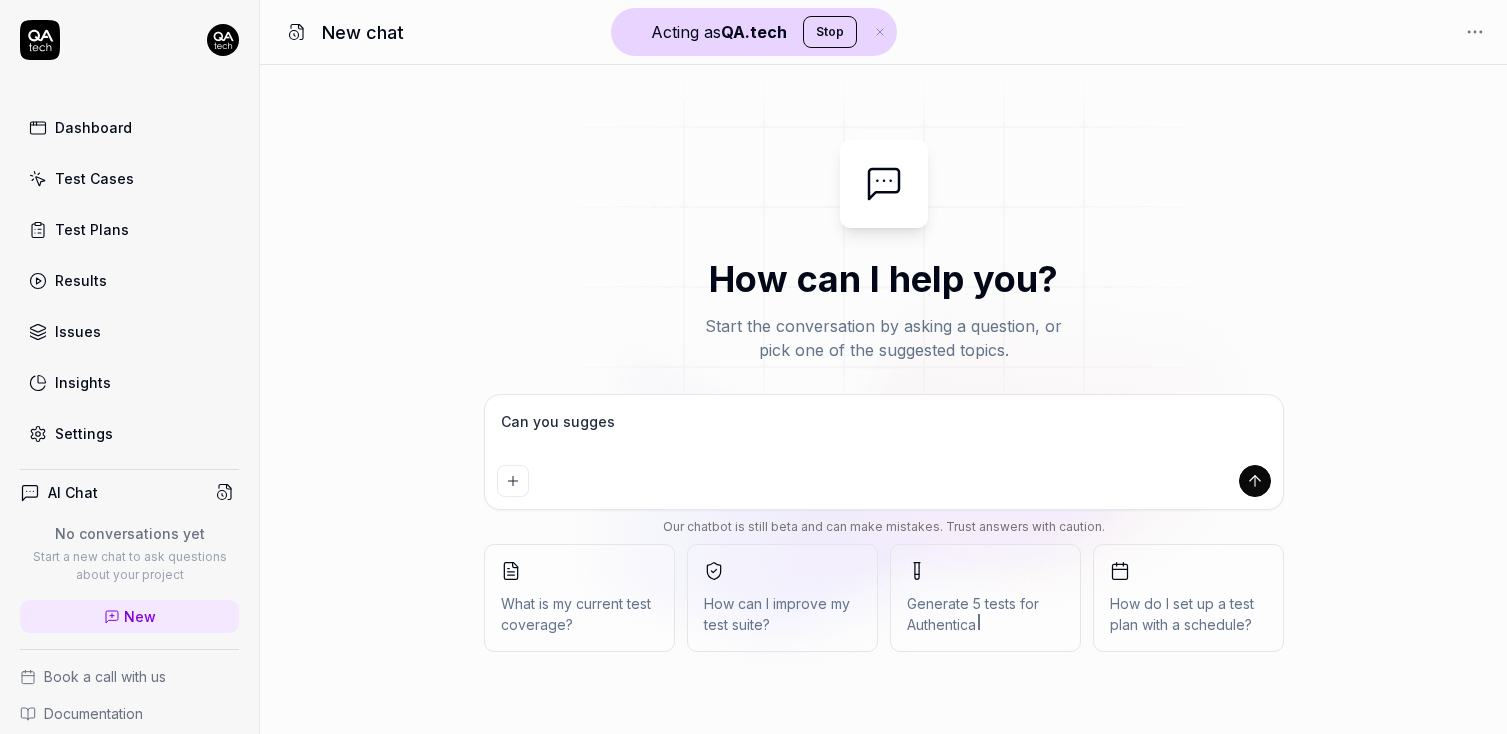 type on "Can you suggest" 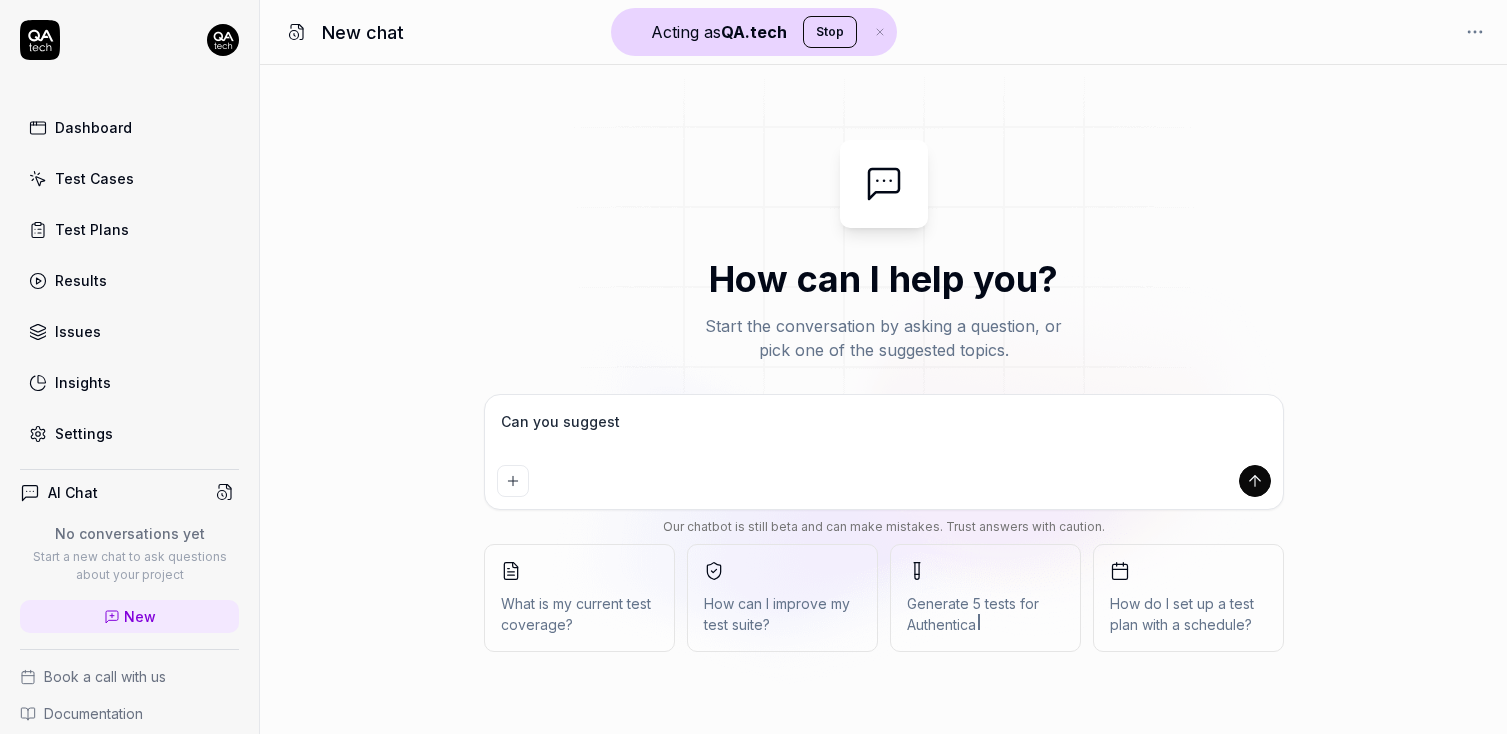 type on "Can you suggest" 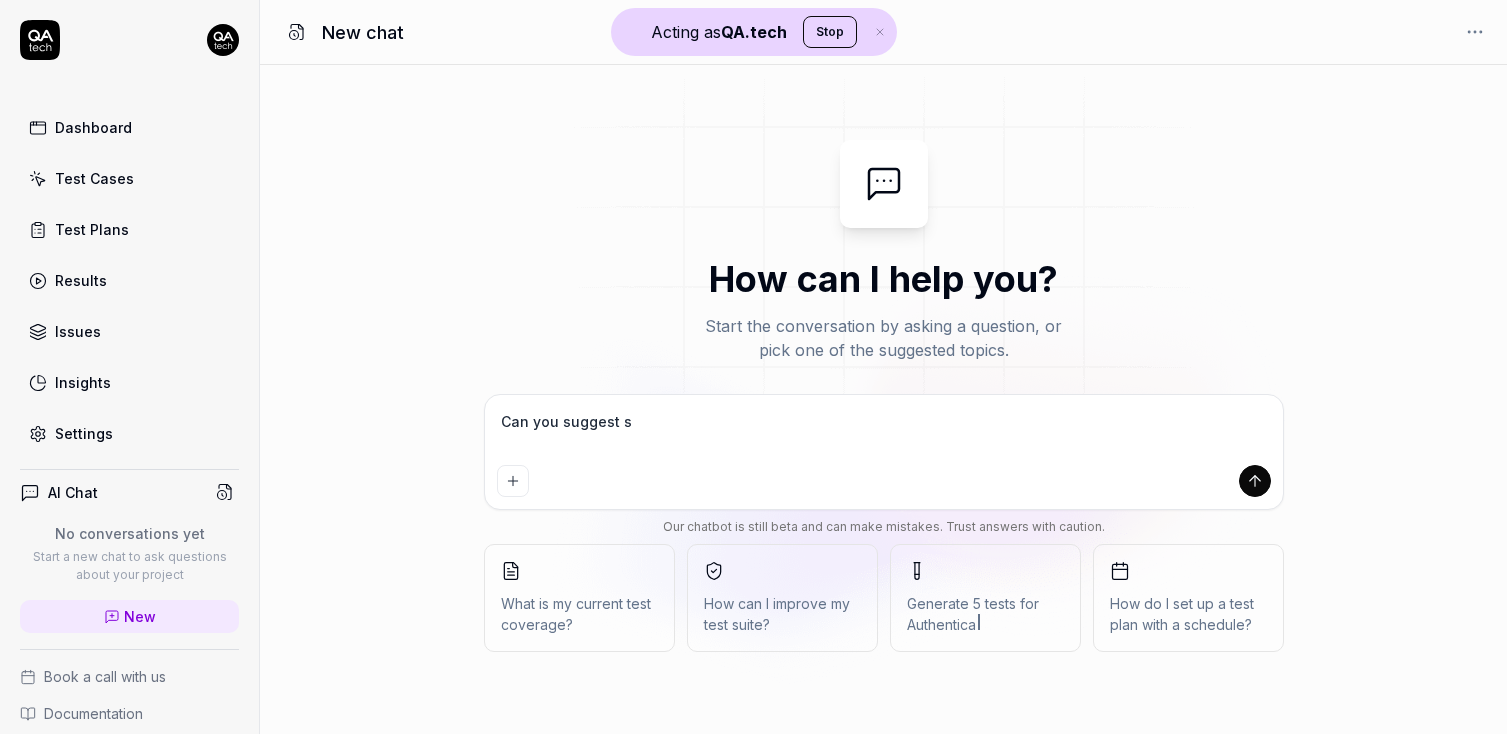 type on "Can you suggest so" 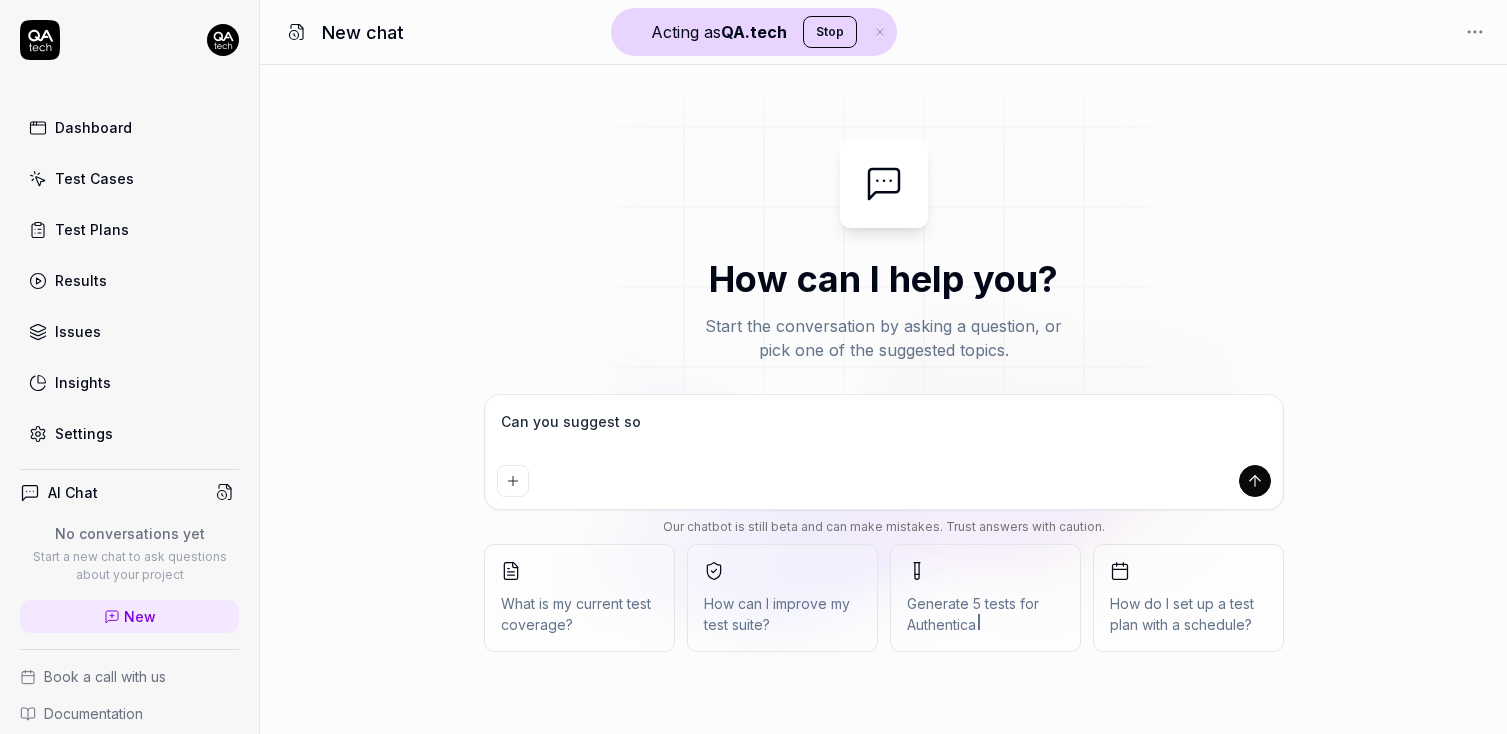 type on "Can you suggest som" 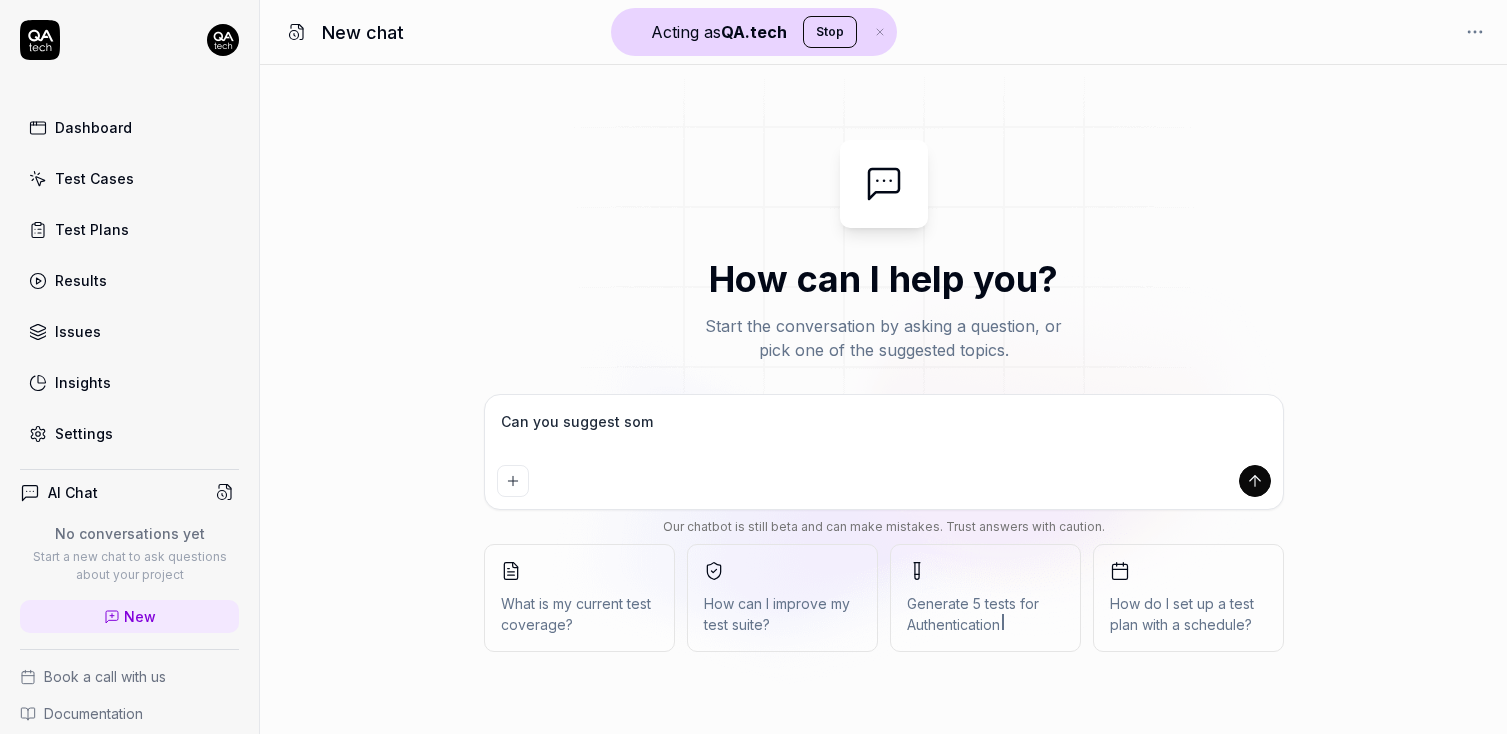 type on "Can you suggest some" 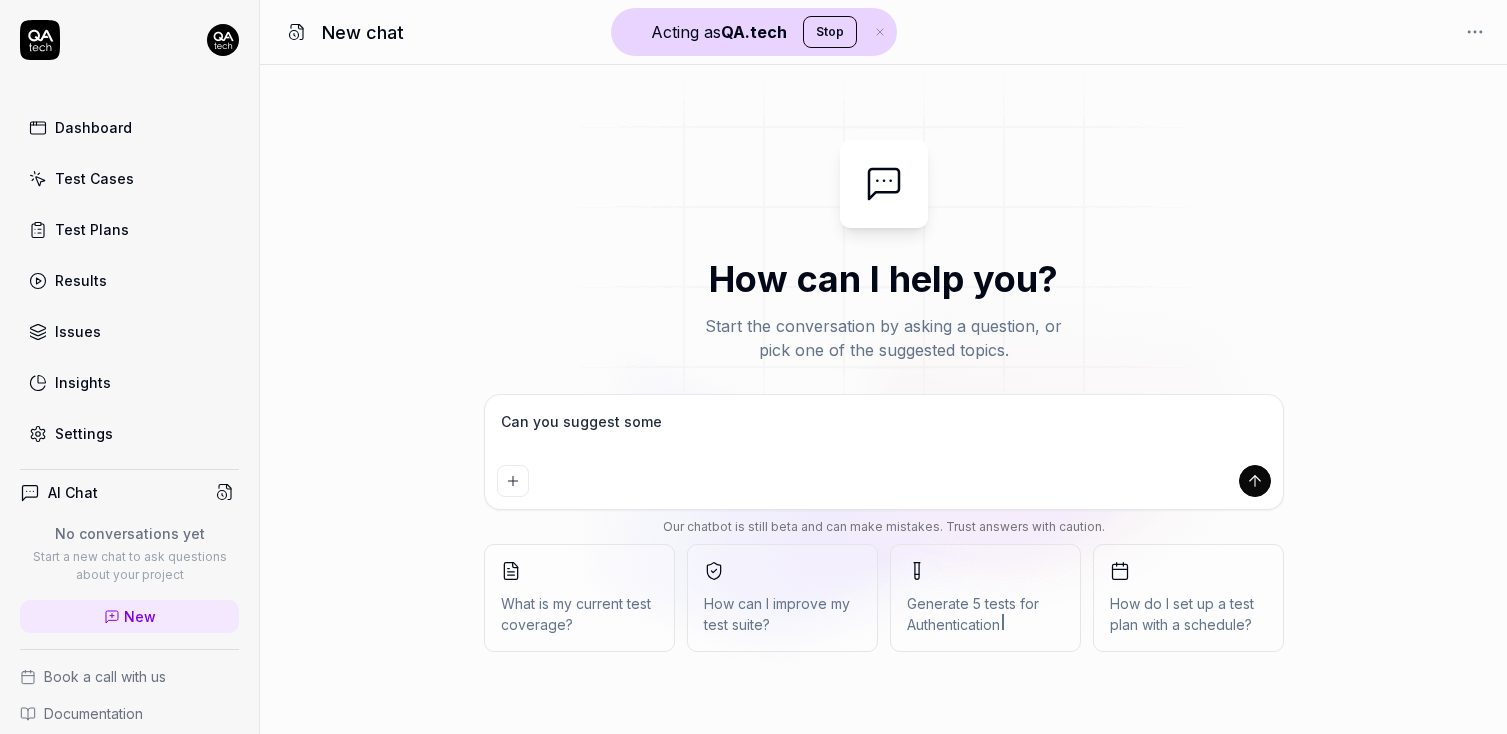type on "Can you suggest some" 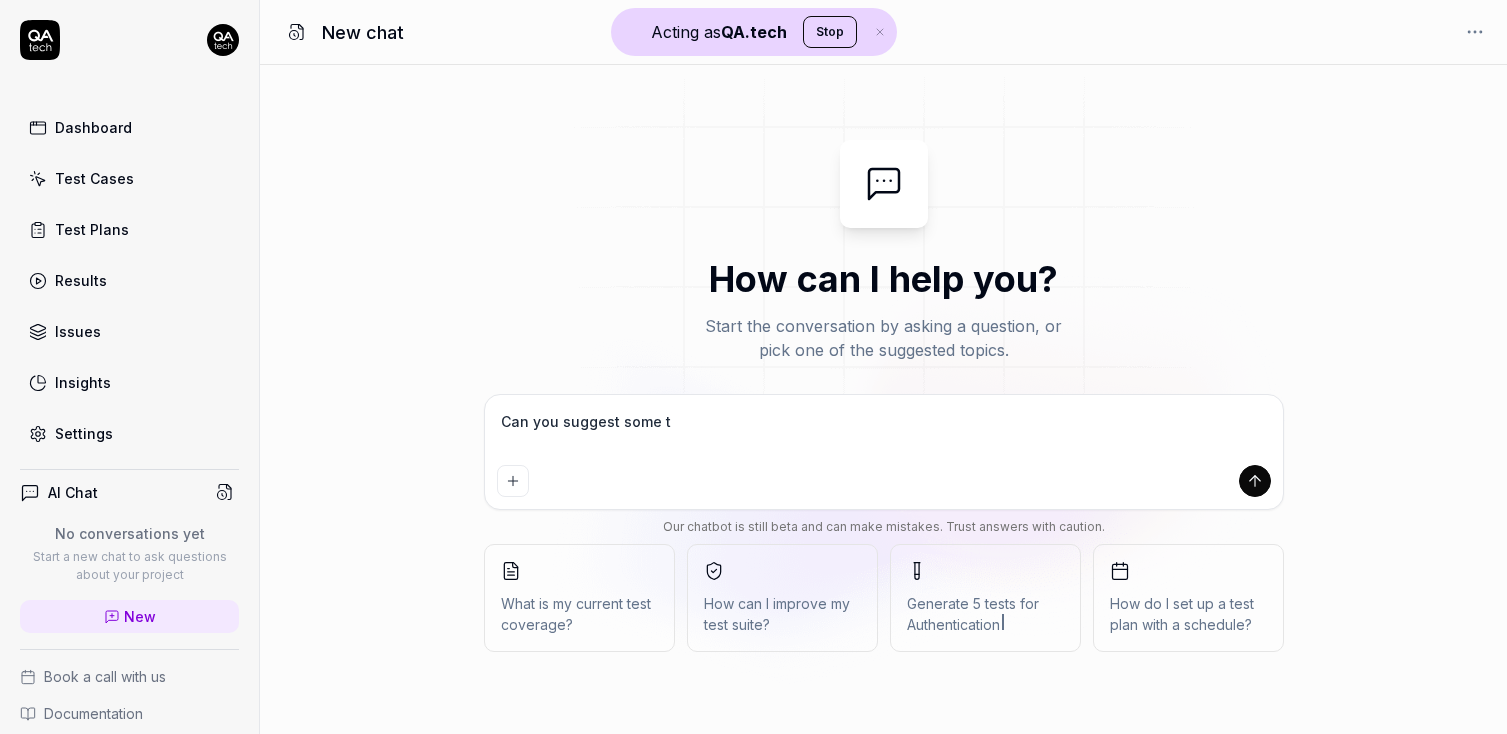 type on "Can you suggest some te" 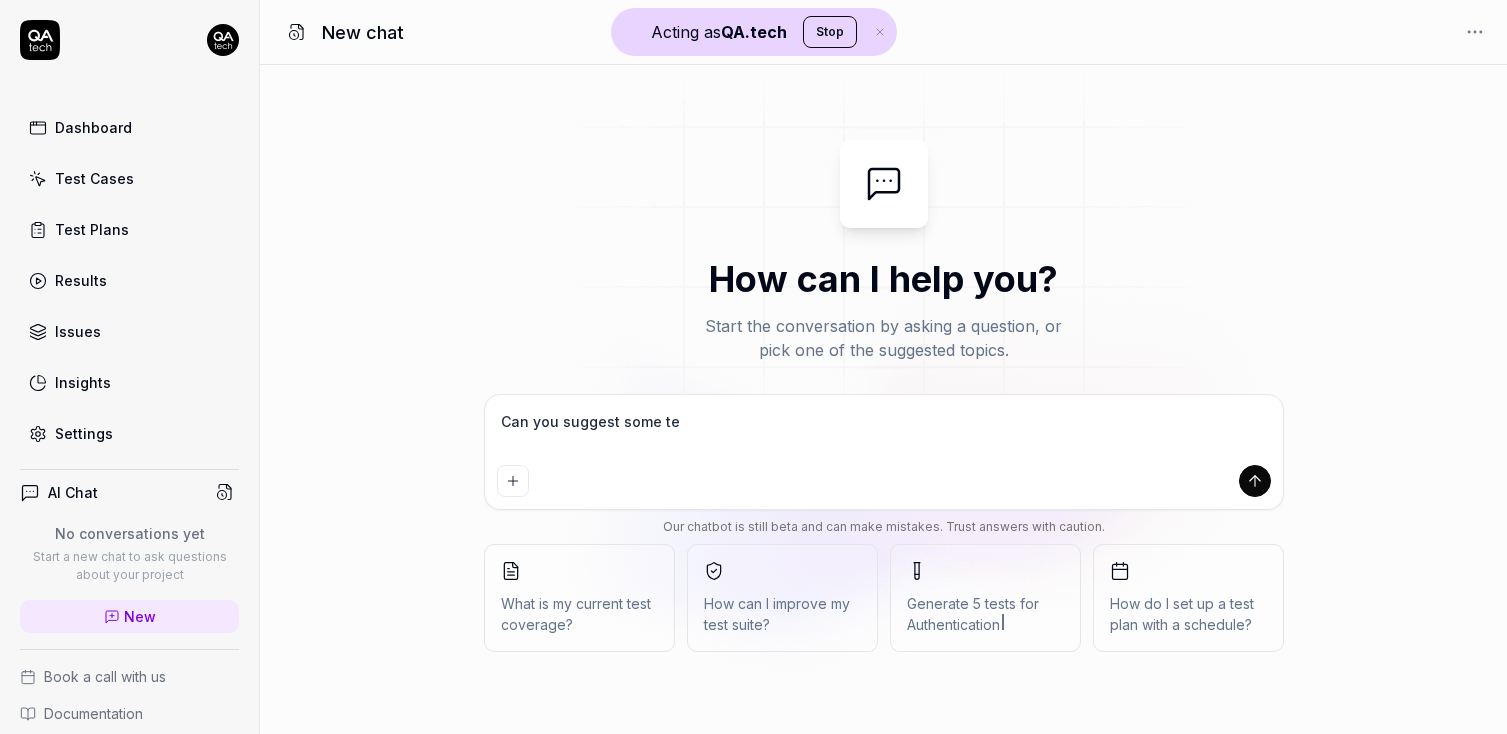 type on "Can you suggest some tes" 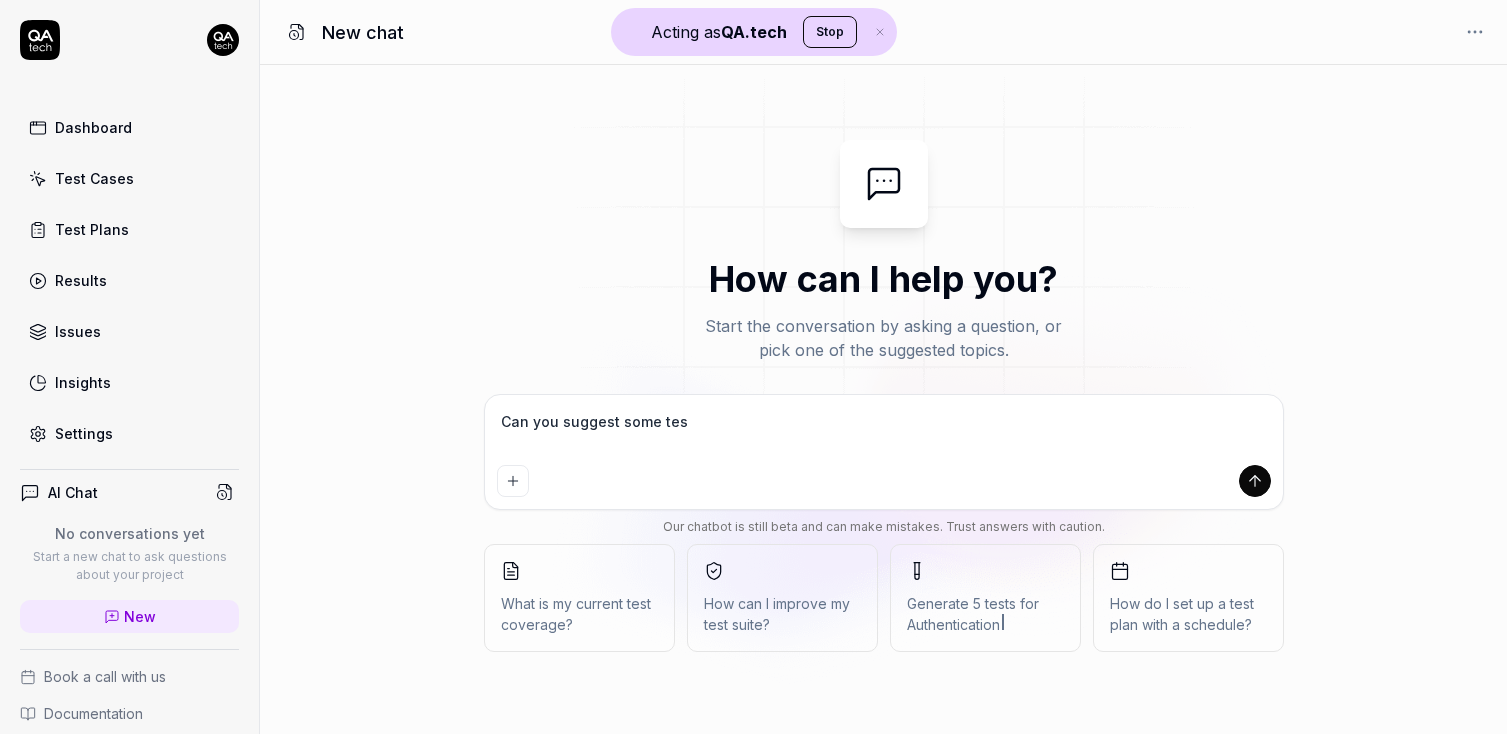 type on "Can you suggest some test" 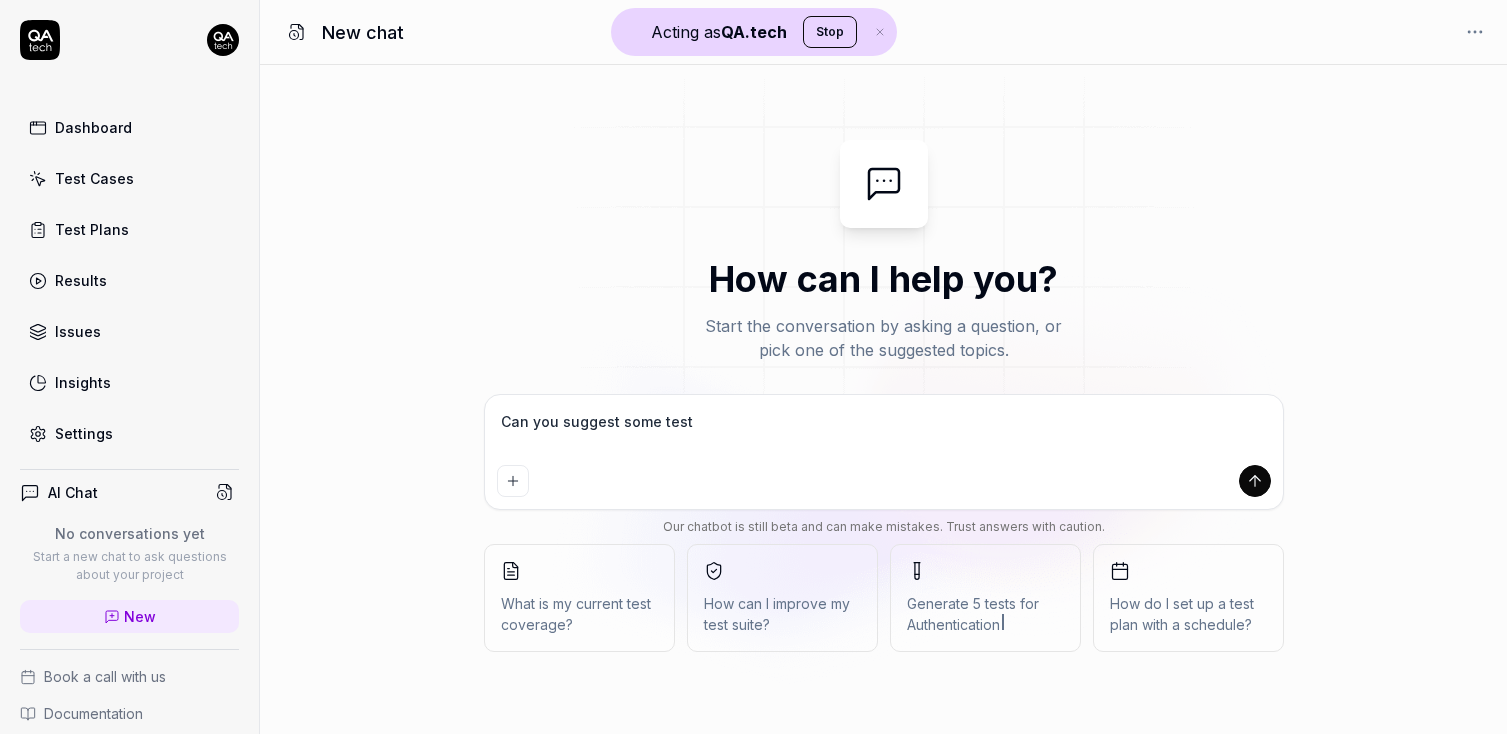 type on "Can you suggest some tests" 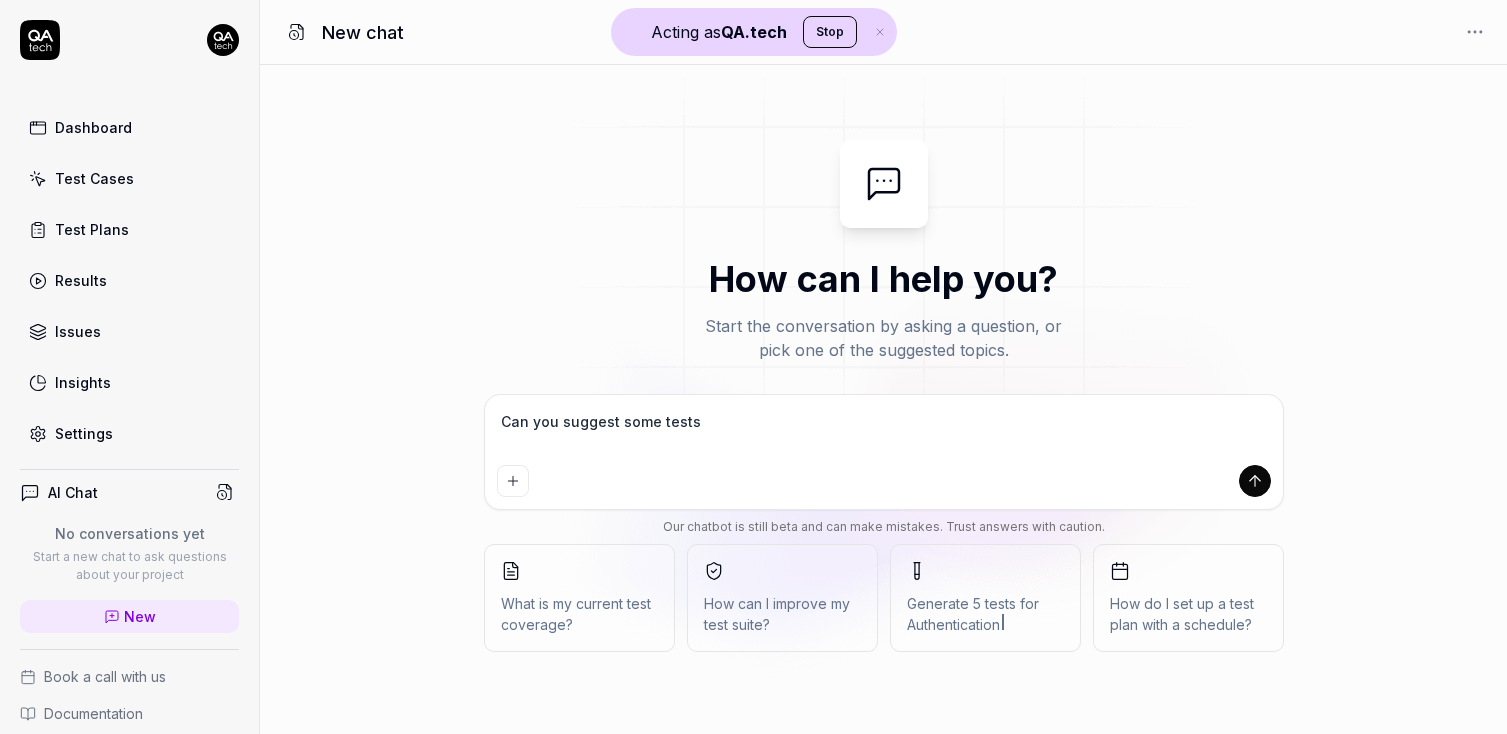 type on "Can you suggest some tests" 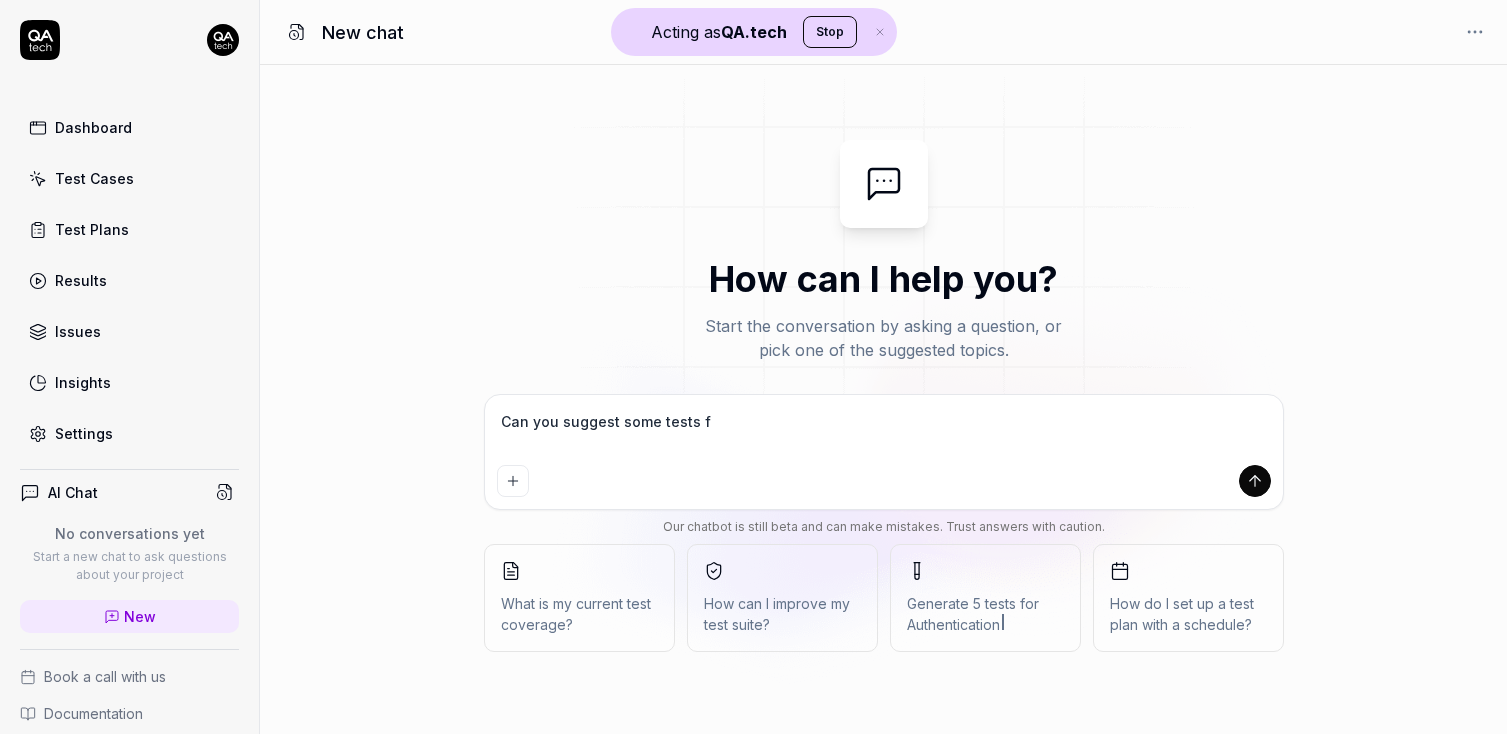 type on "Can you suggest some tests fo" 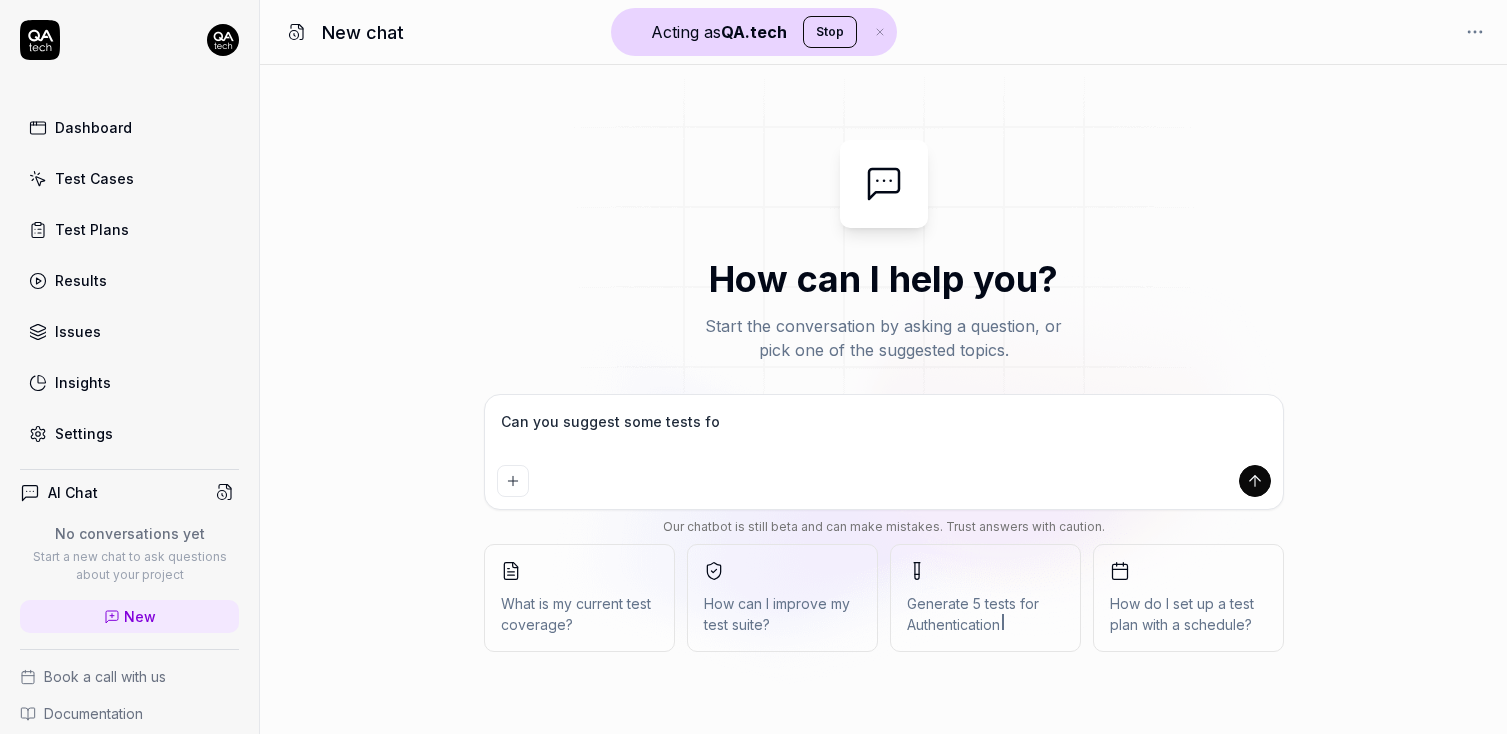 type on "Can you suggest some tests for" 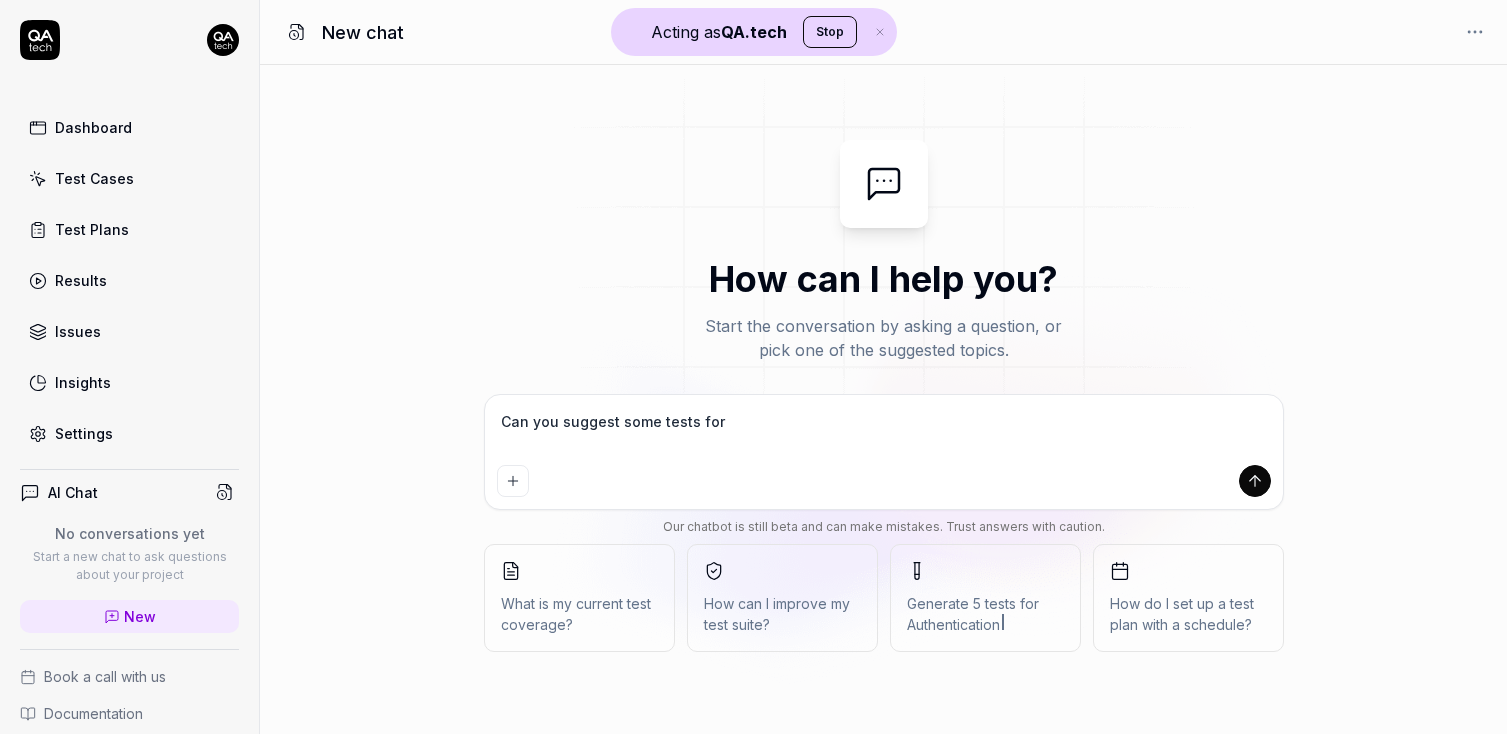 type on "*" 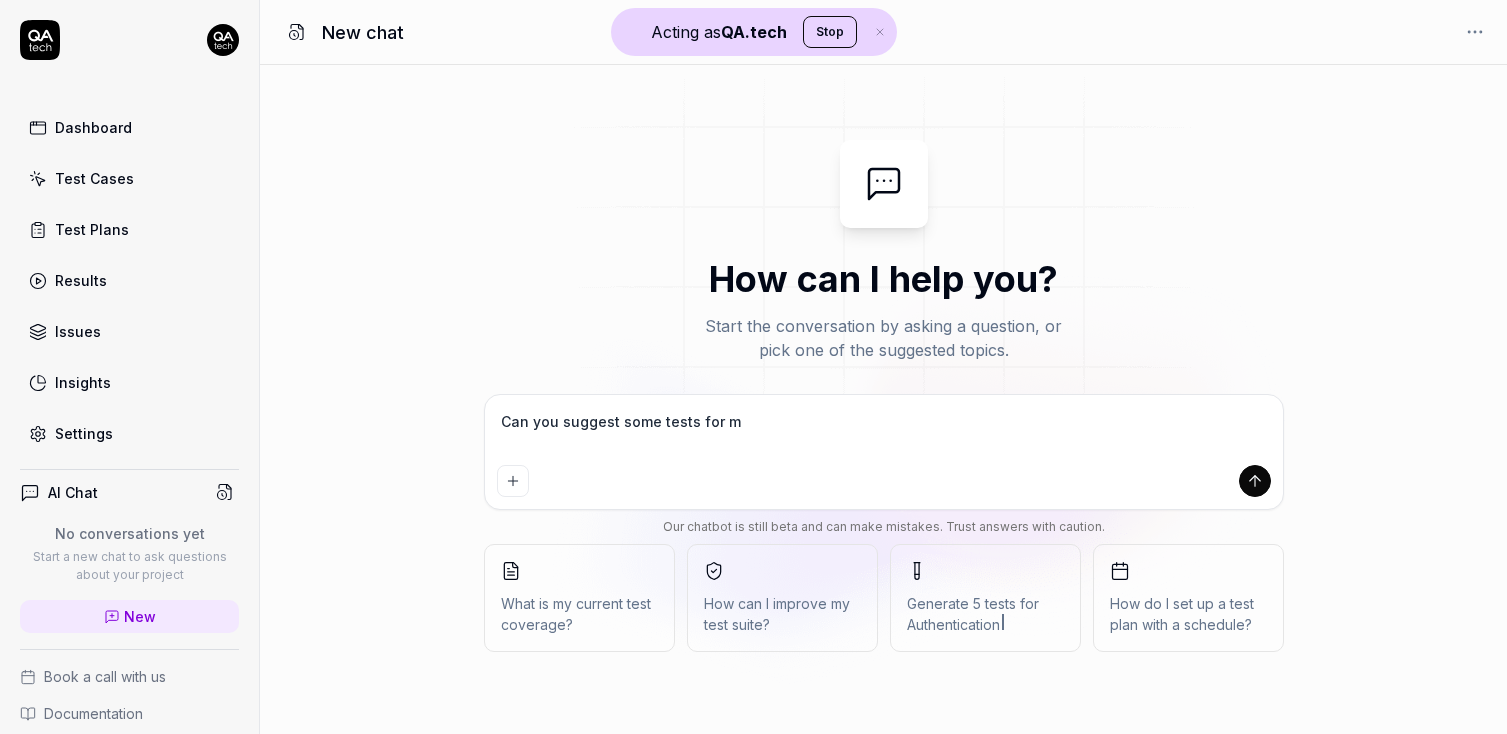 type on "Can you suggest some tests for me" 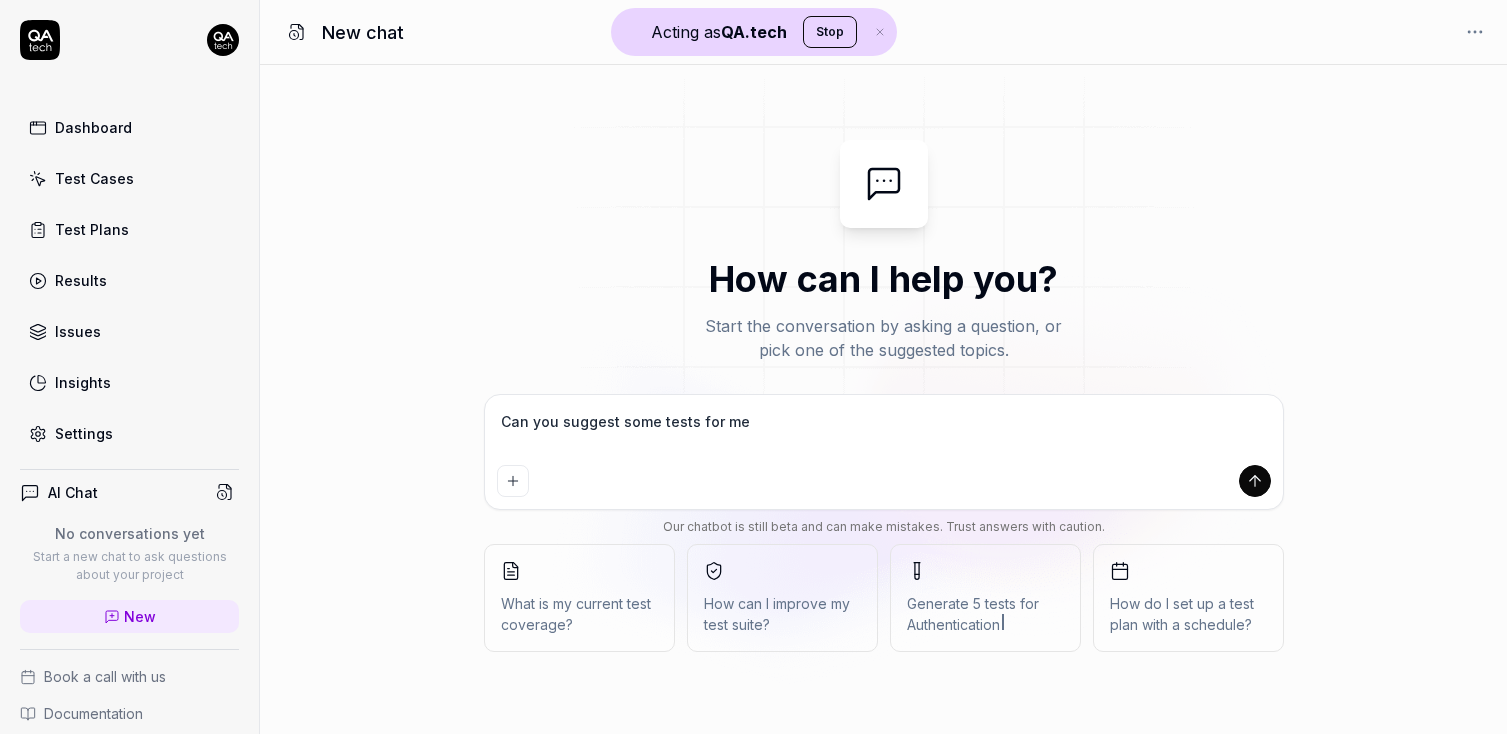 type on "*" 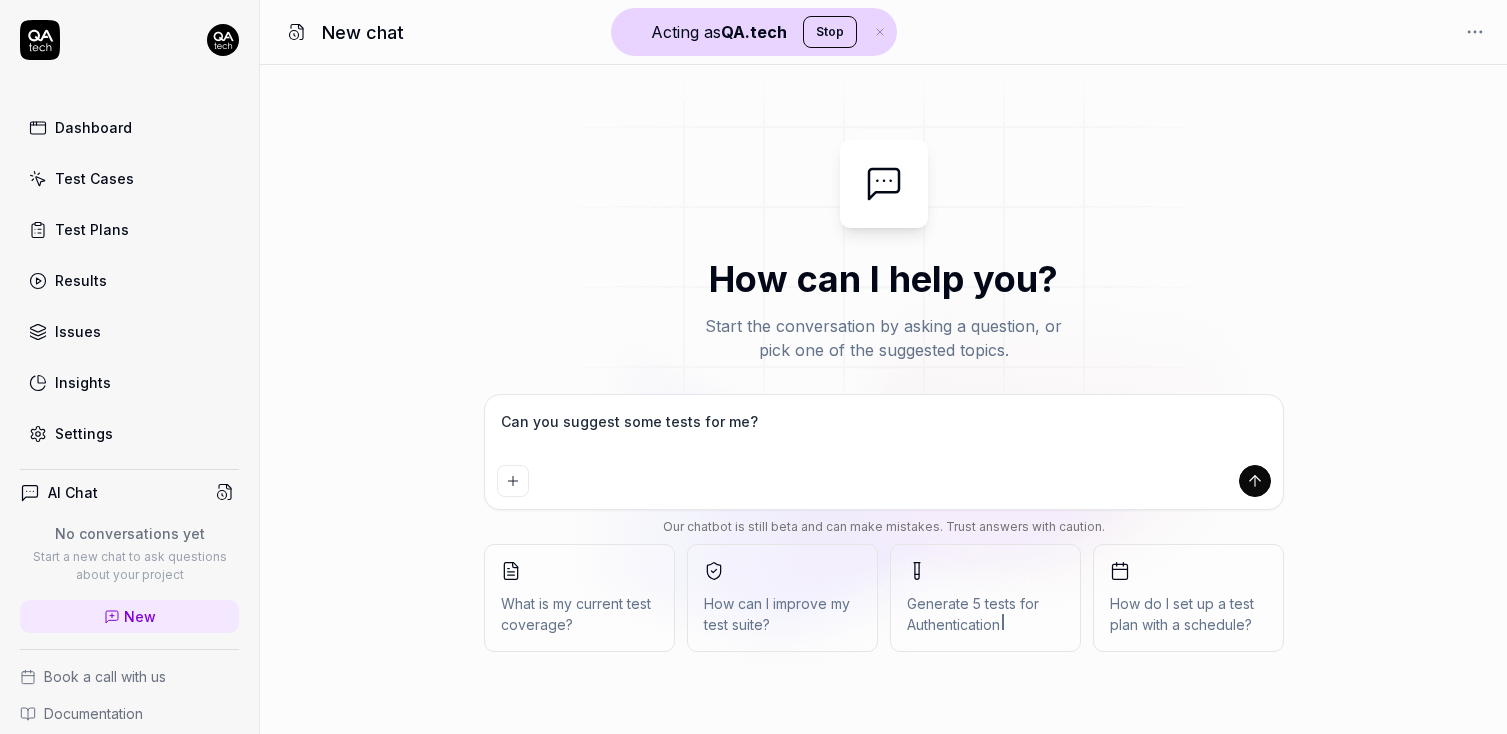 type on "*" 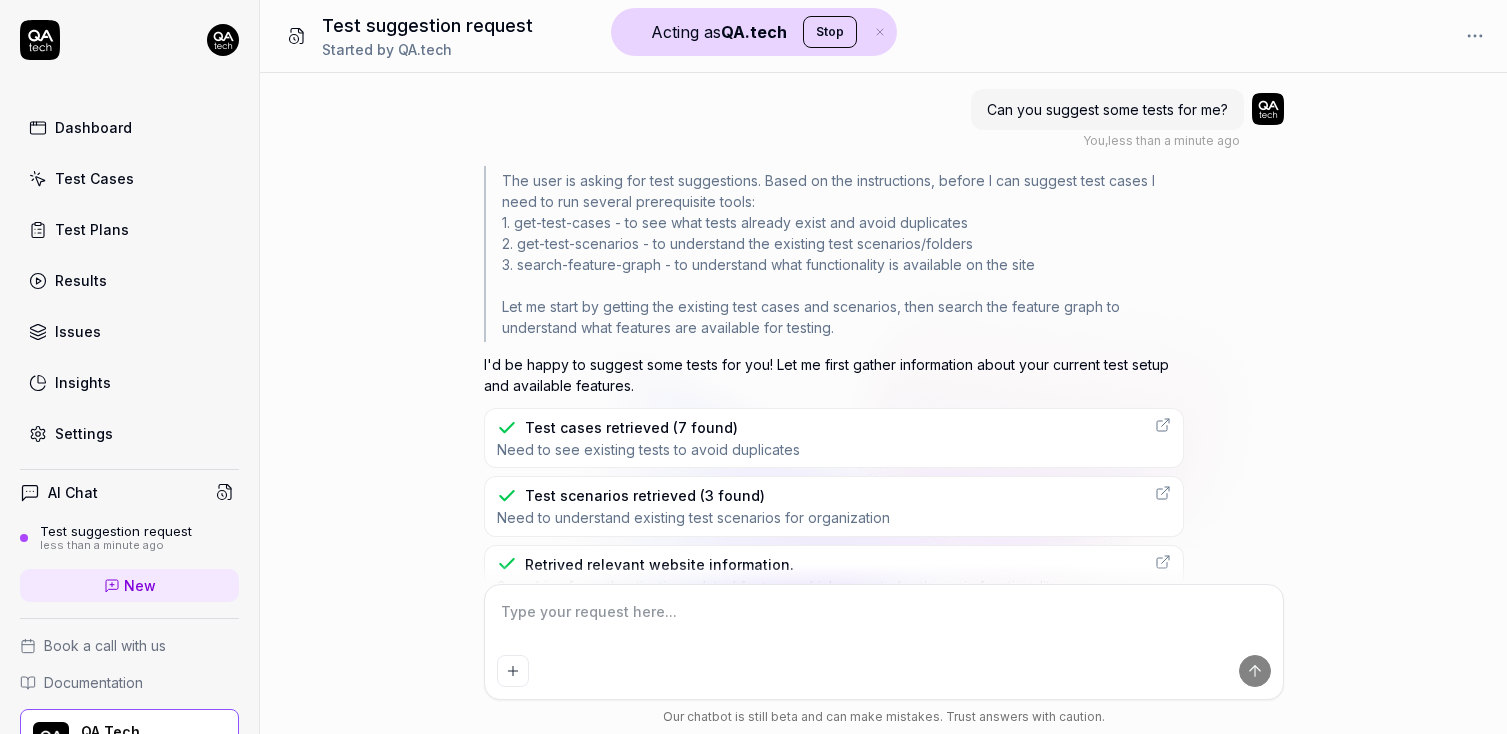scroll, scrollTop: 88, scrollLeft: 0, axis: vertical 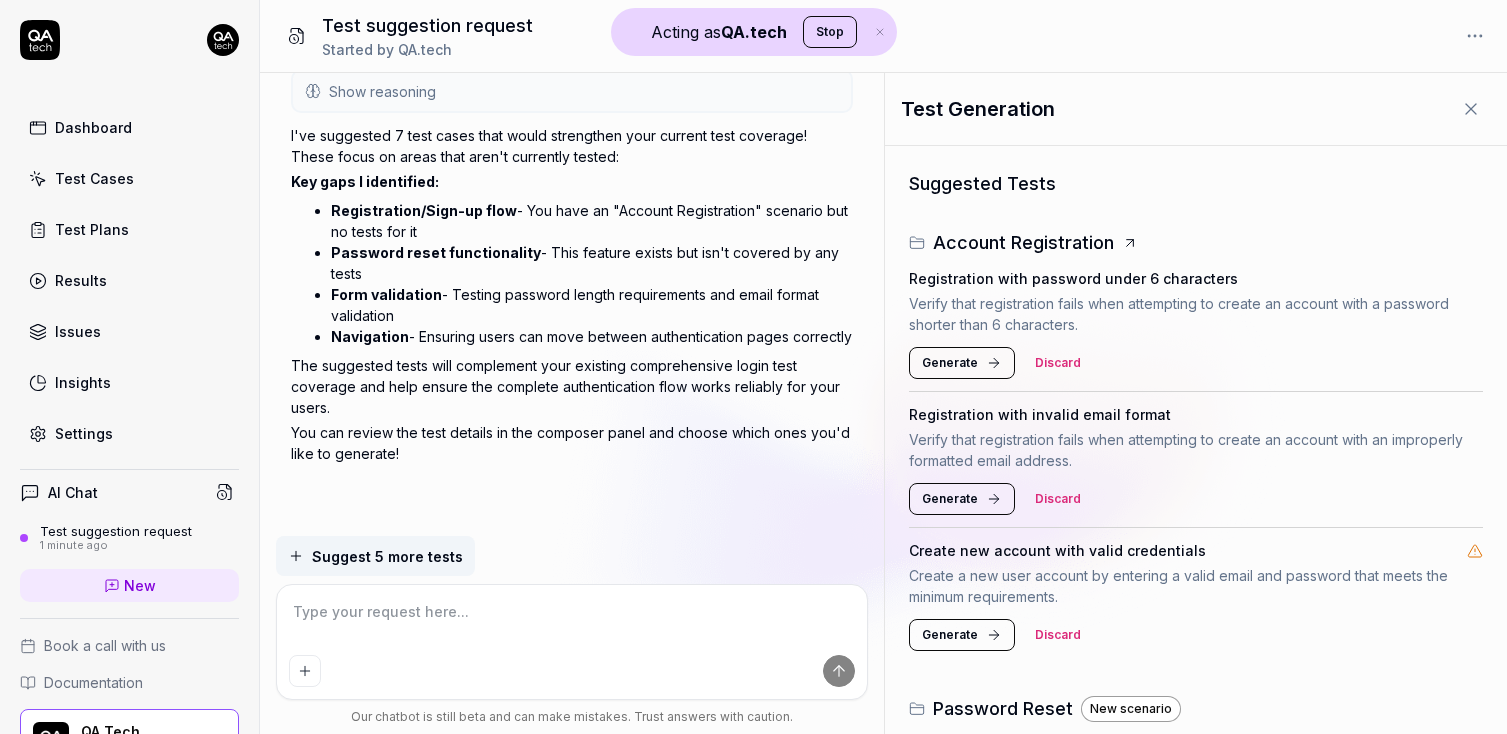 click at bounding box center (572, 622) 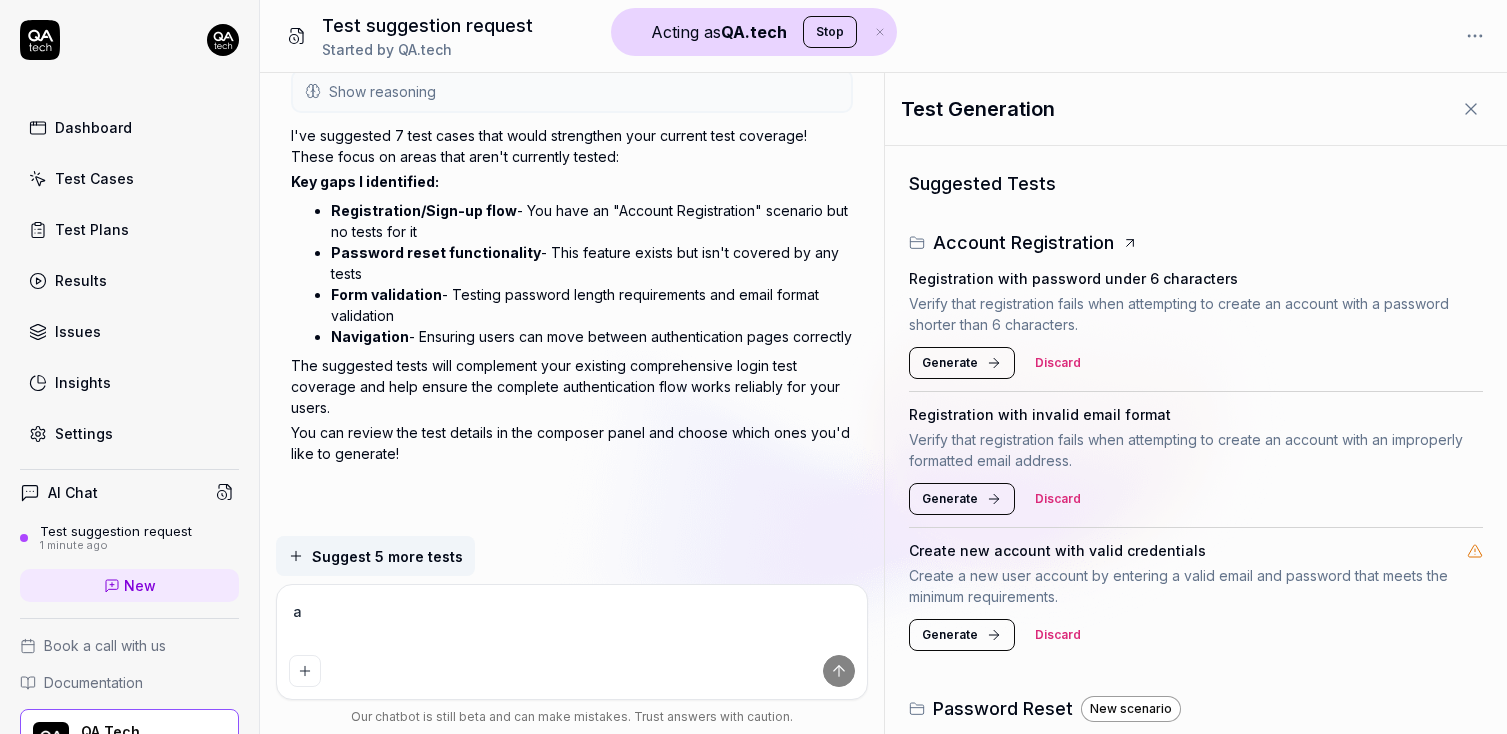 type on "*" 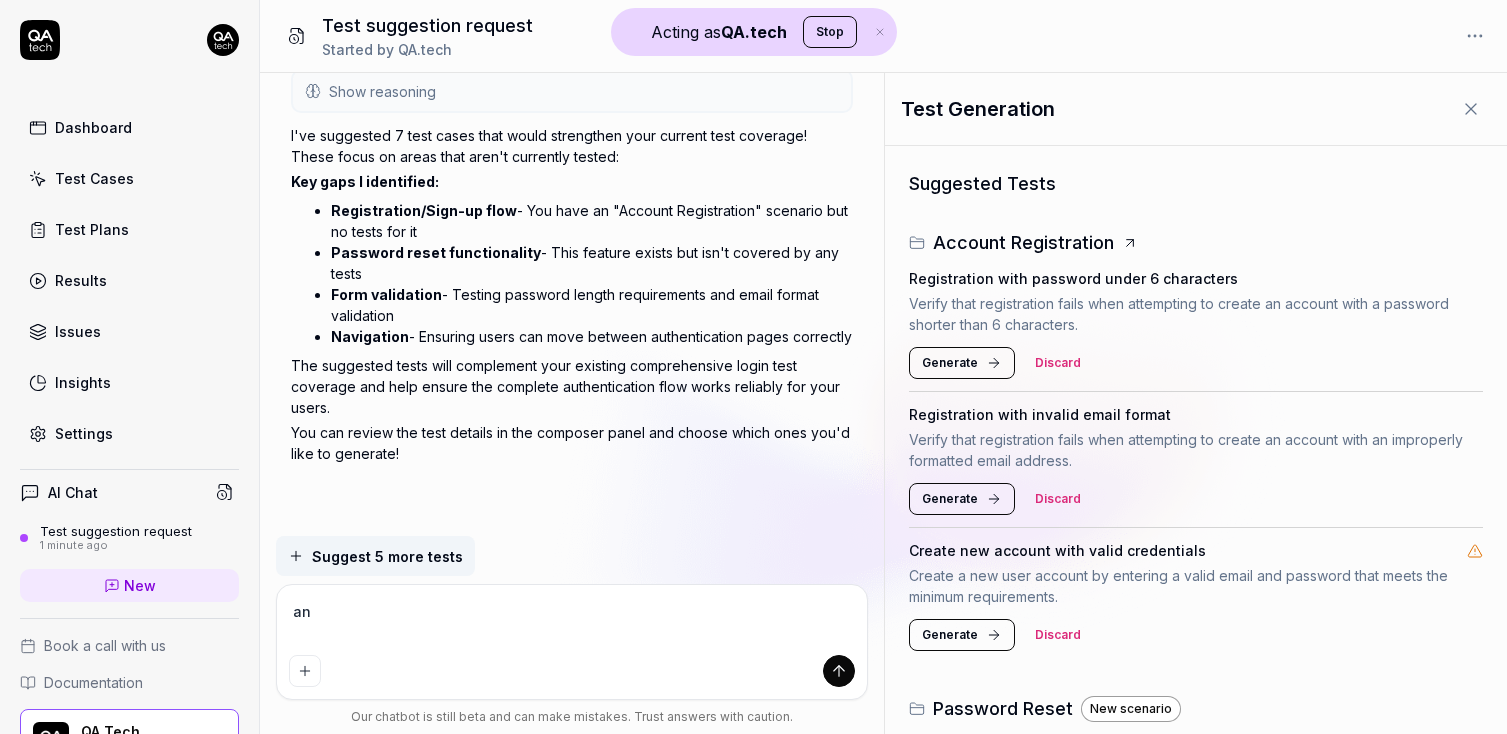 type on "*" 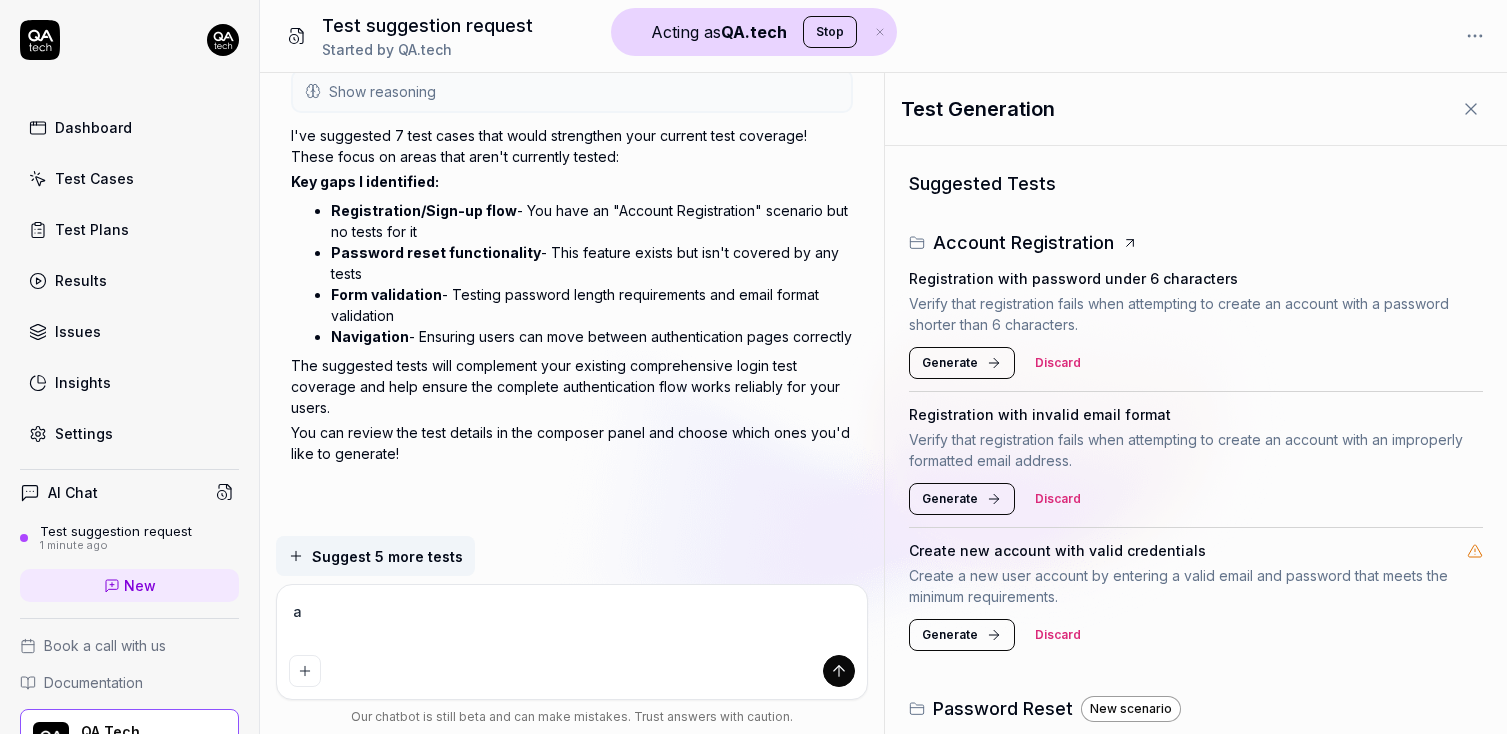 type on "*" 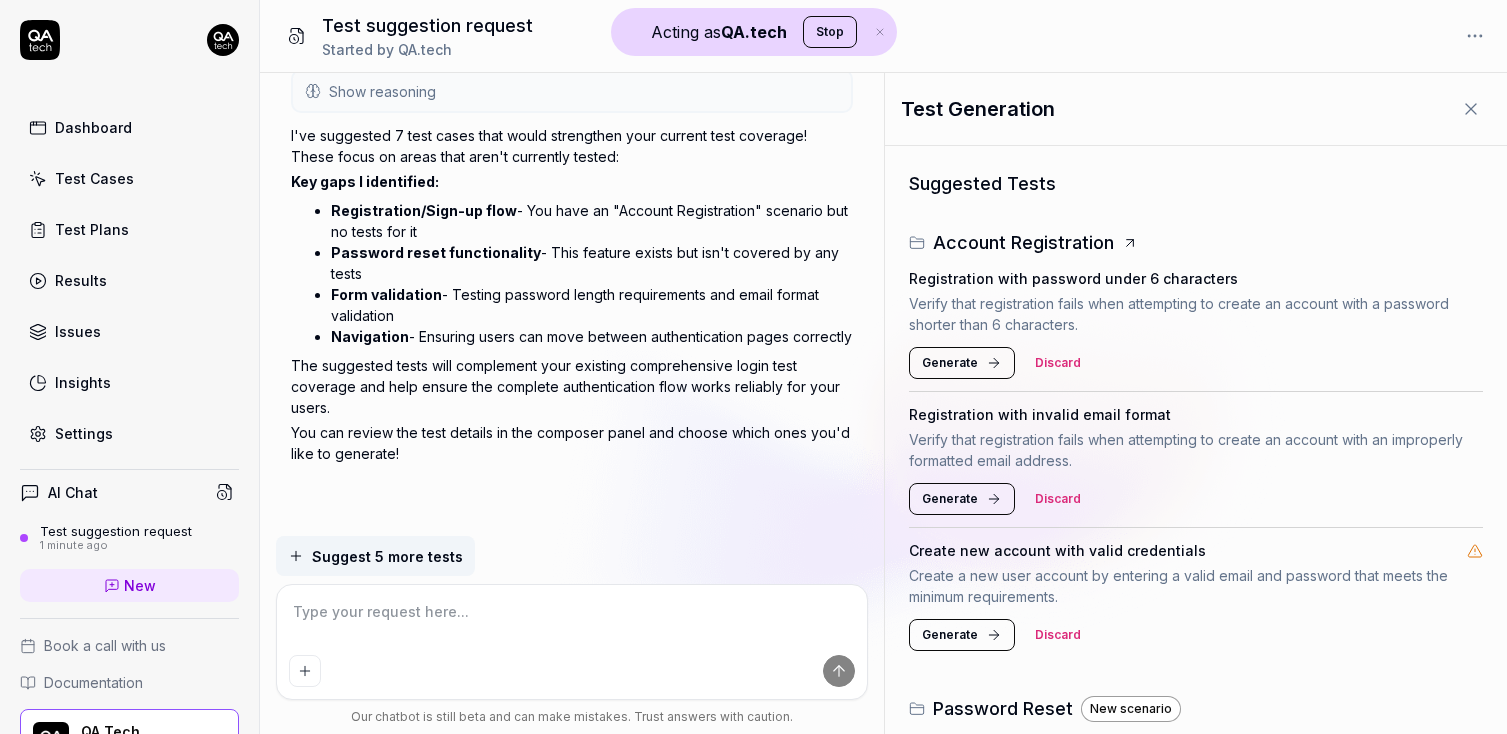 type on "*" 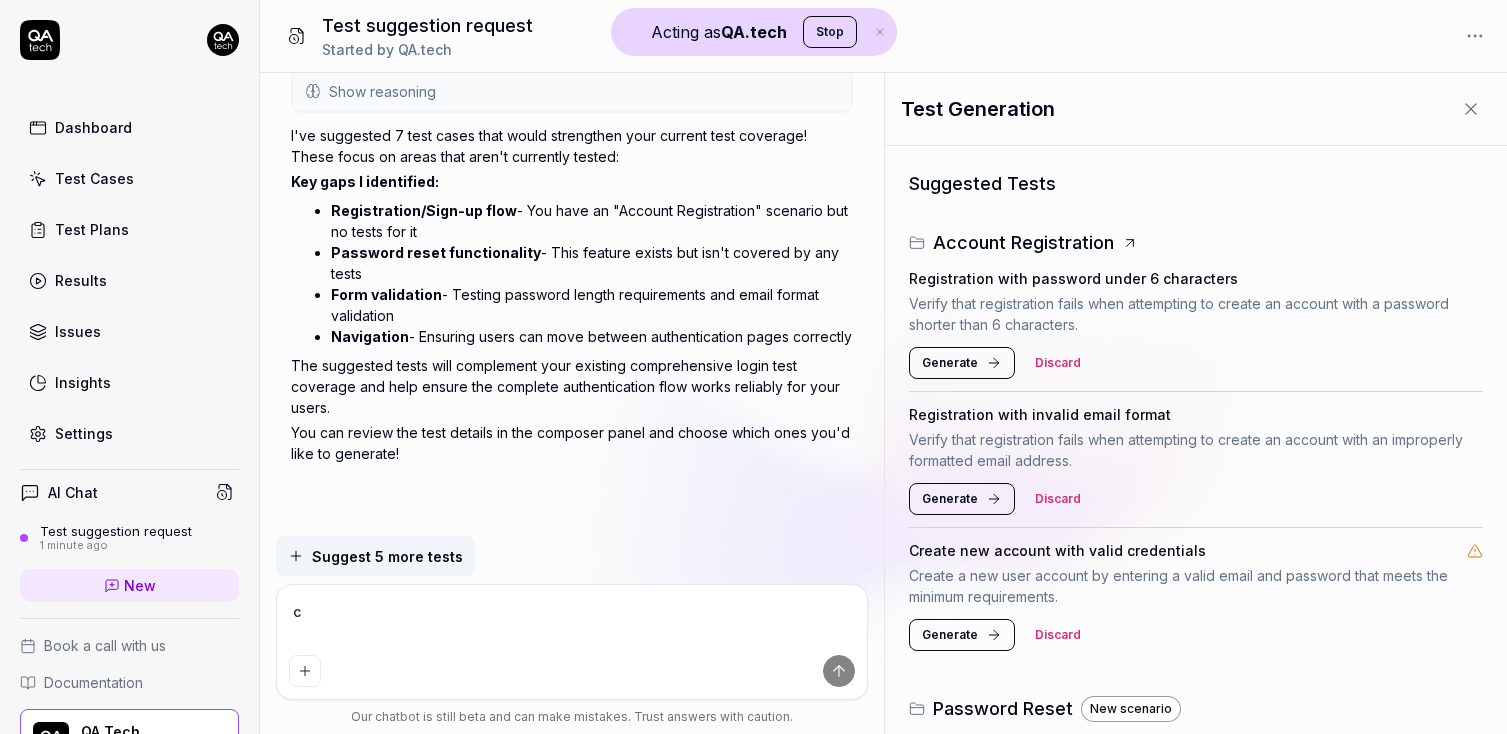 type on "*" 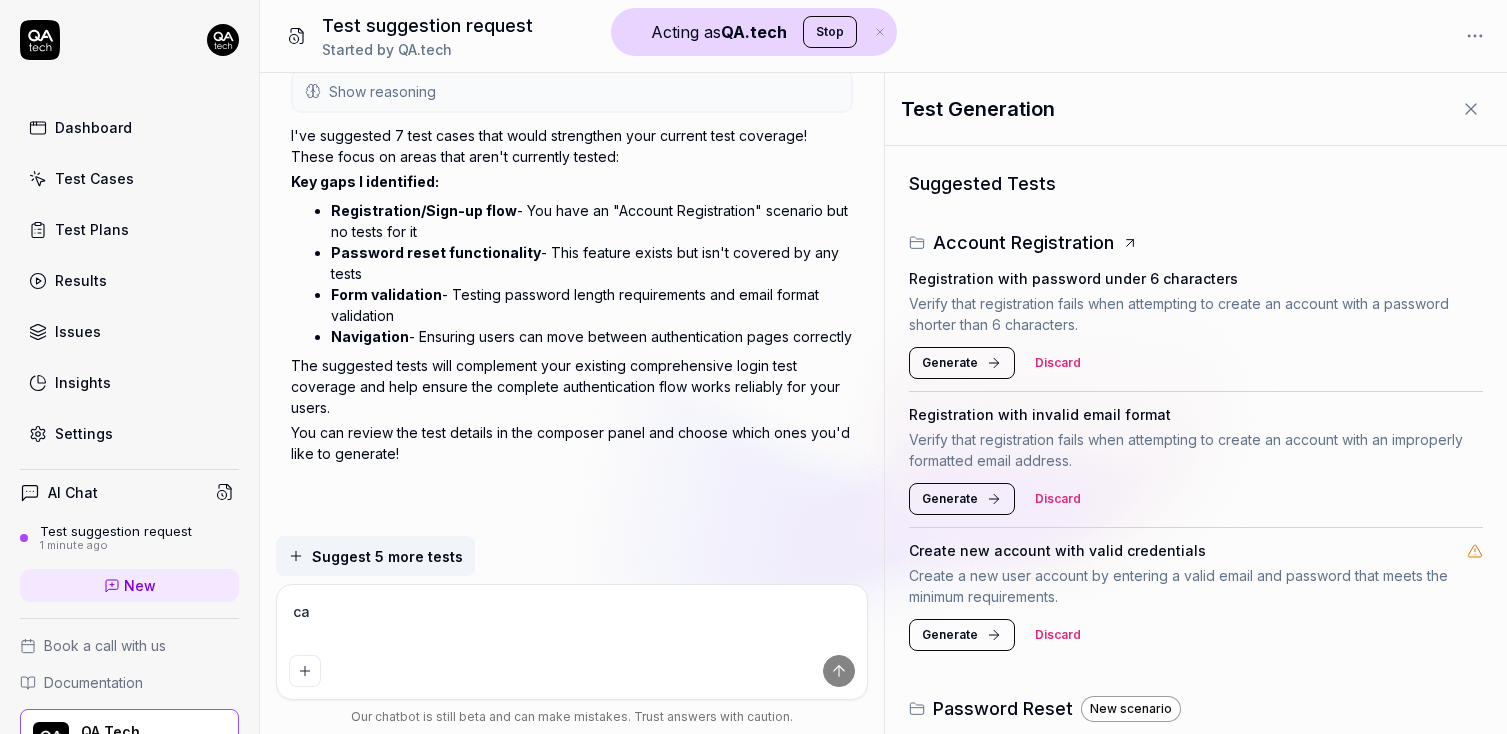 type on "*" 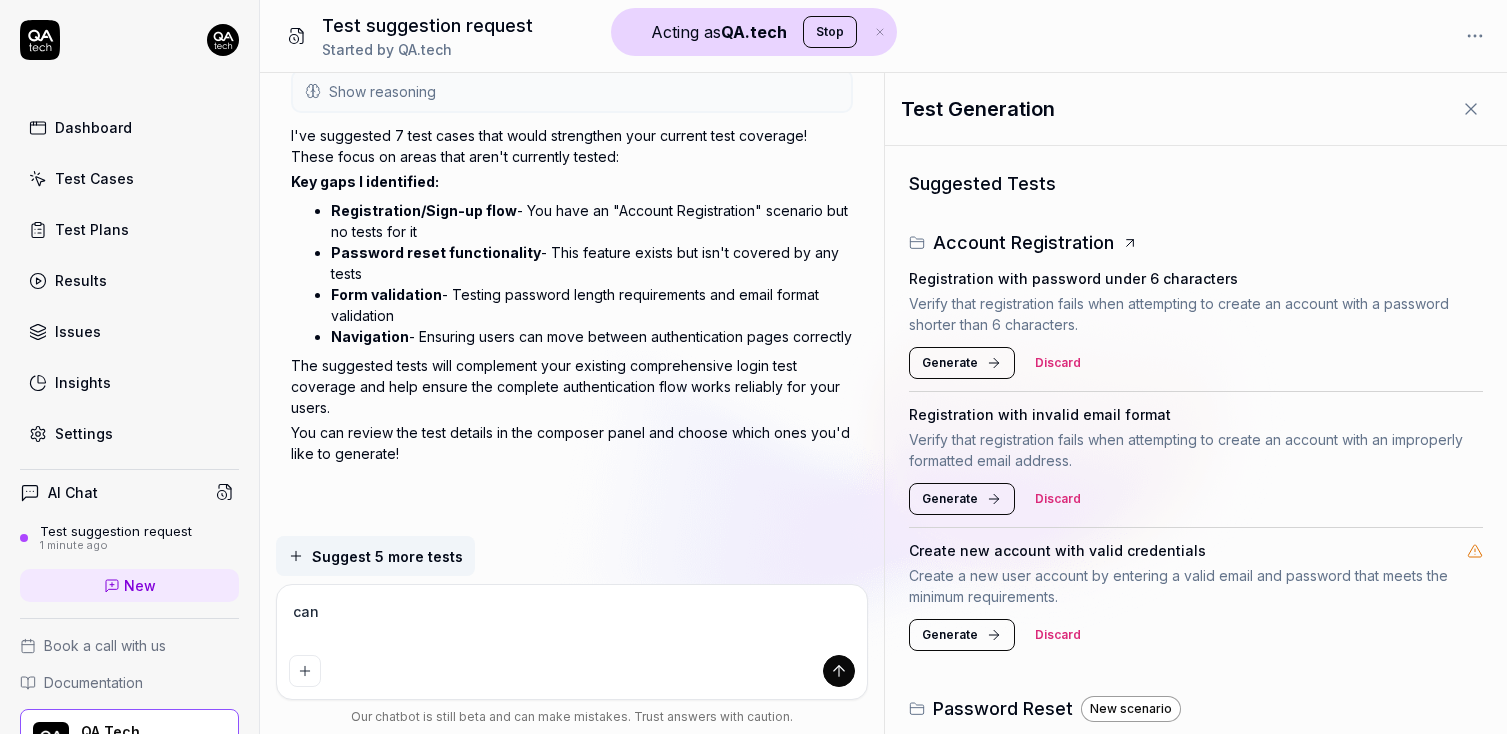 type on "*" 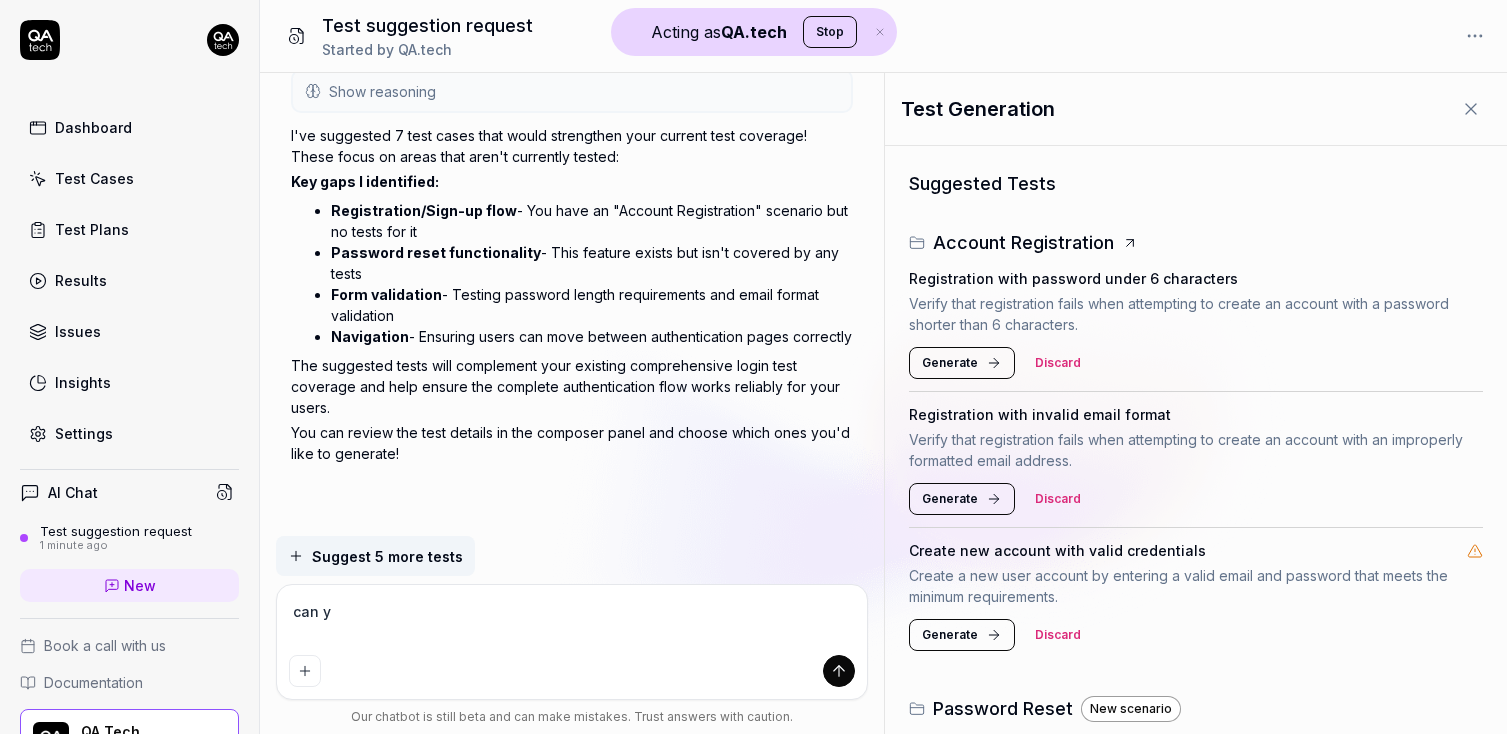 type on "*" 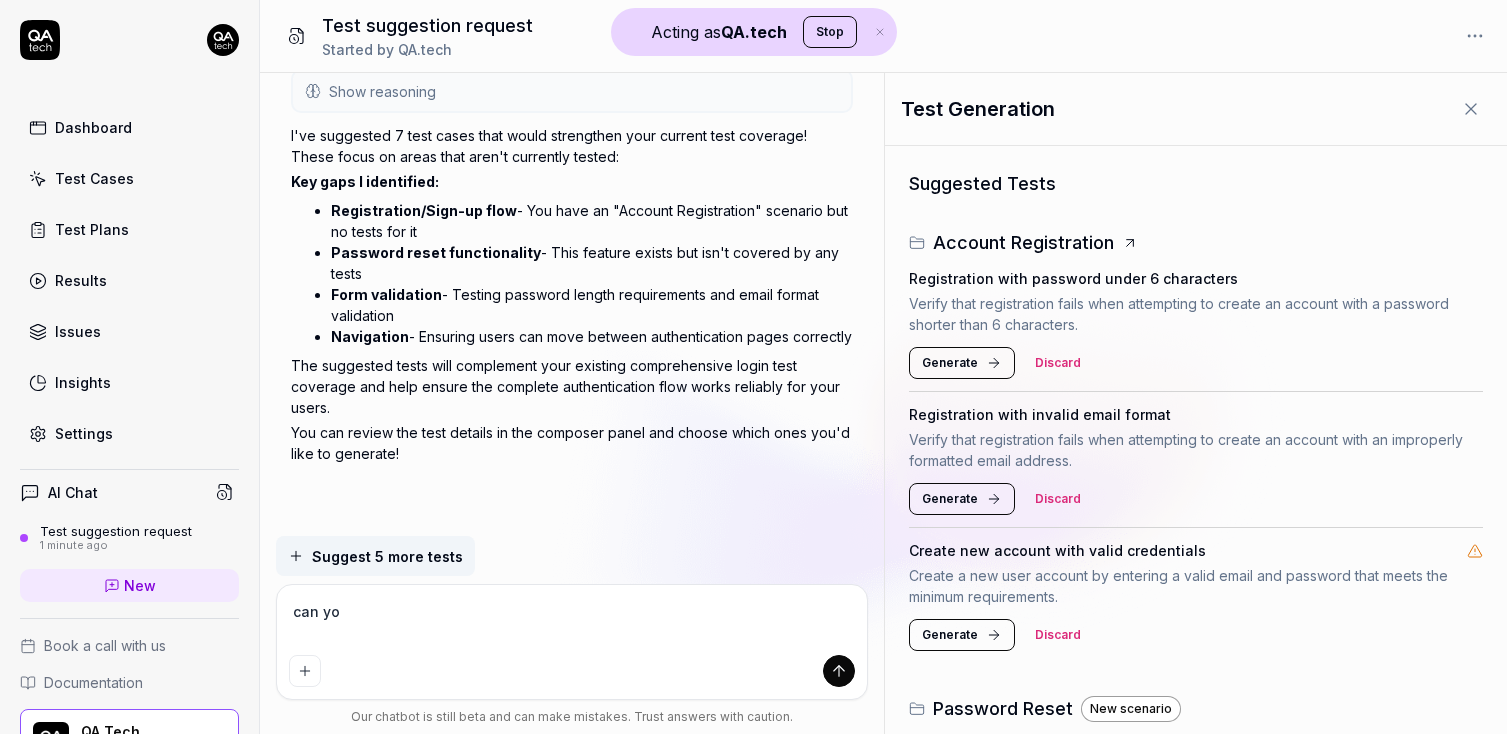 type on "*" 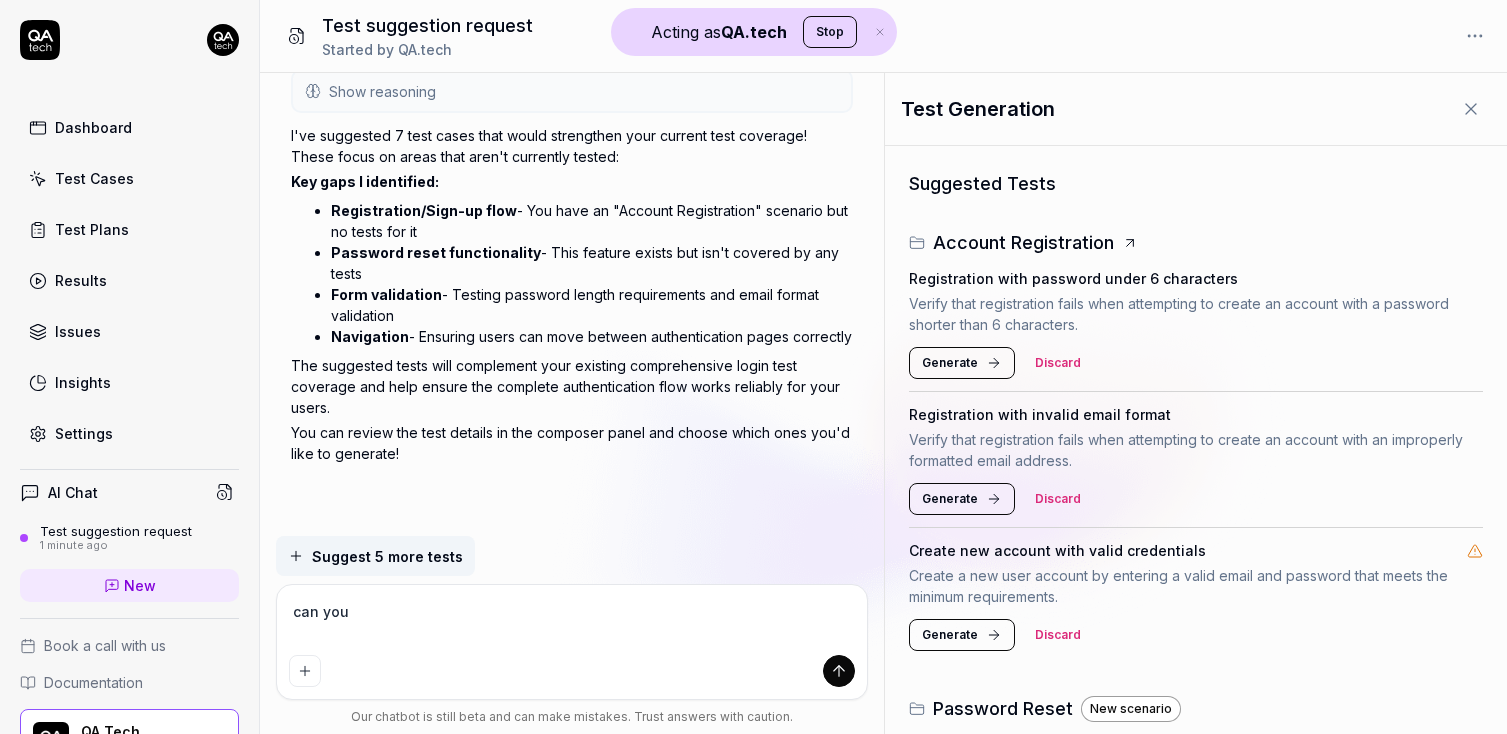 type on "*" 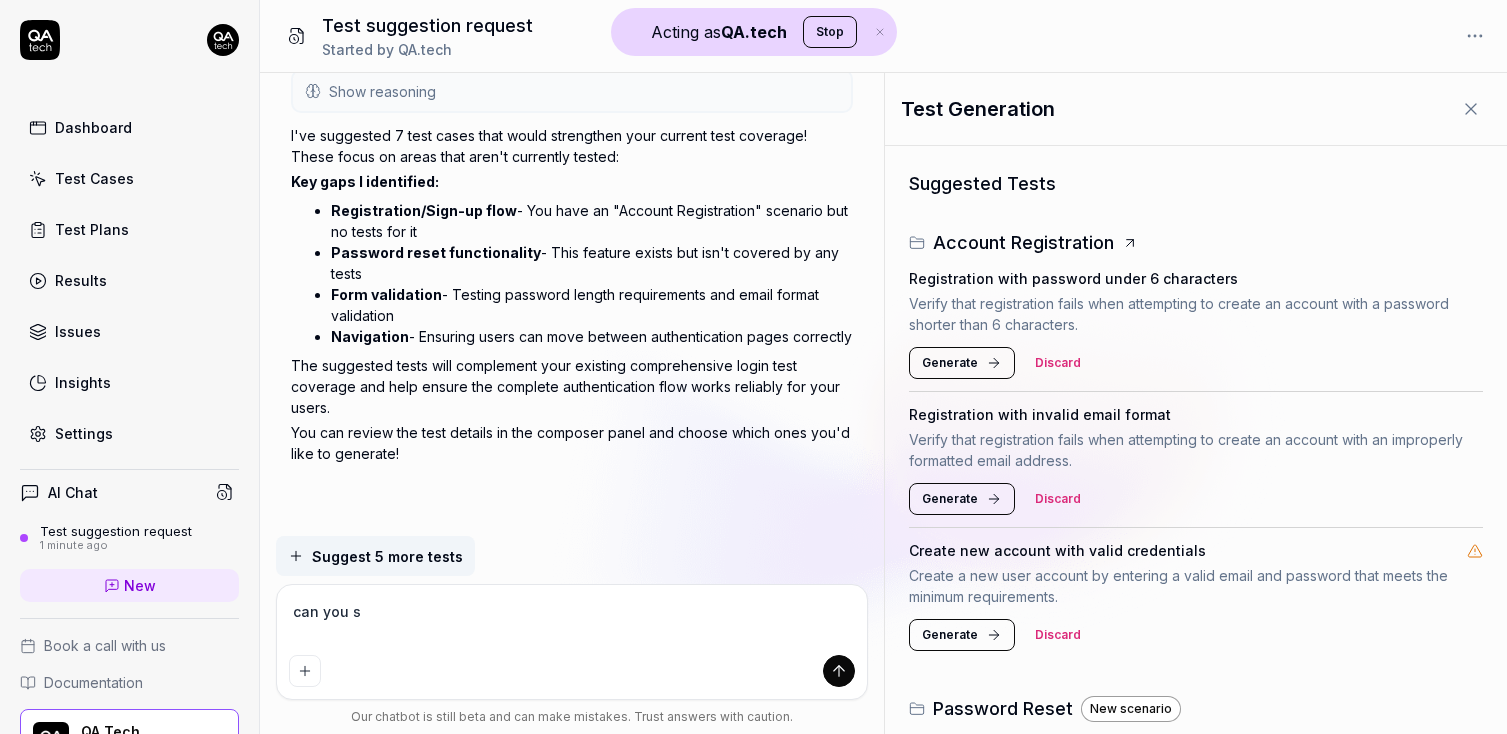 type on "*" 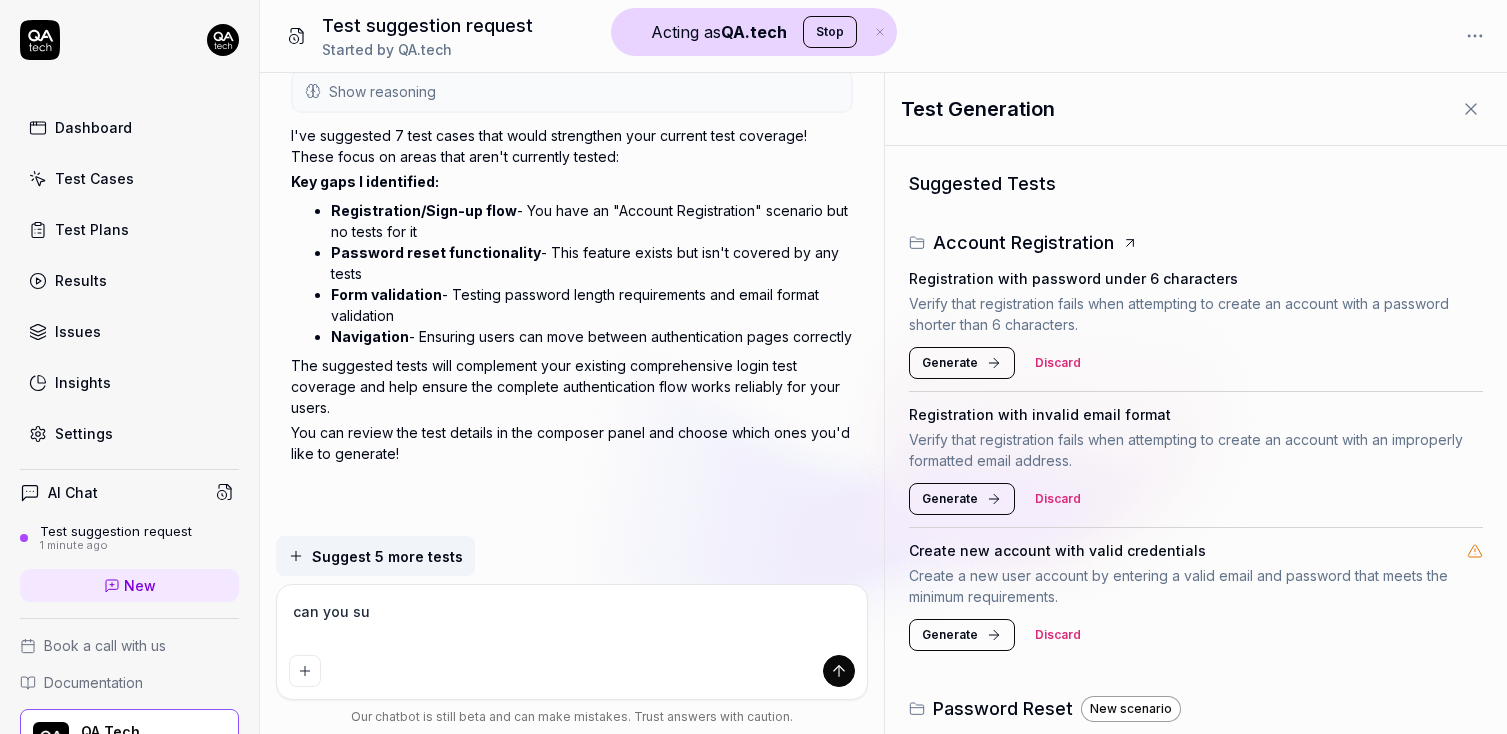 type on "*" 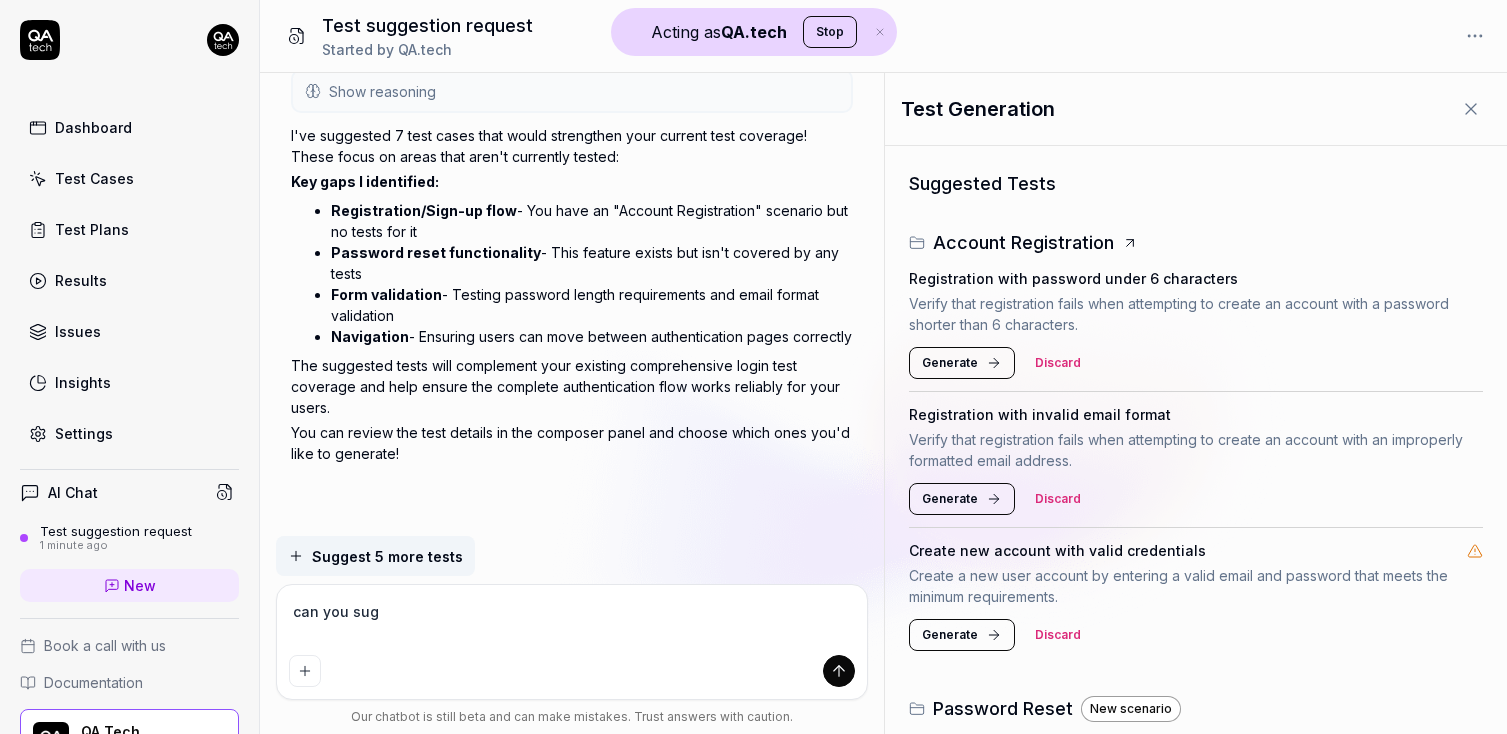 type on "*" 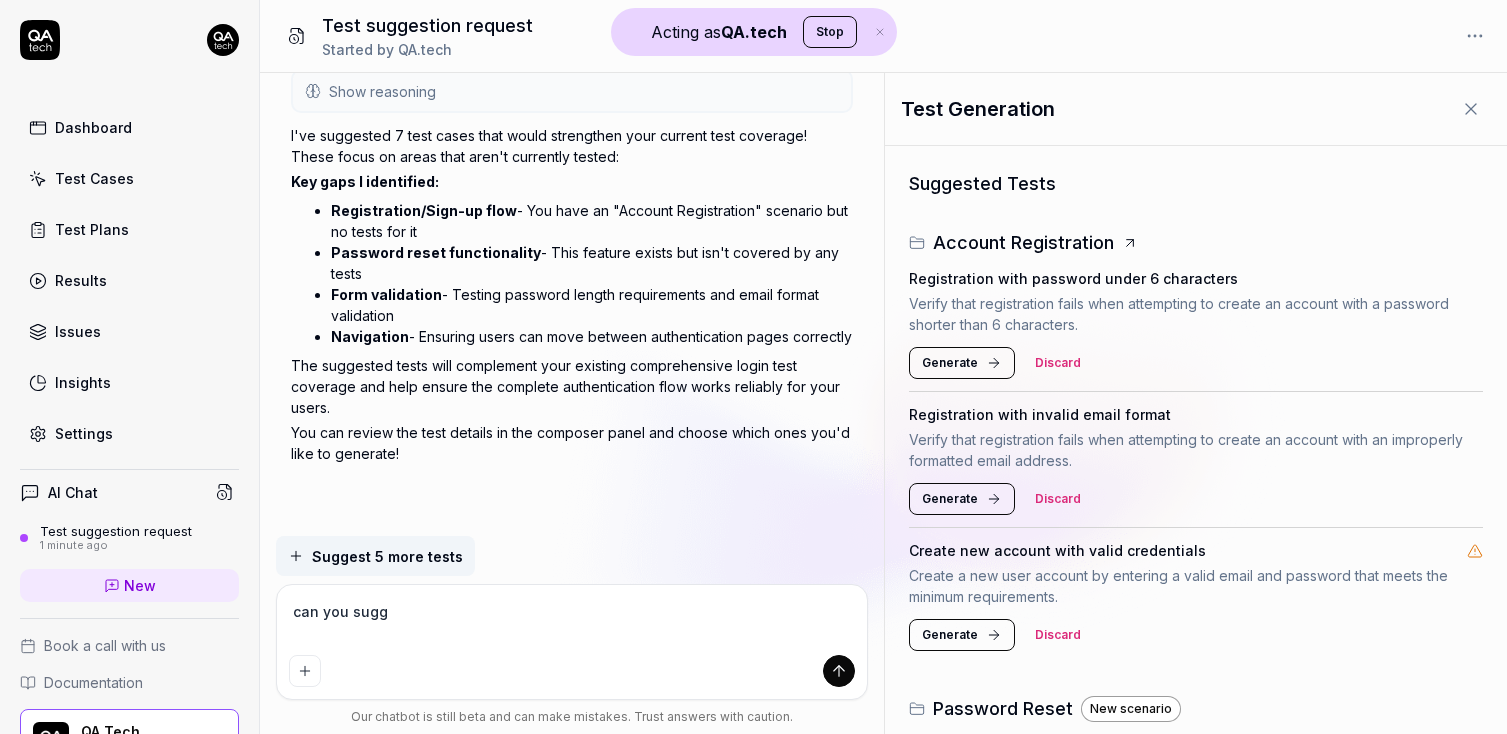 type on "*" 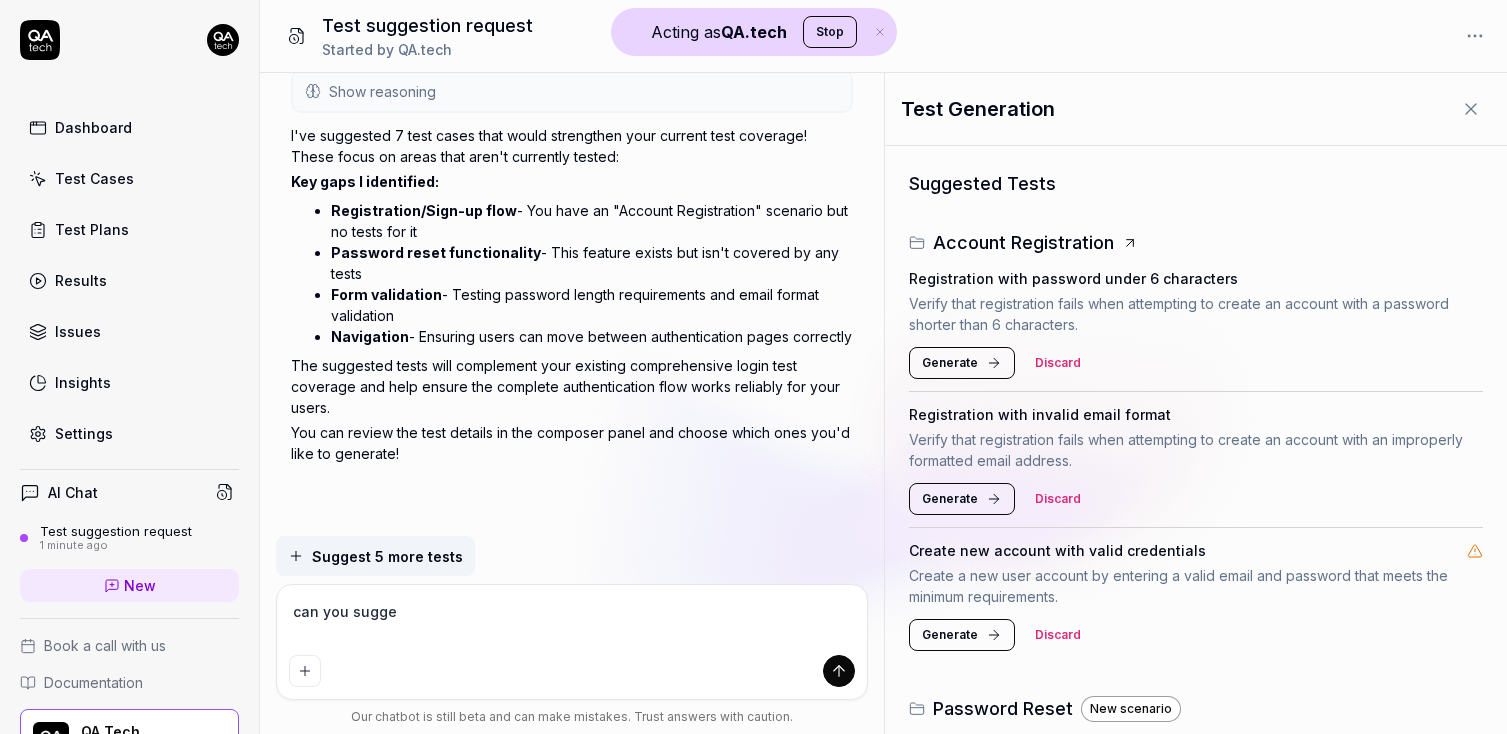 type on "*" 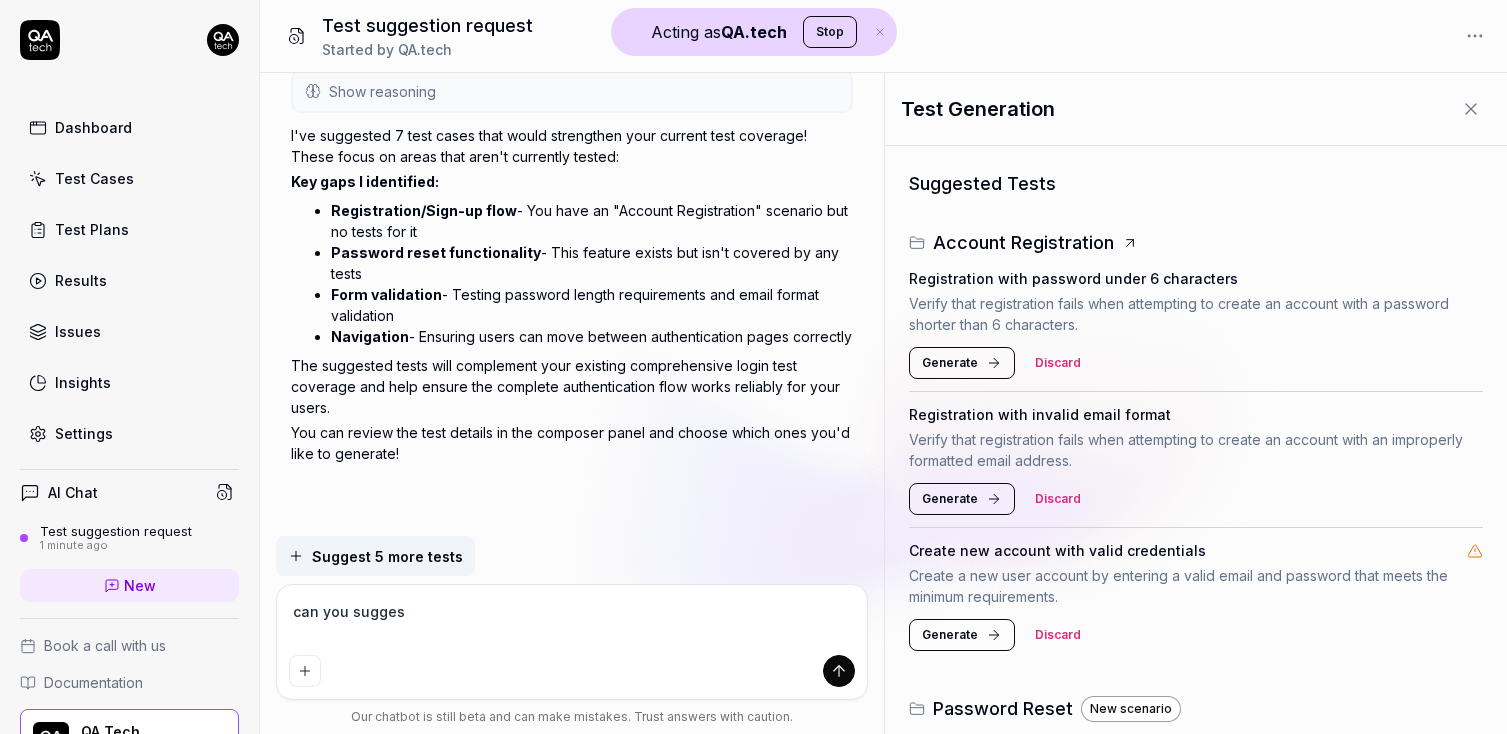 type on "can you suggest" 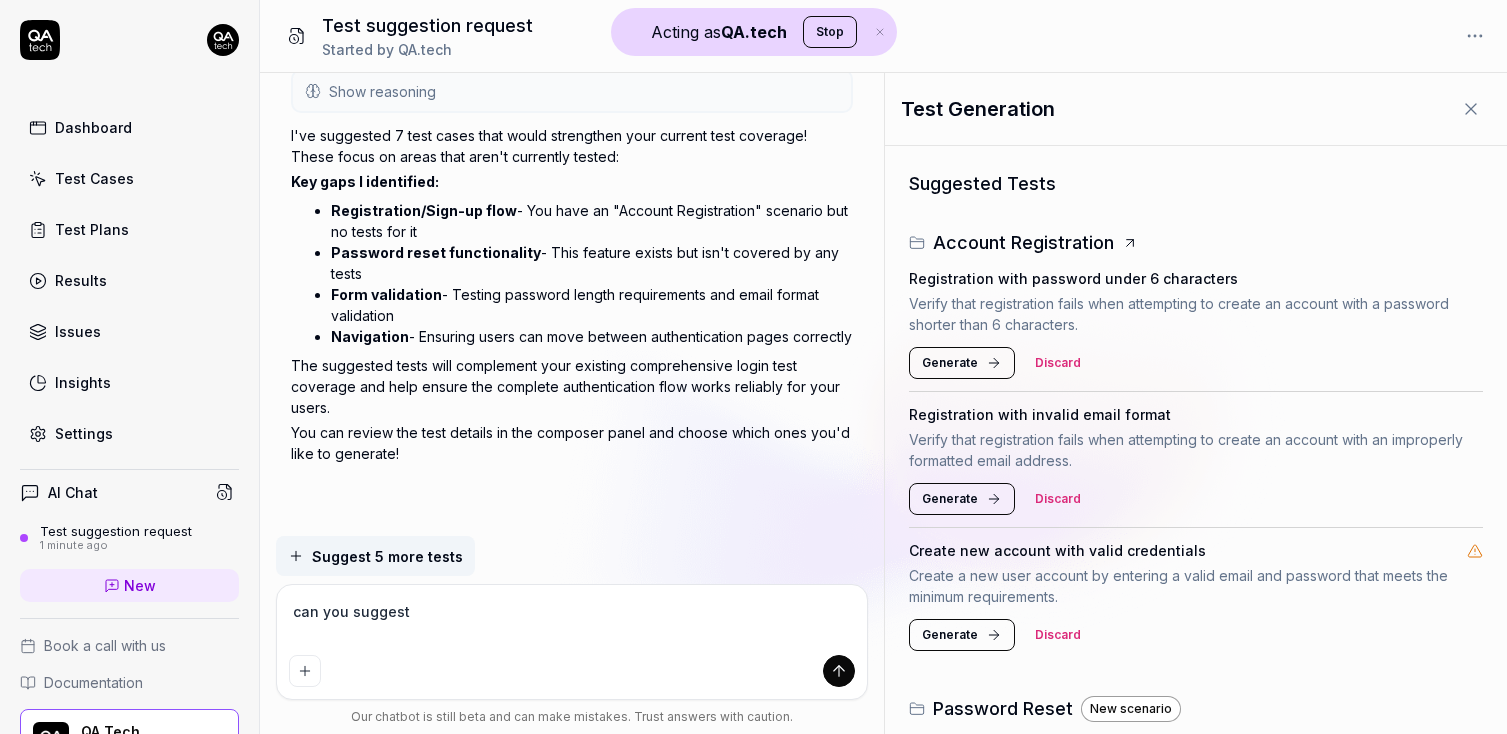 type on "*" 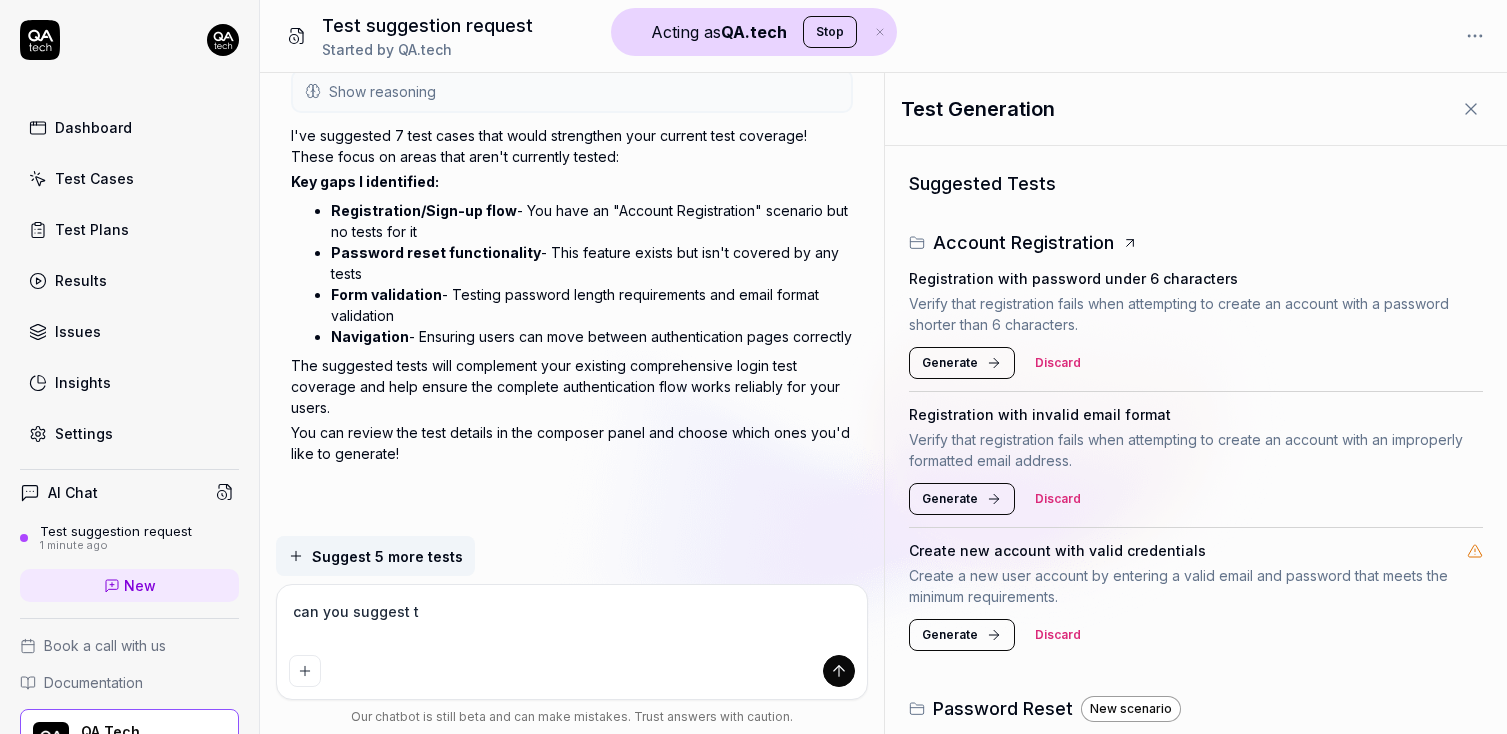 type on "*" 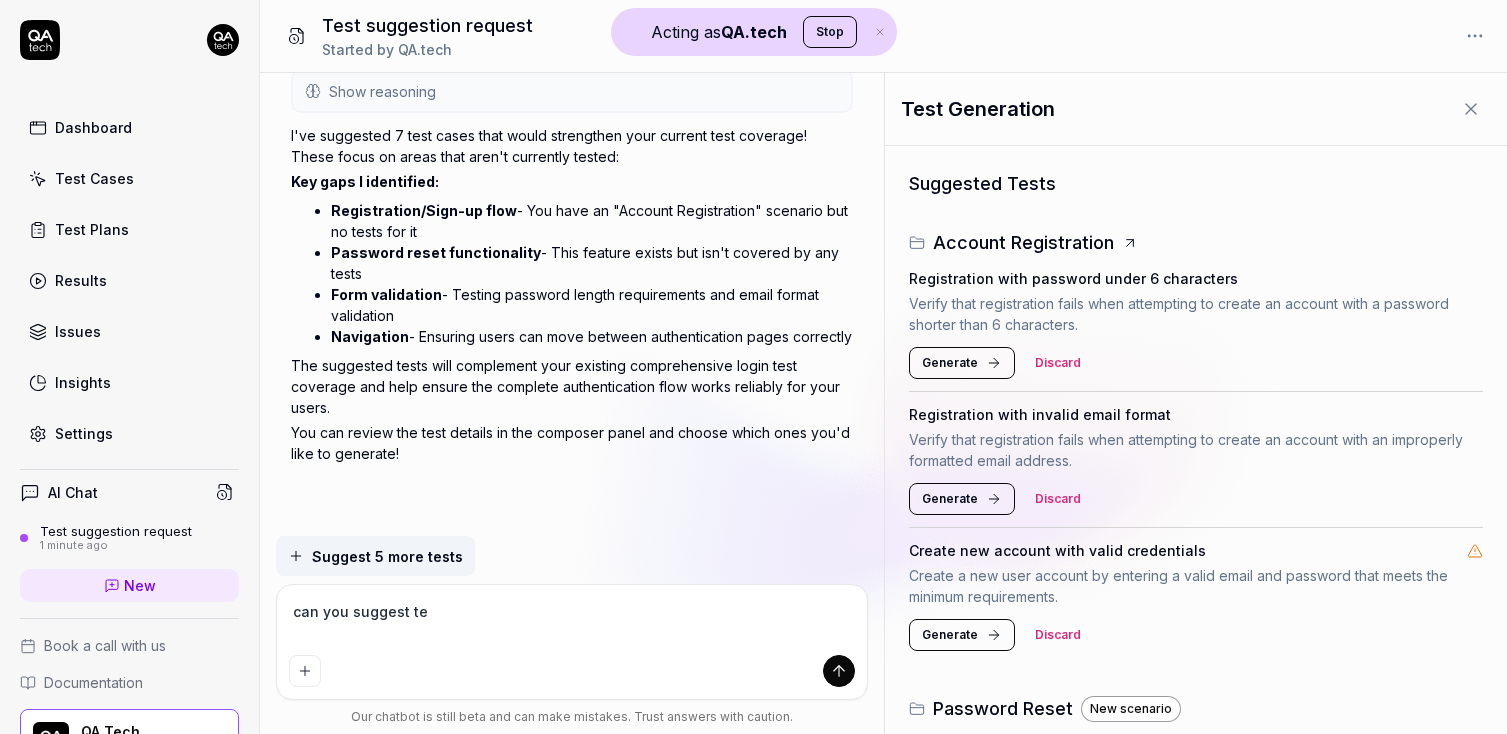 type on "*" 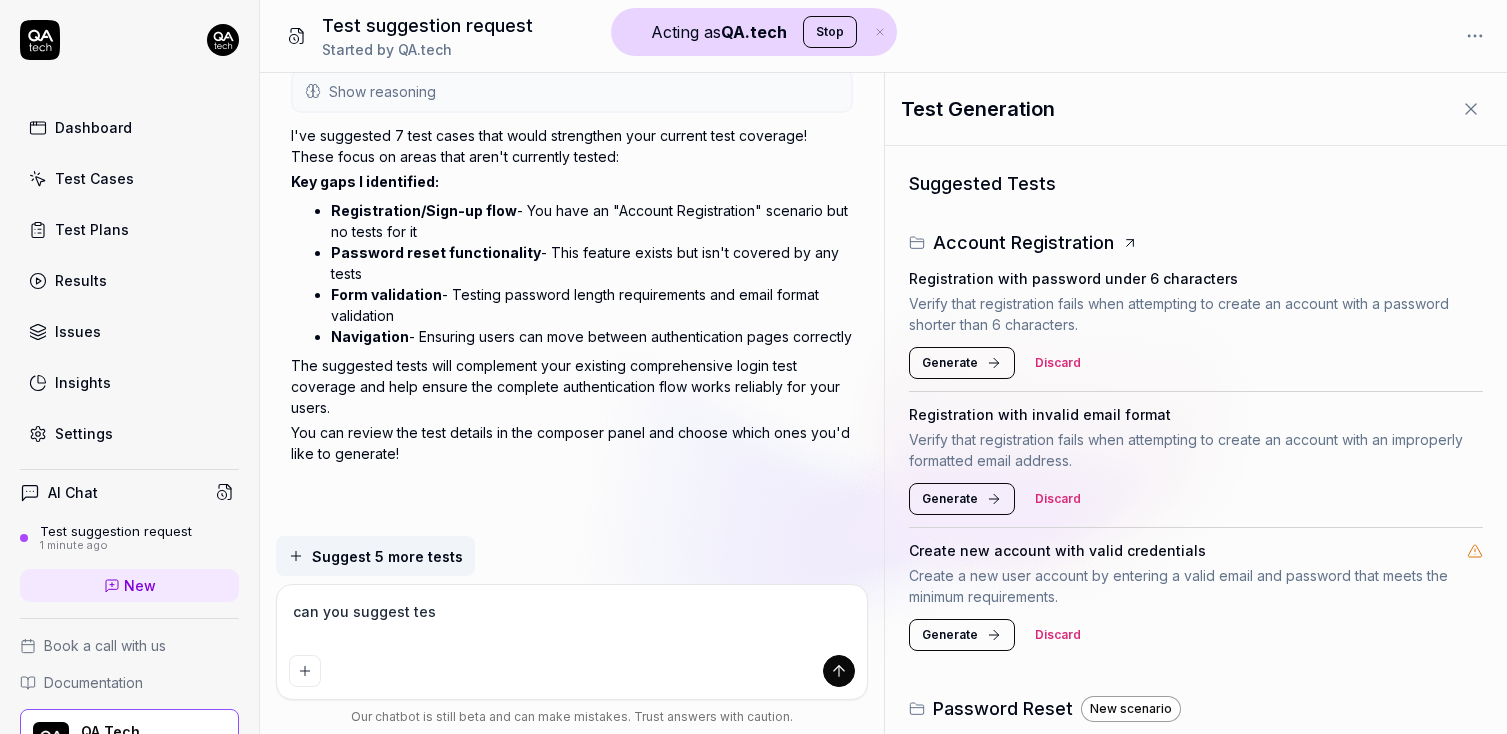 type on "*" 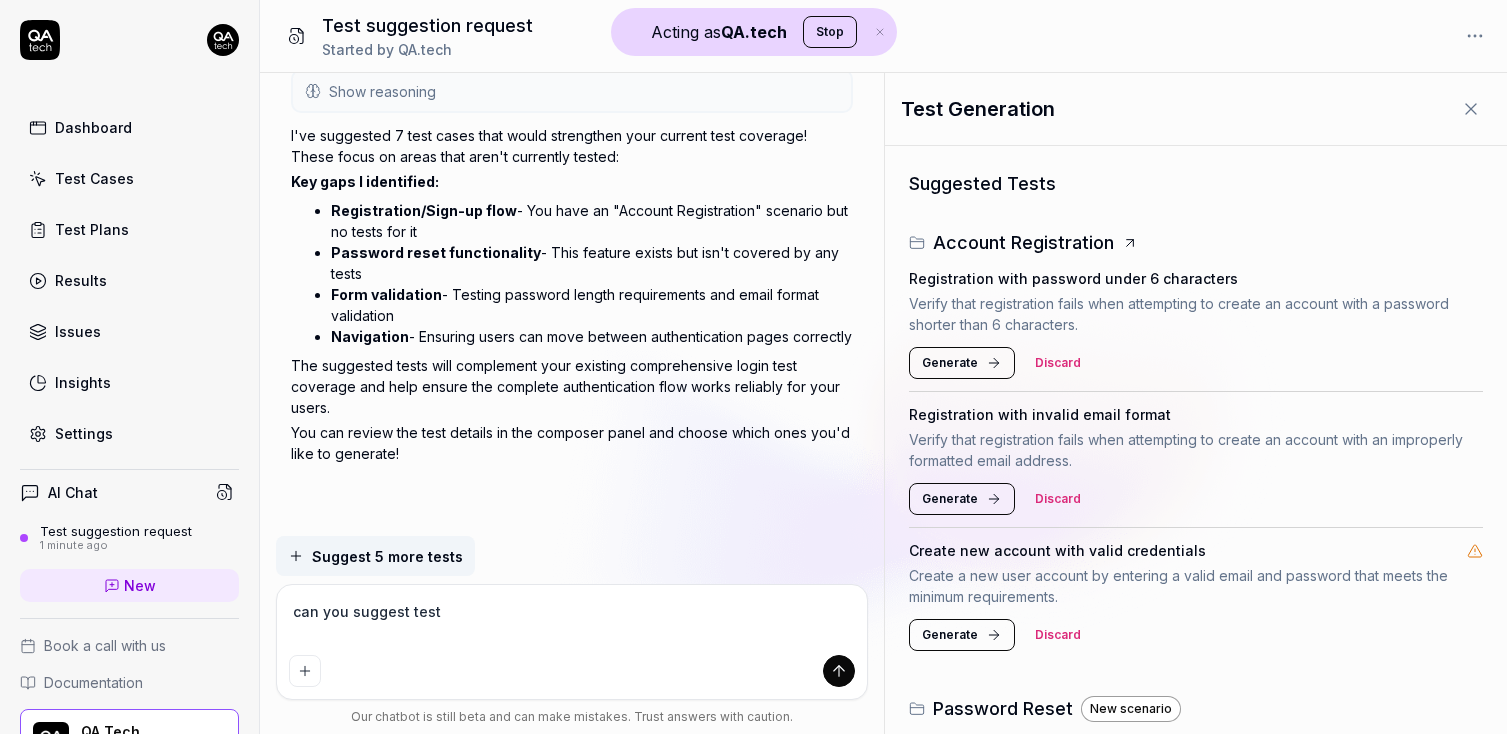 type on "*" 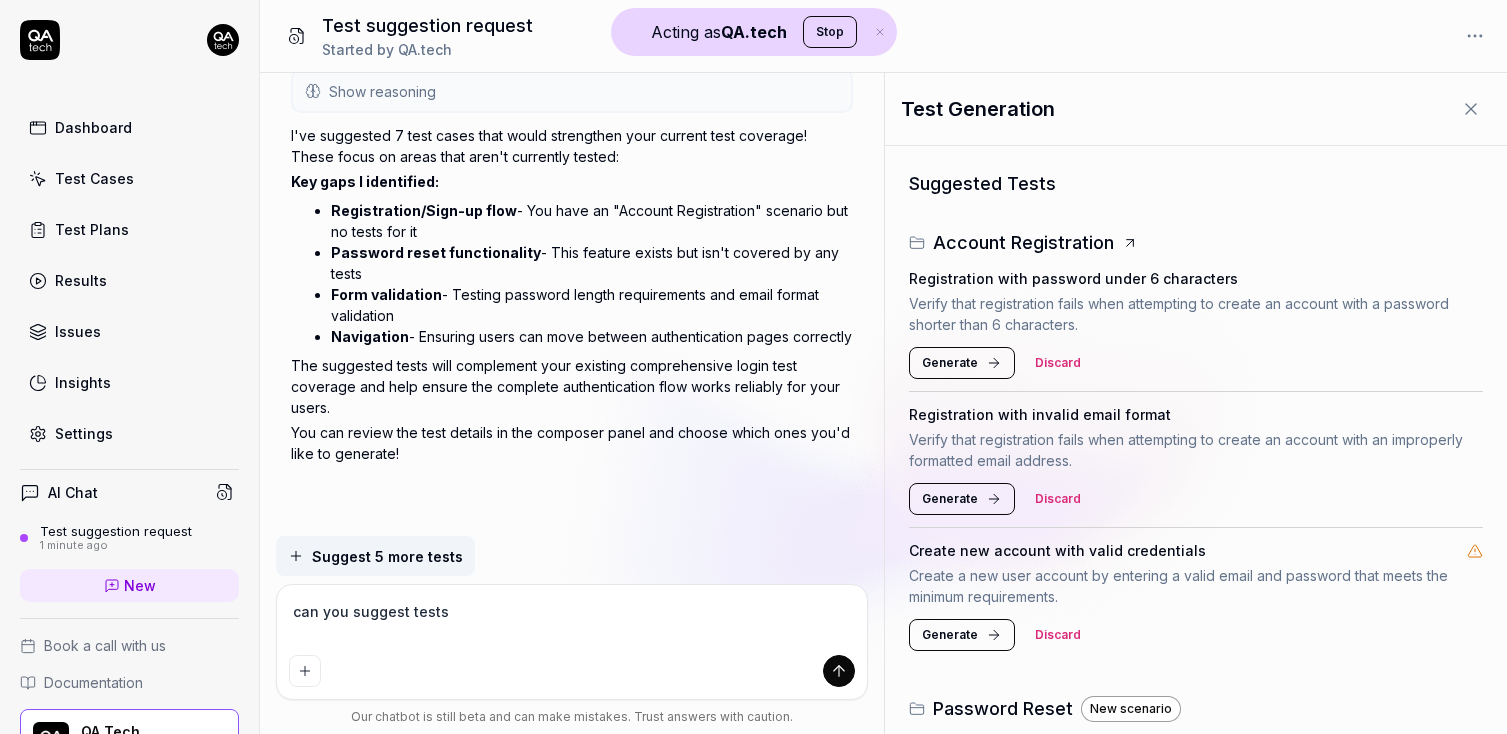 type on "*" 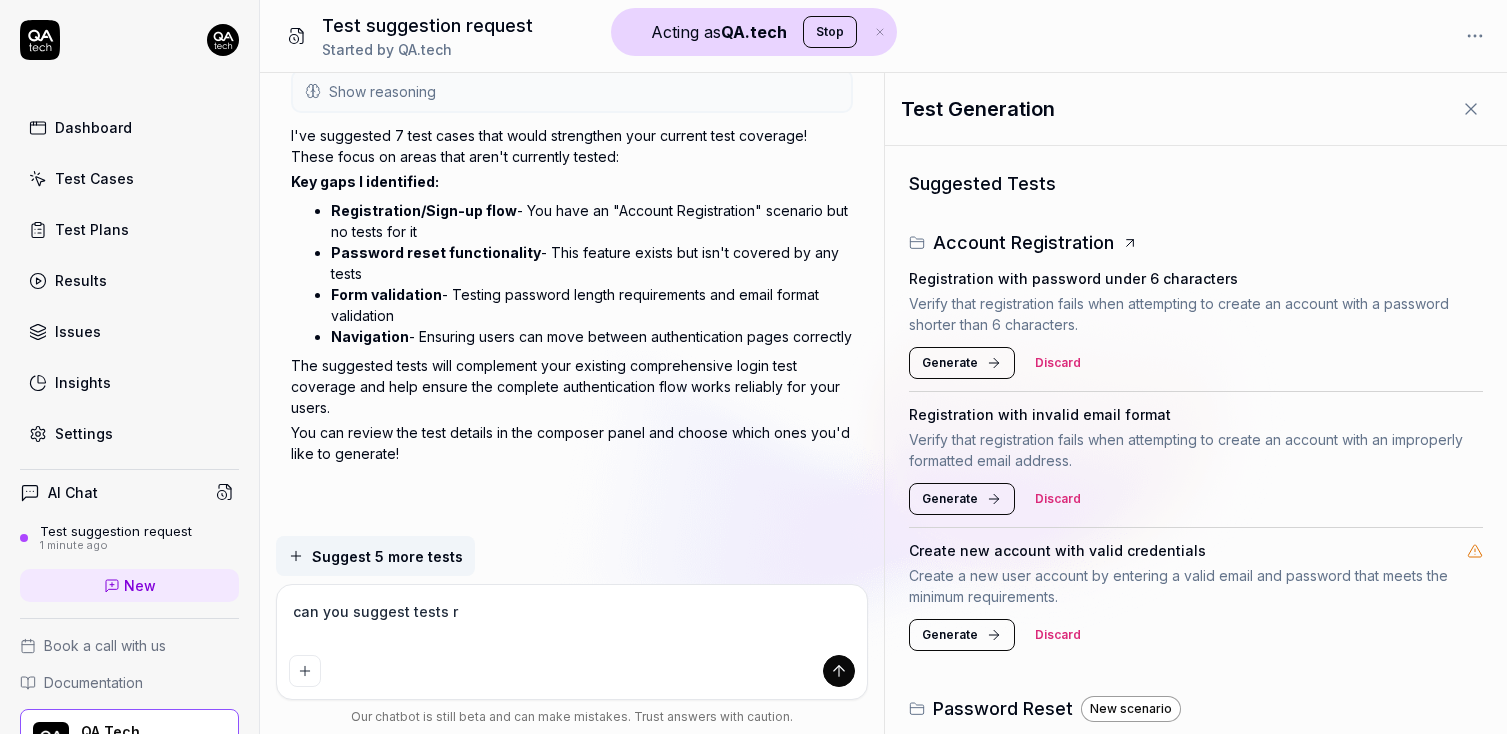 type on "*" 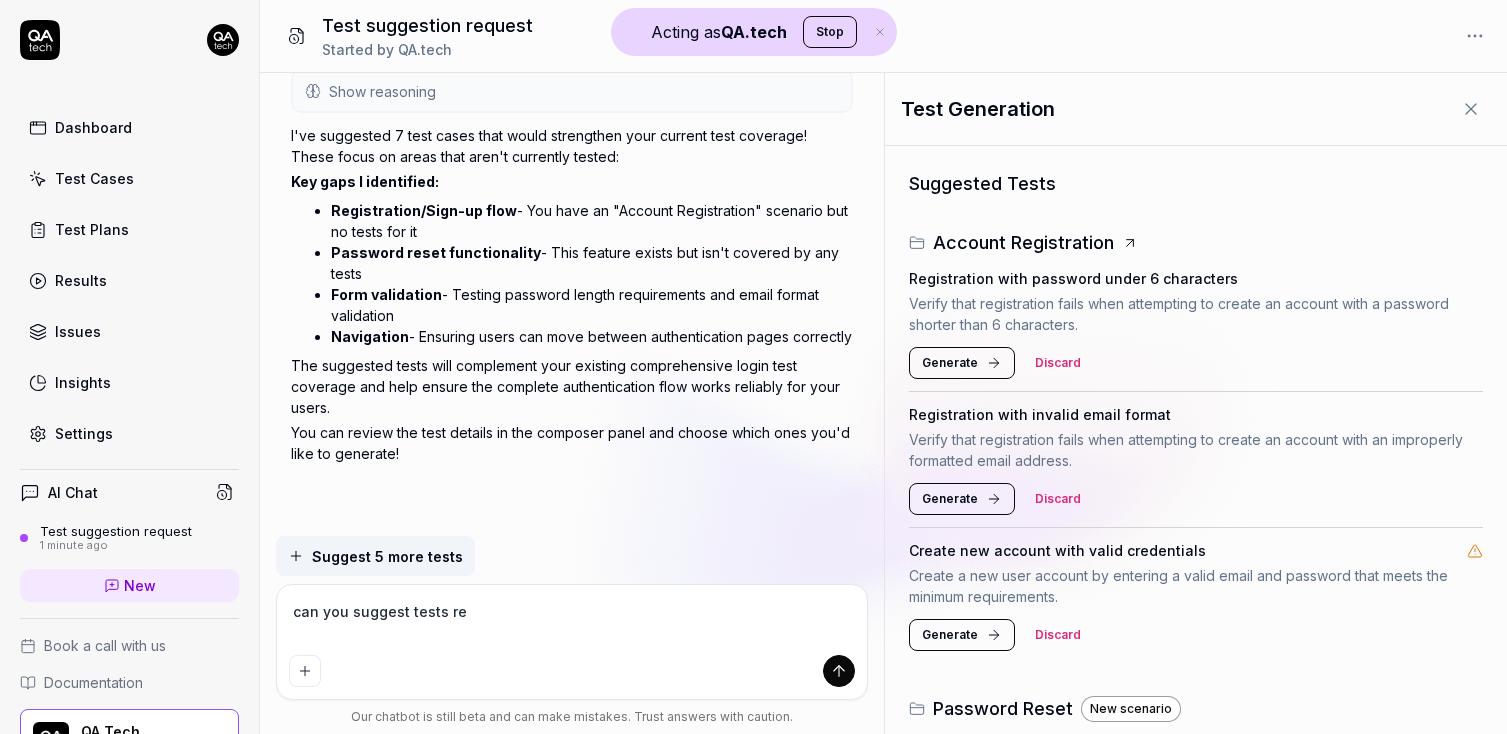 type on "*" 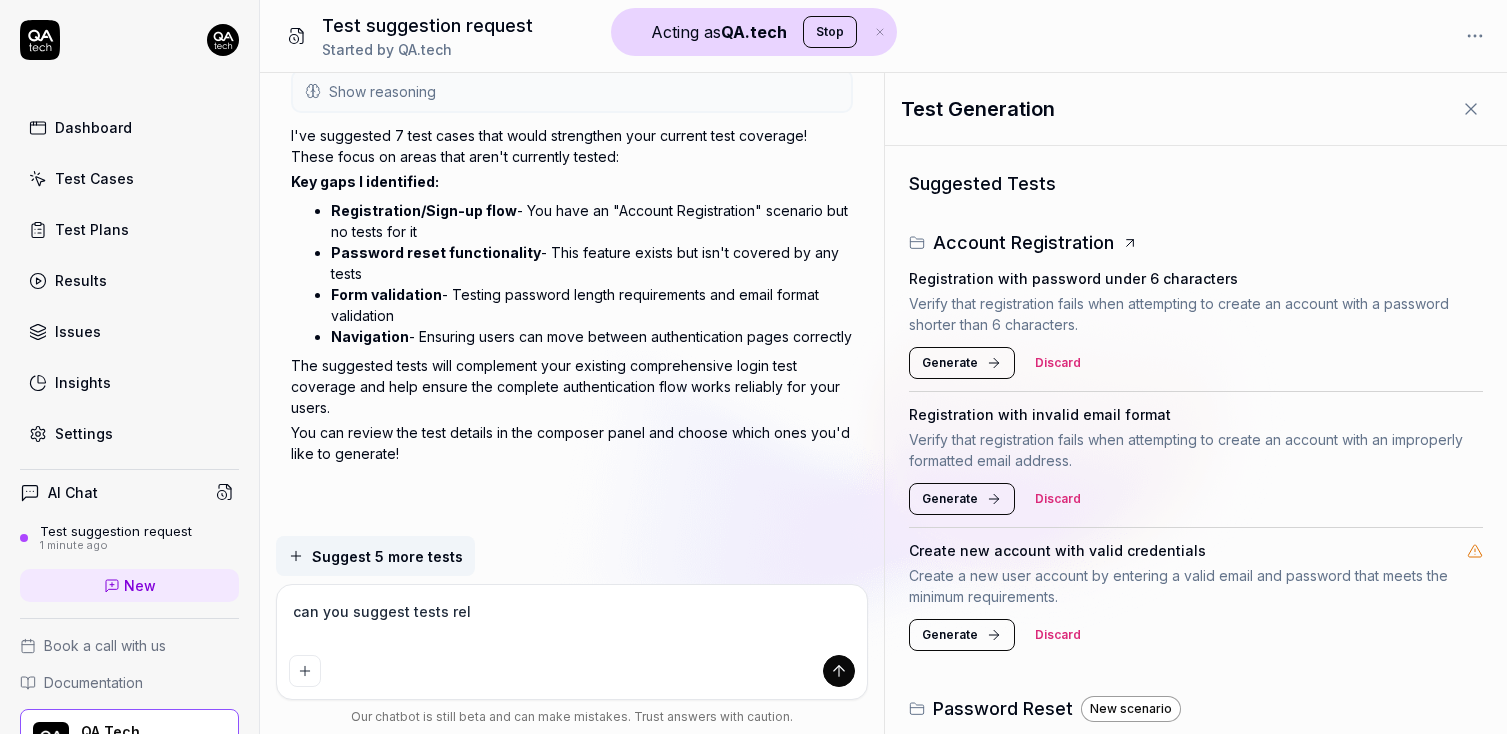type on "*" 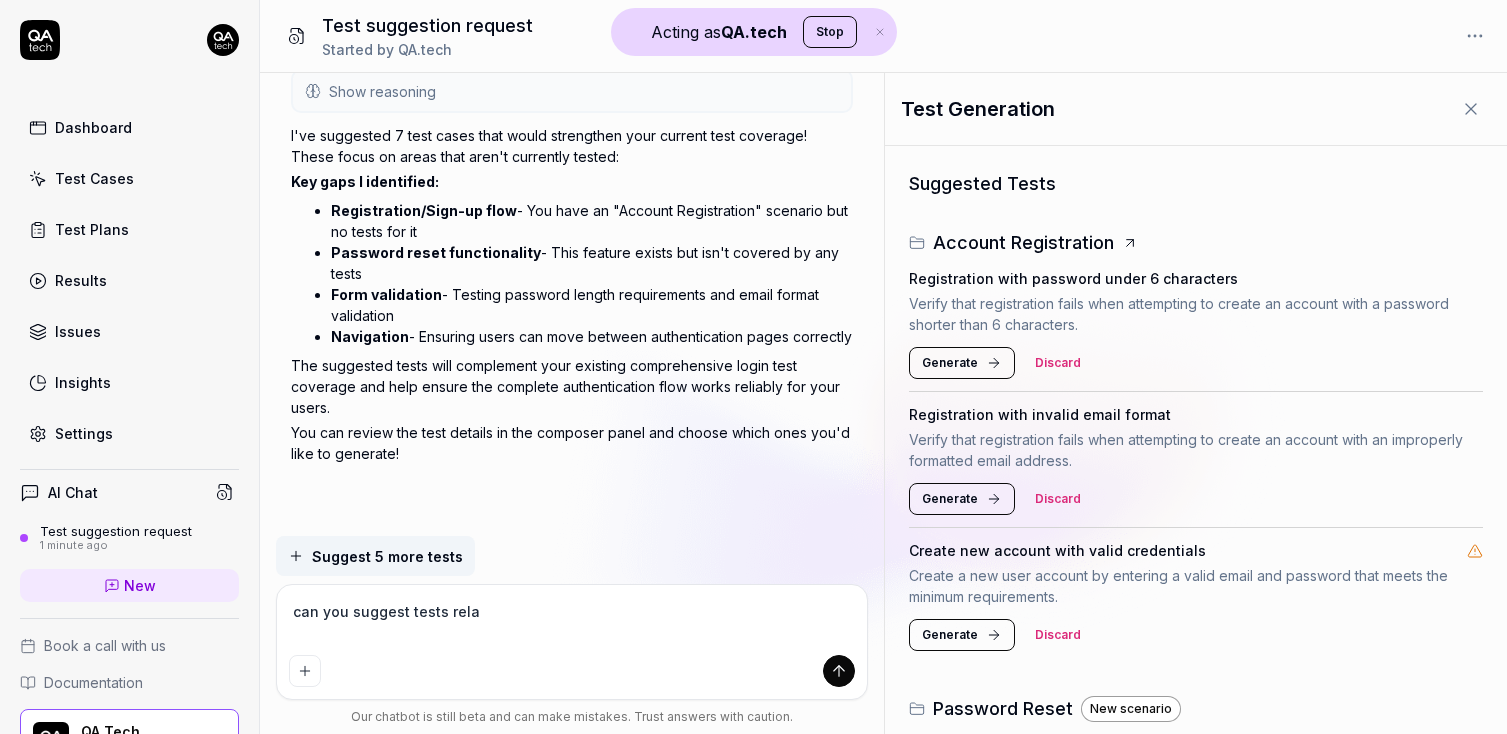 type on "*" 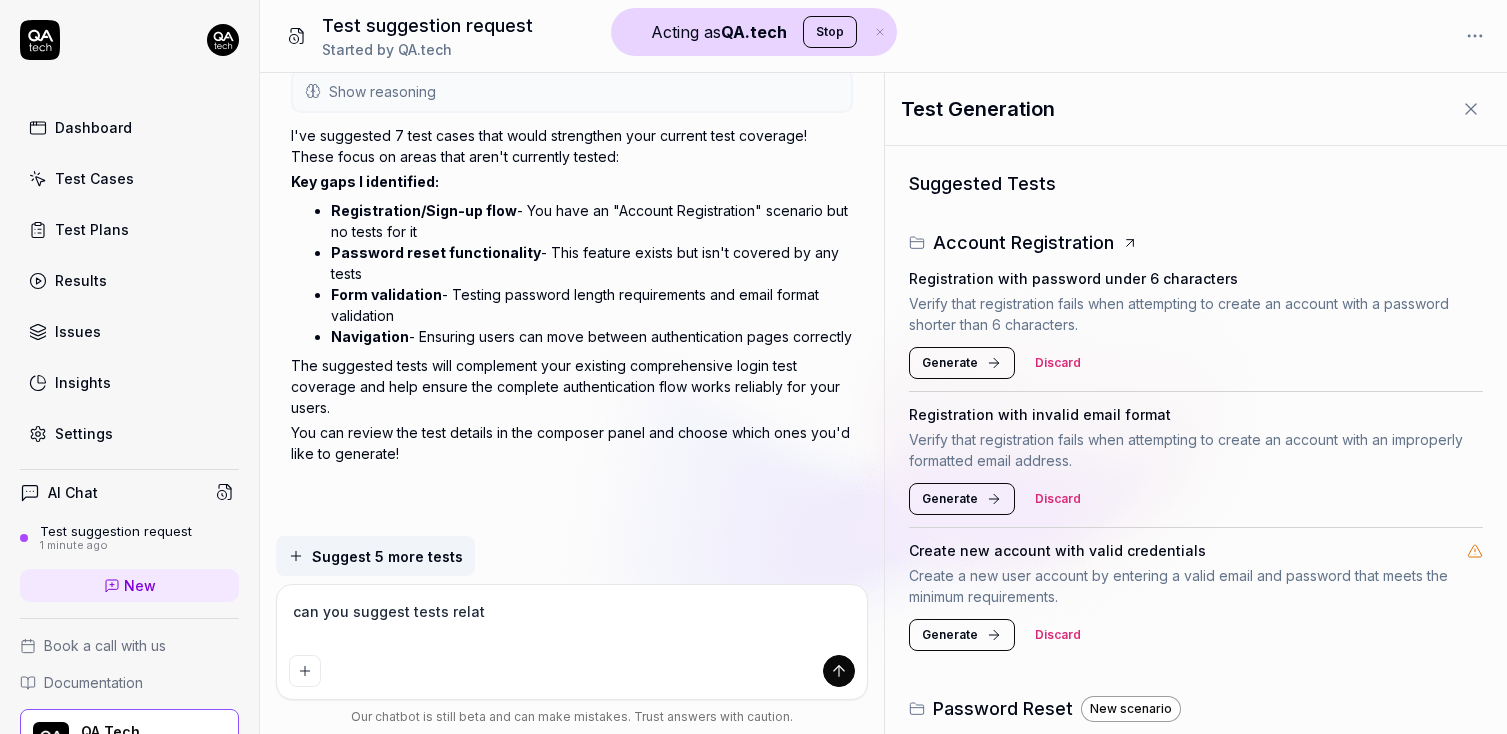 type on "*" 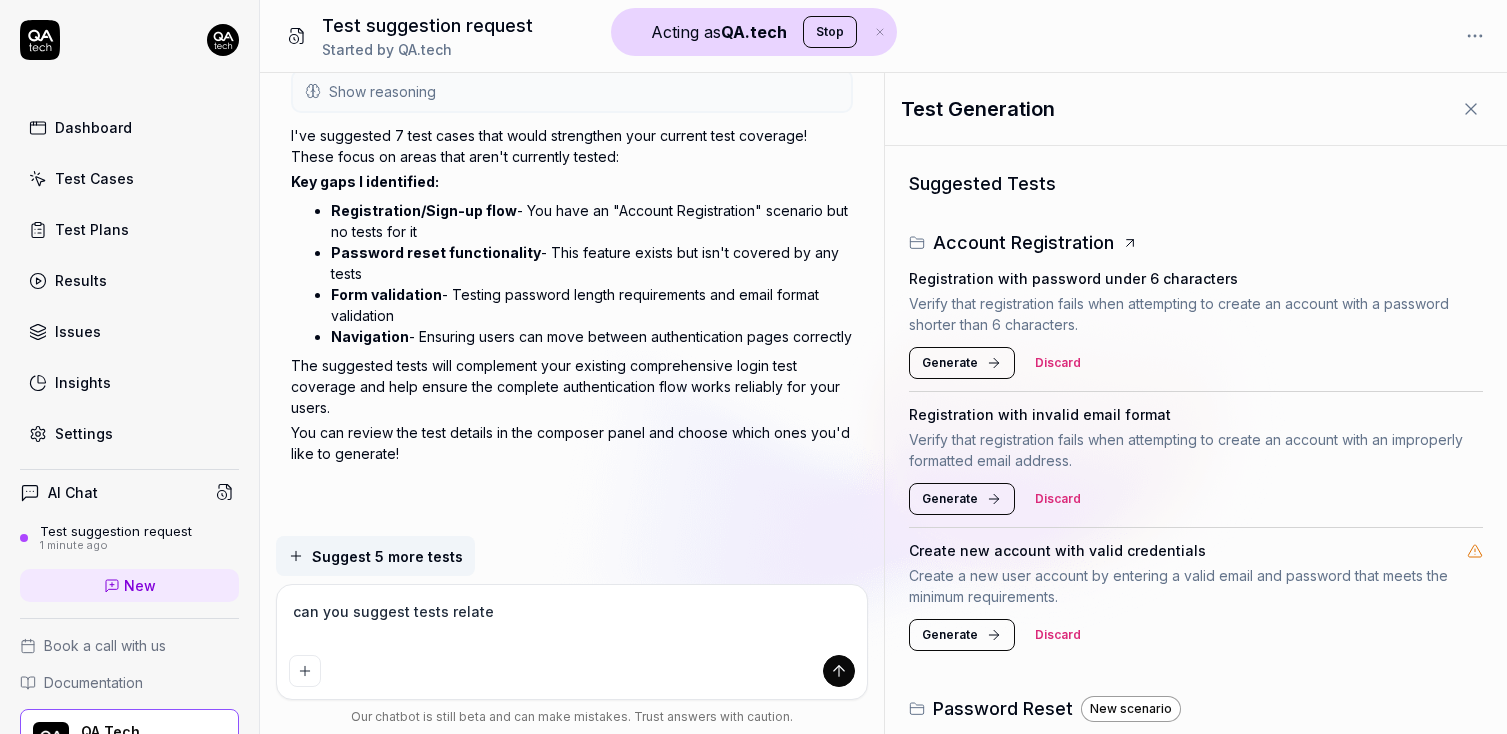 type on "*" 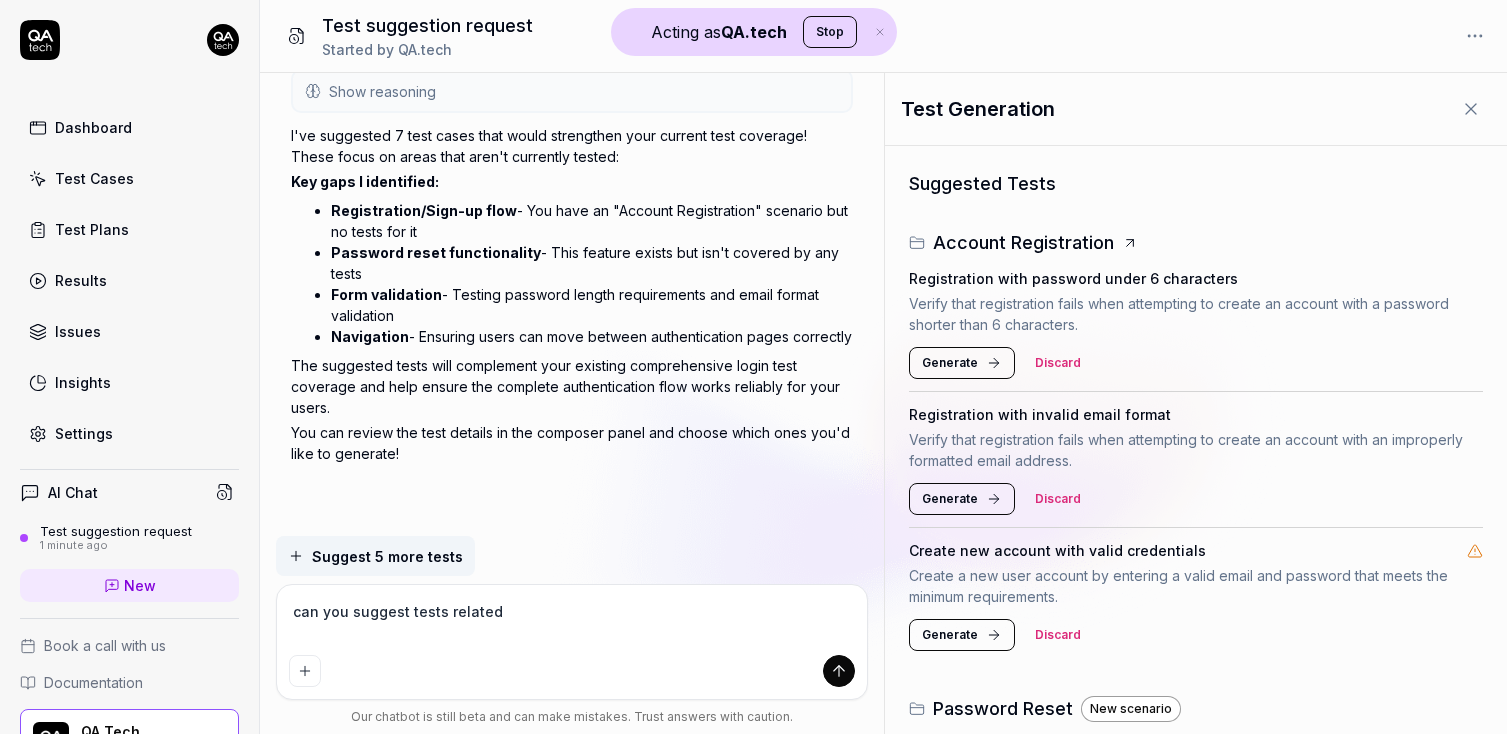 type on "*" 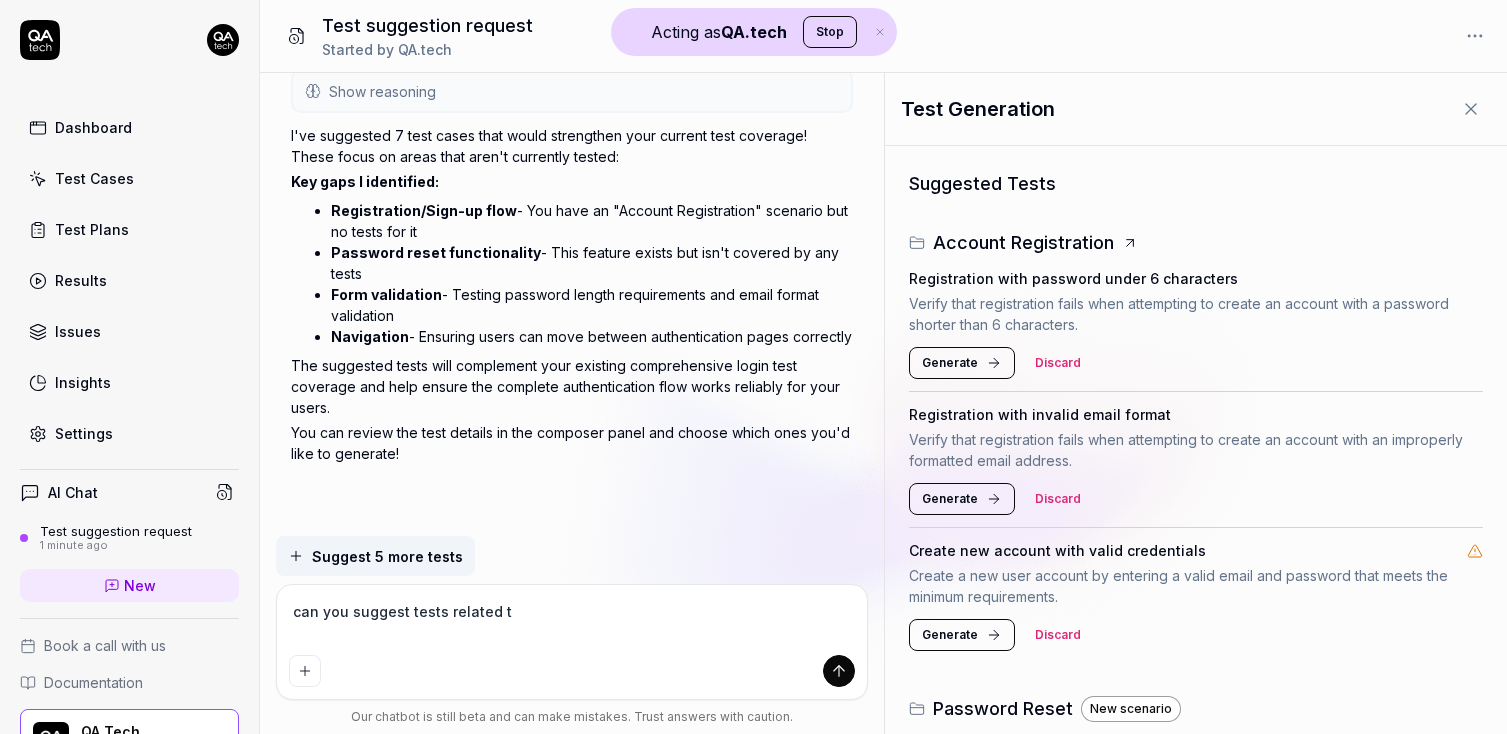 type on "*" 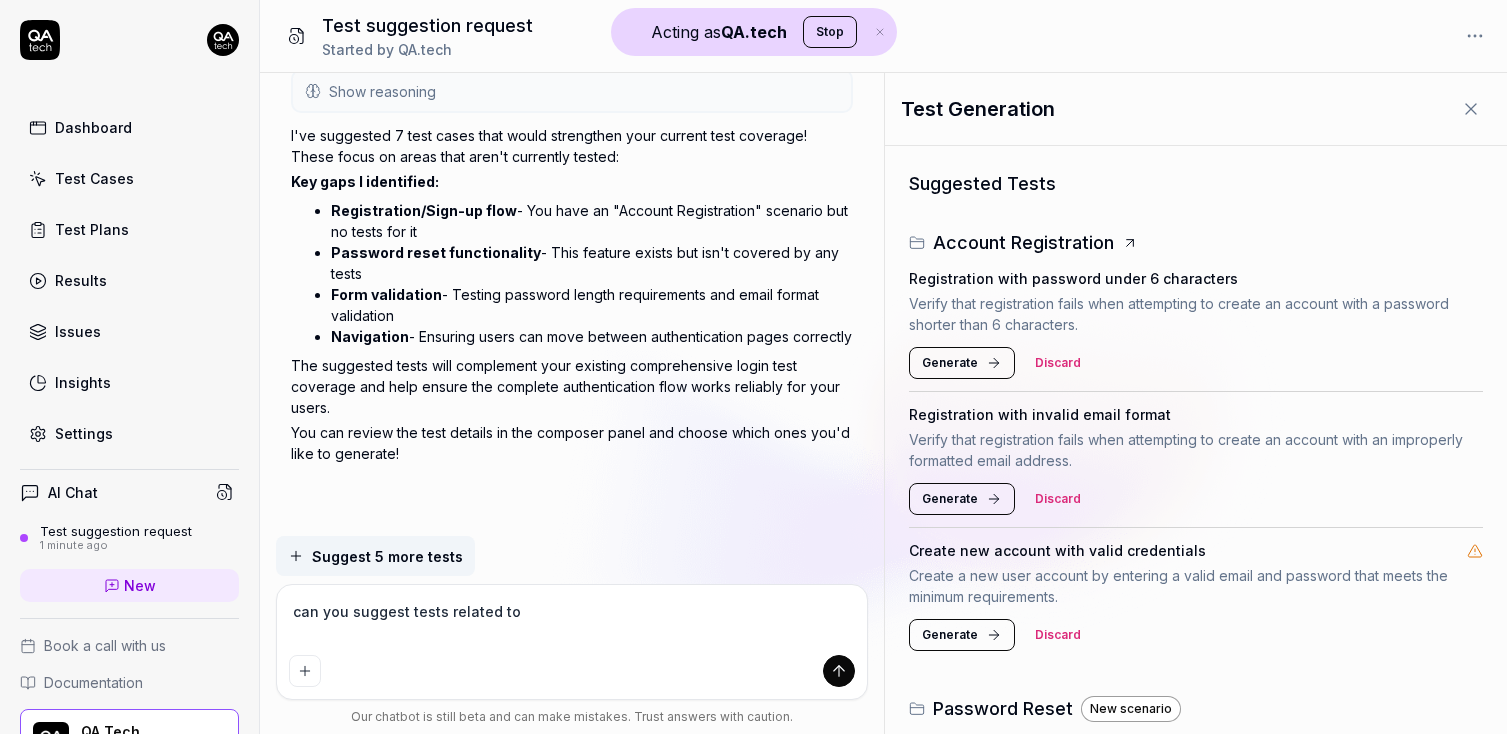 type on "*" 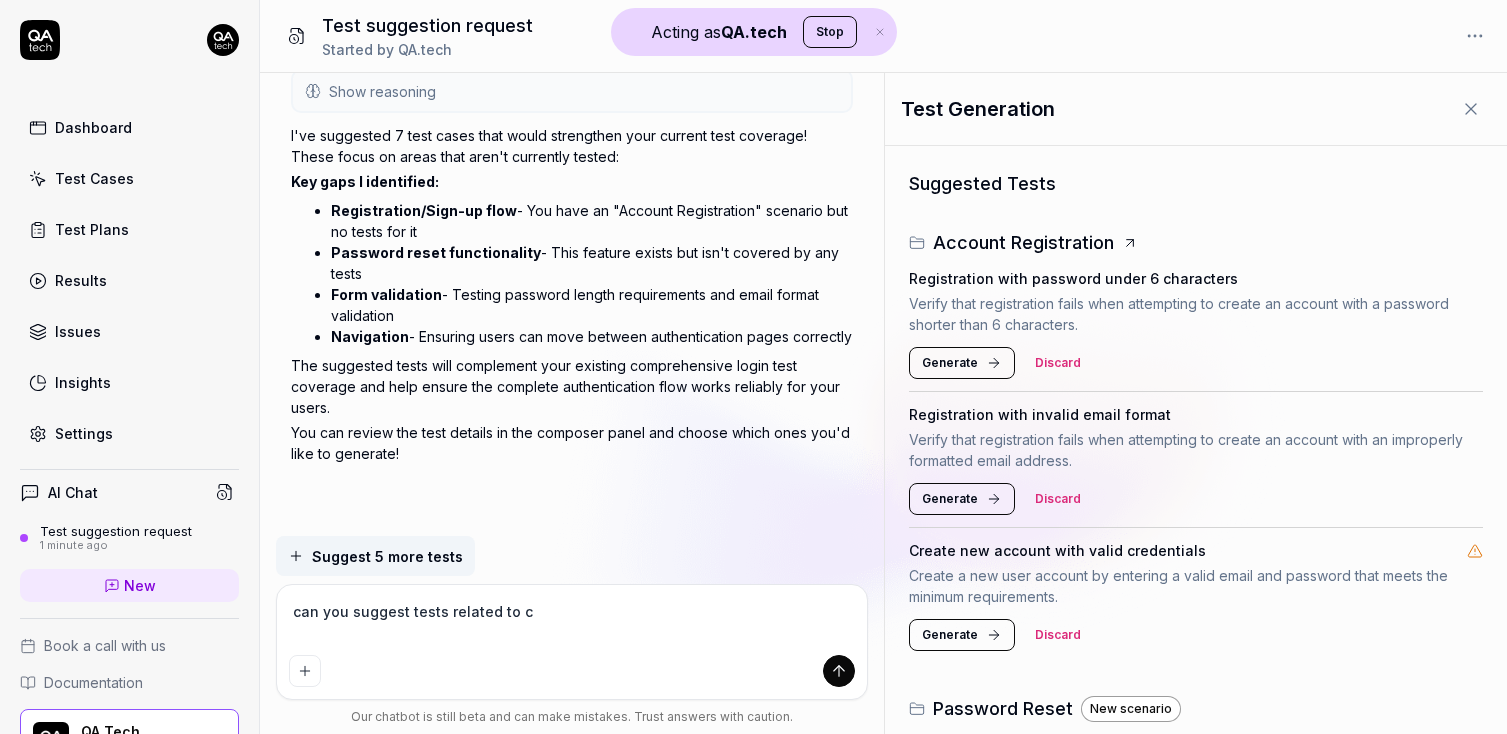 type on "*" 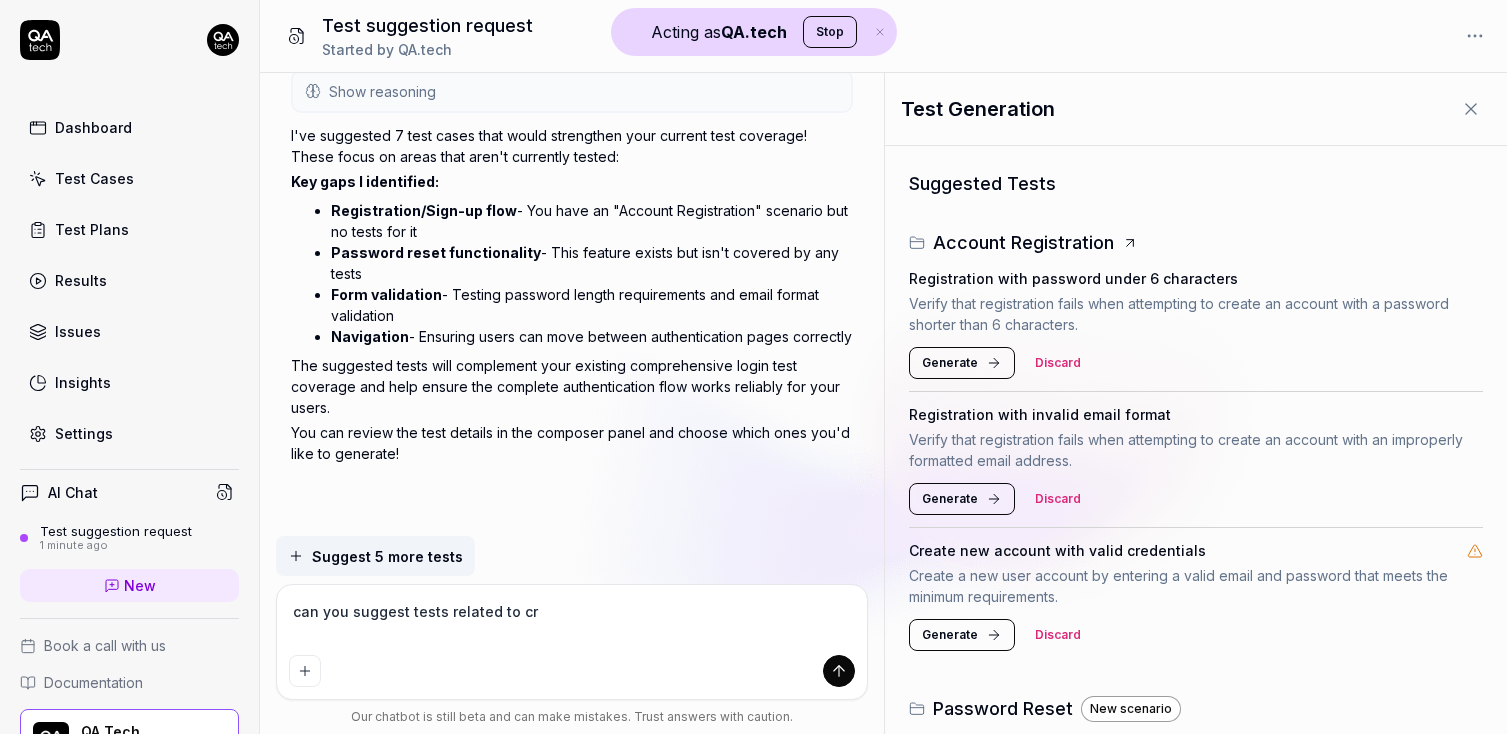 type on "*" 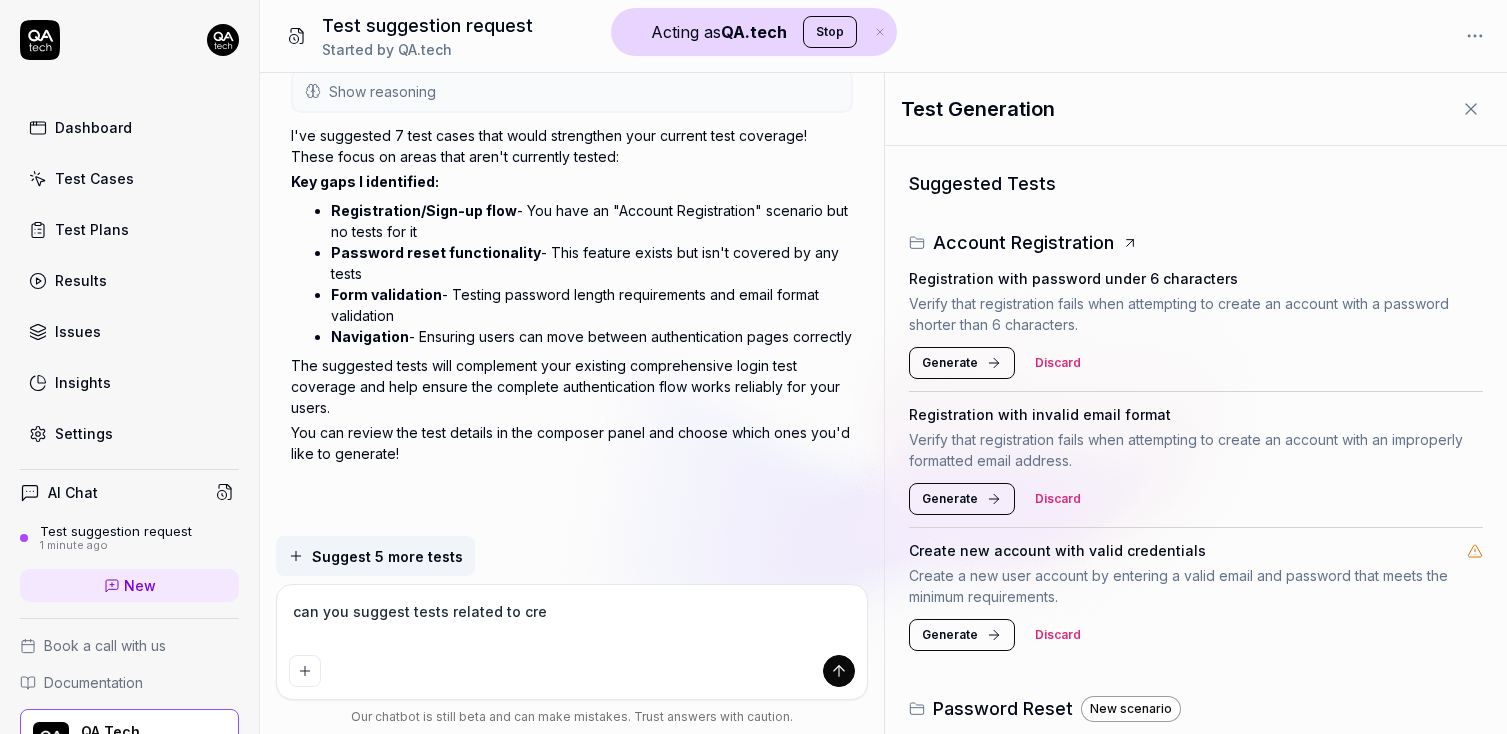 type on "*" 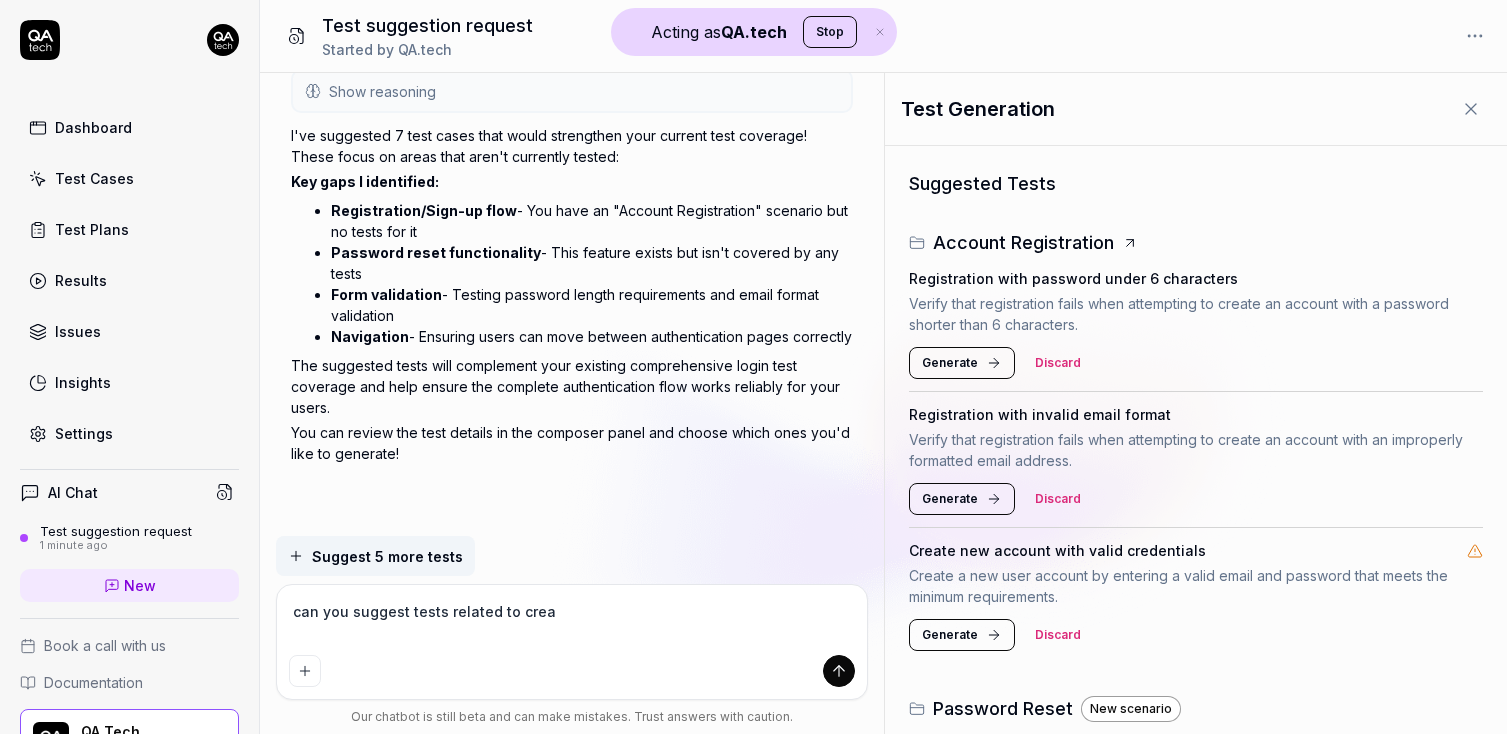 type on "*" 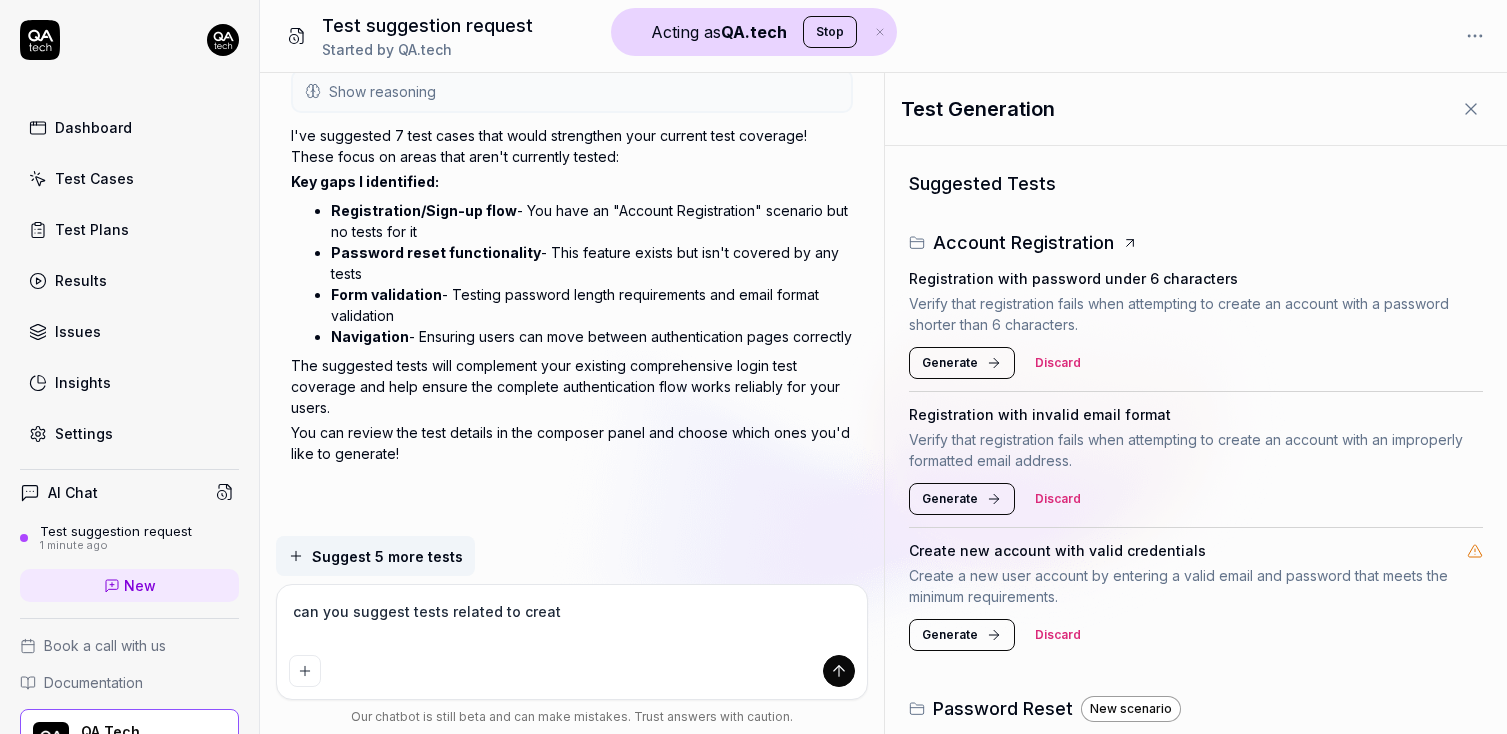 type on "*" 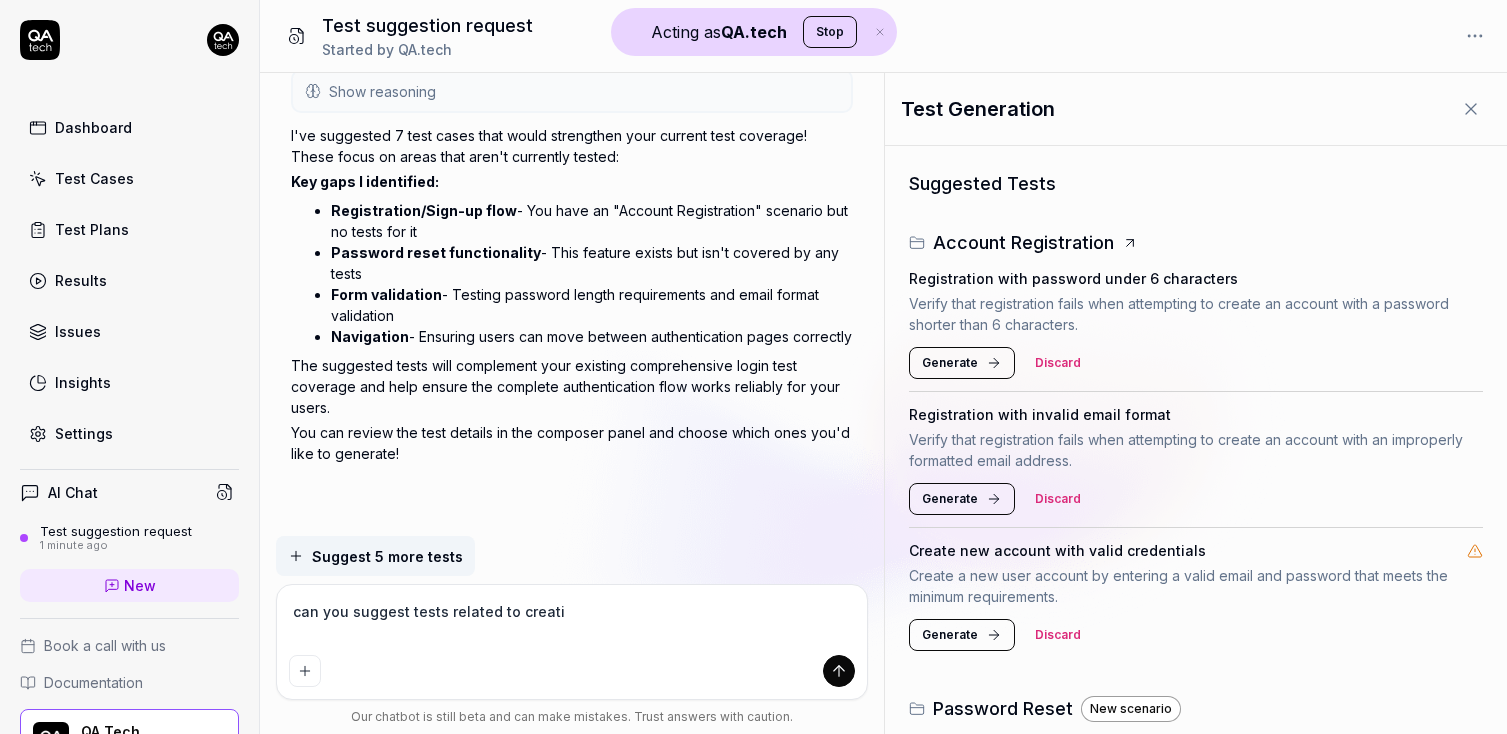 type on "*" 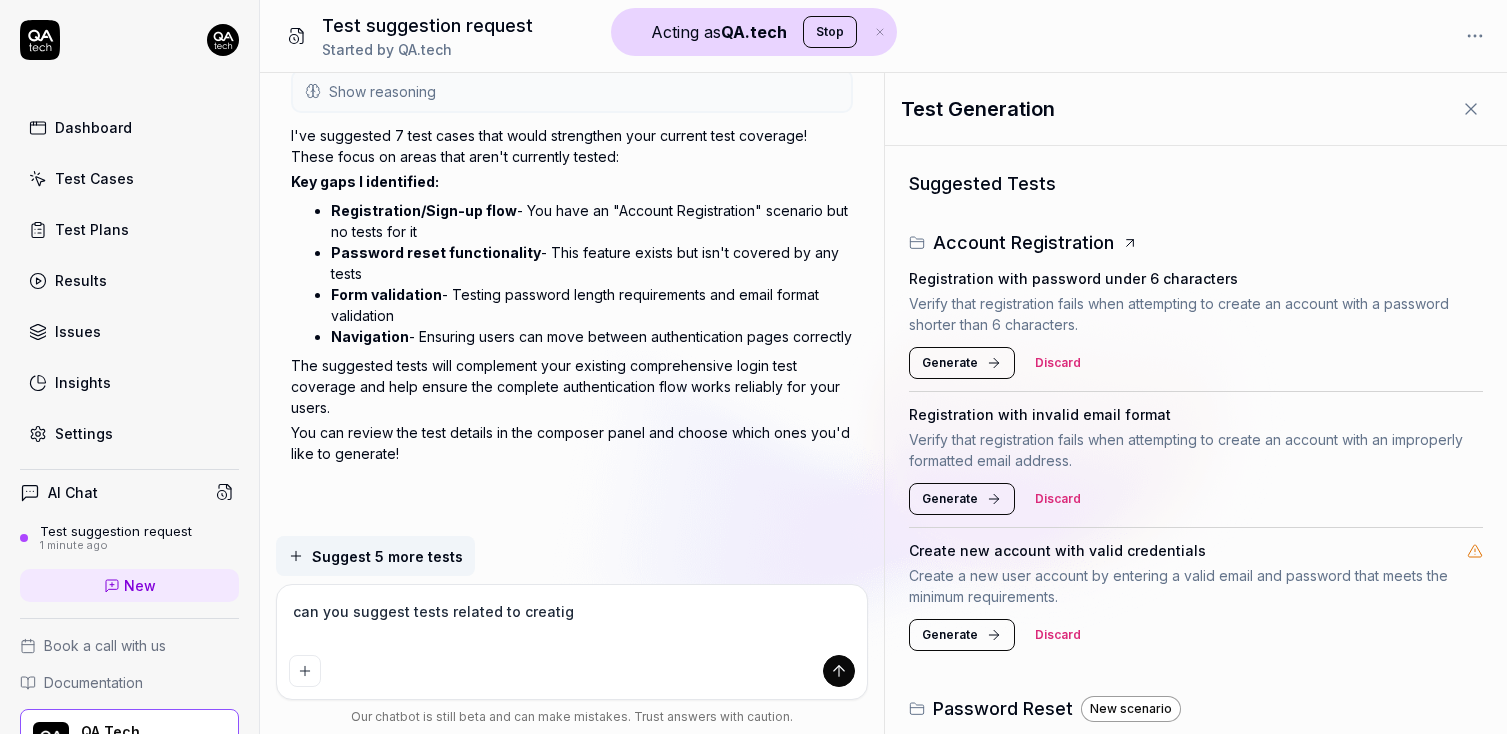 type on "*" 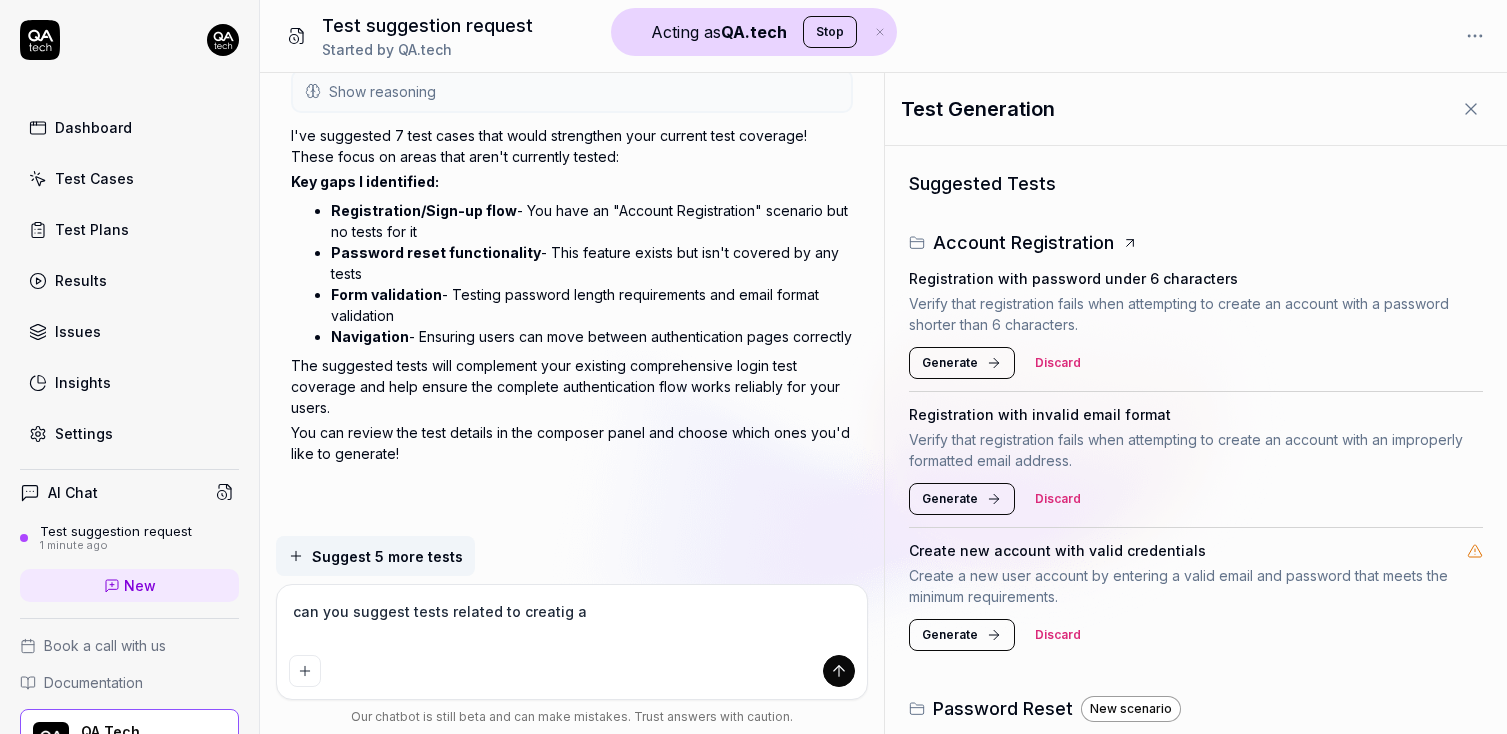 type on "*" 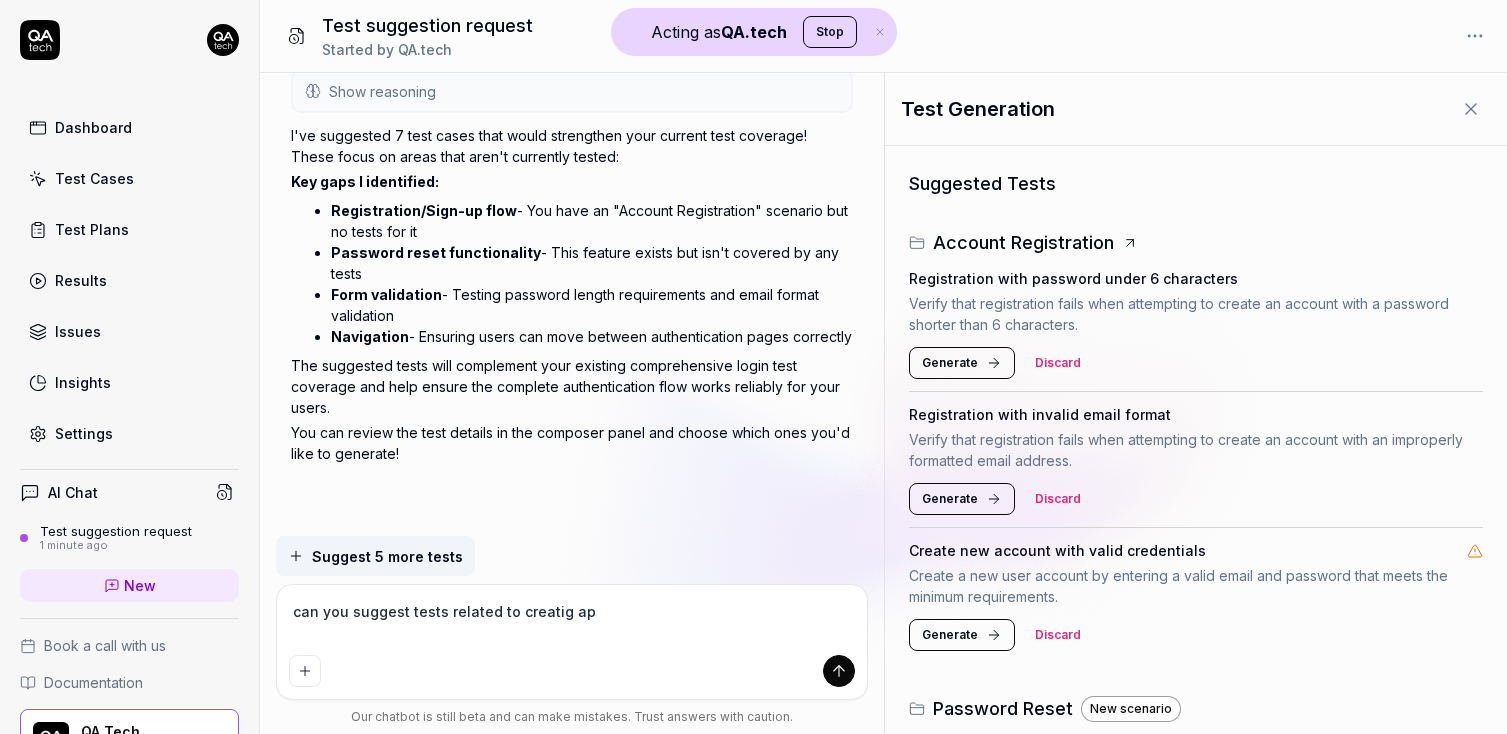 type on "*" 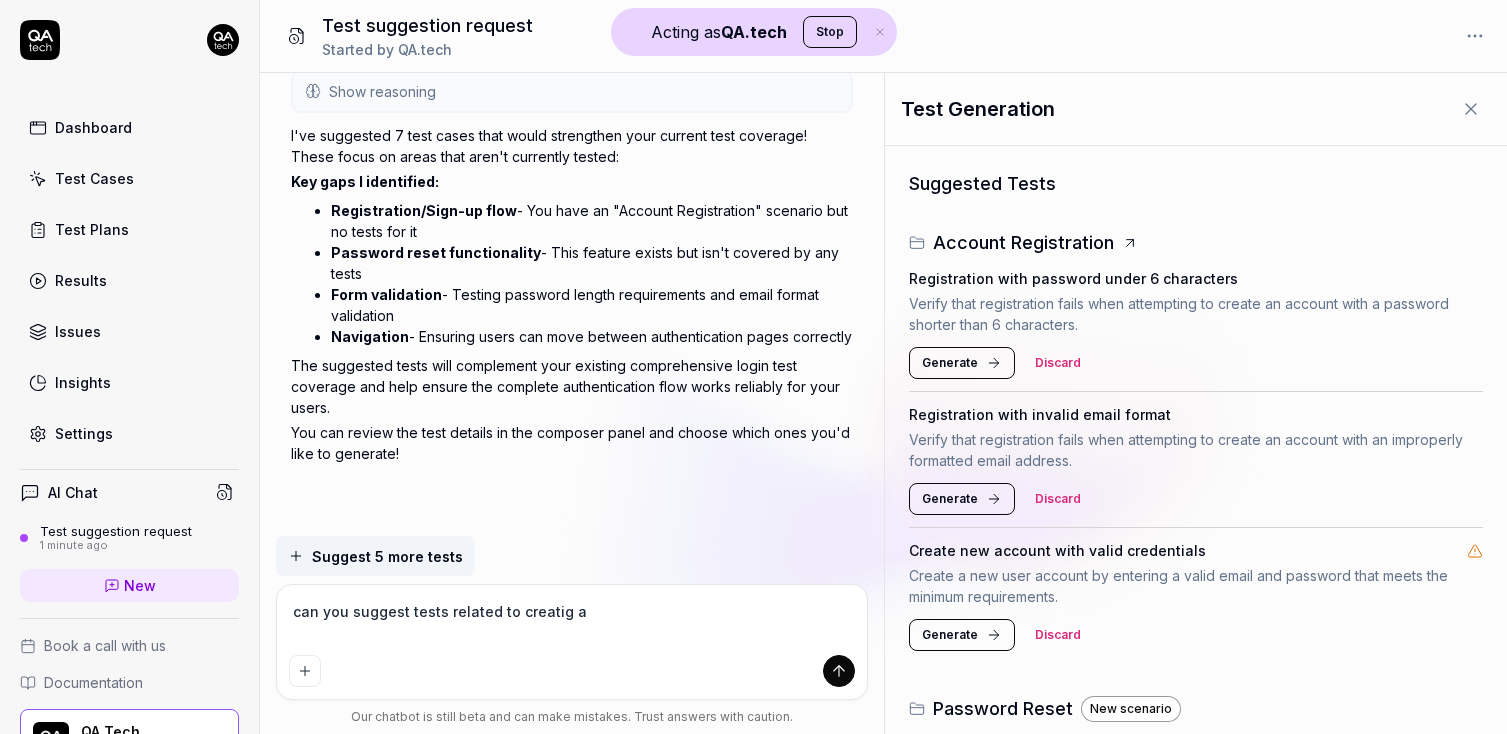 type on "*" 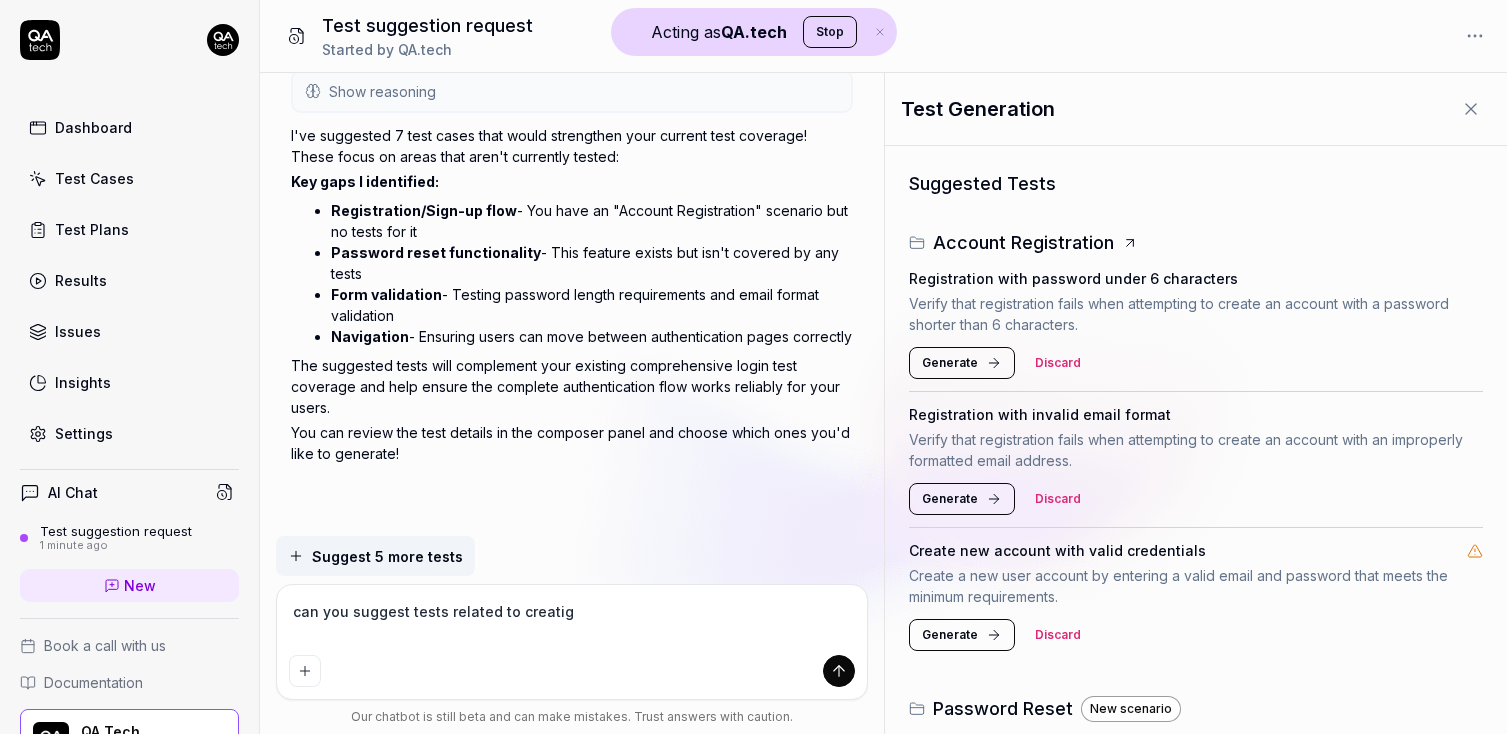 type on "*" 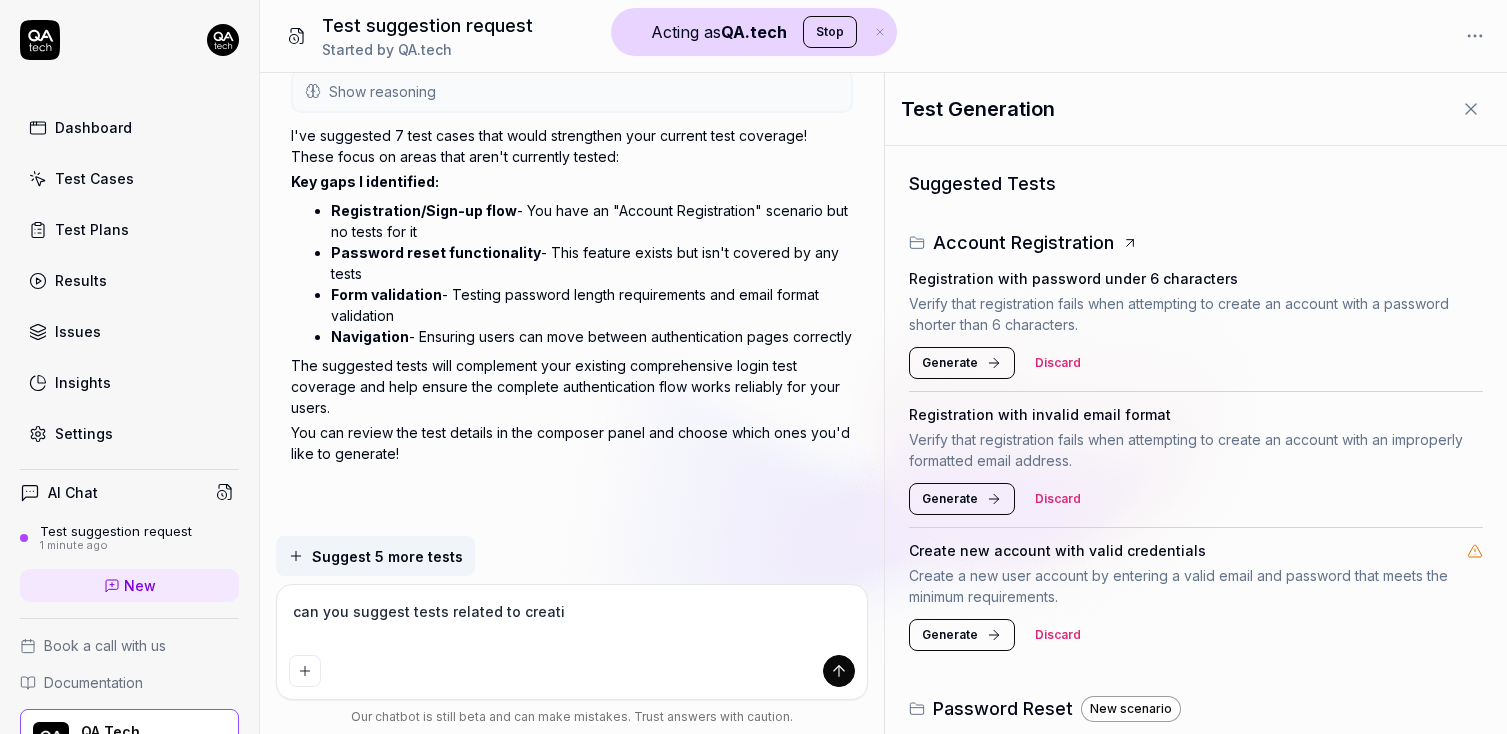 type on "*" 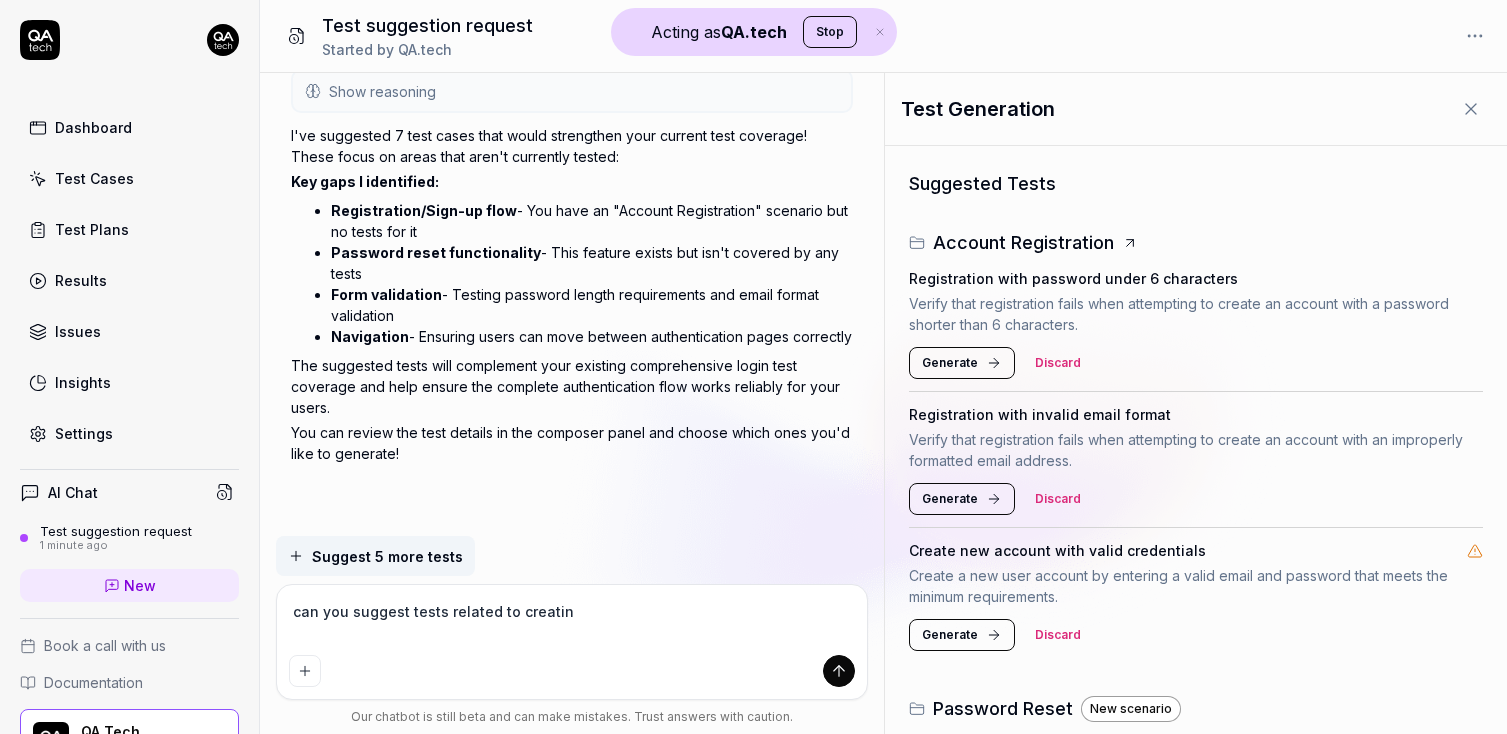 type on "*" 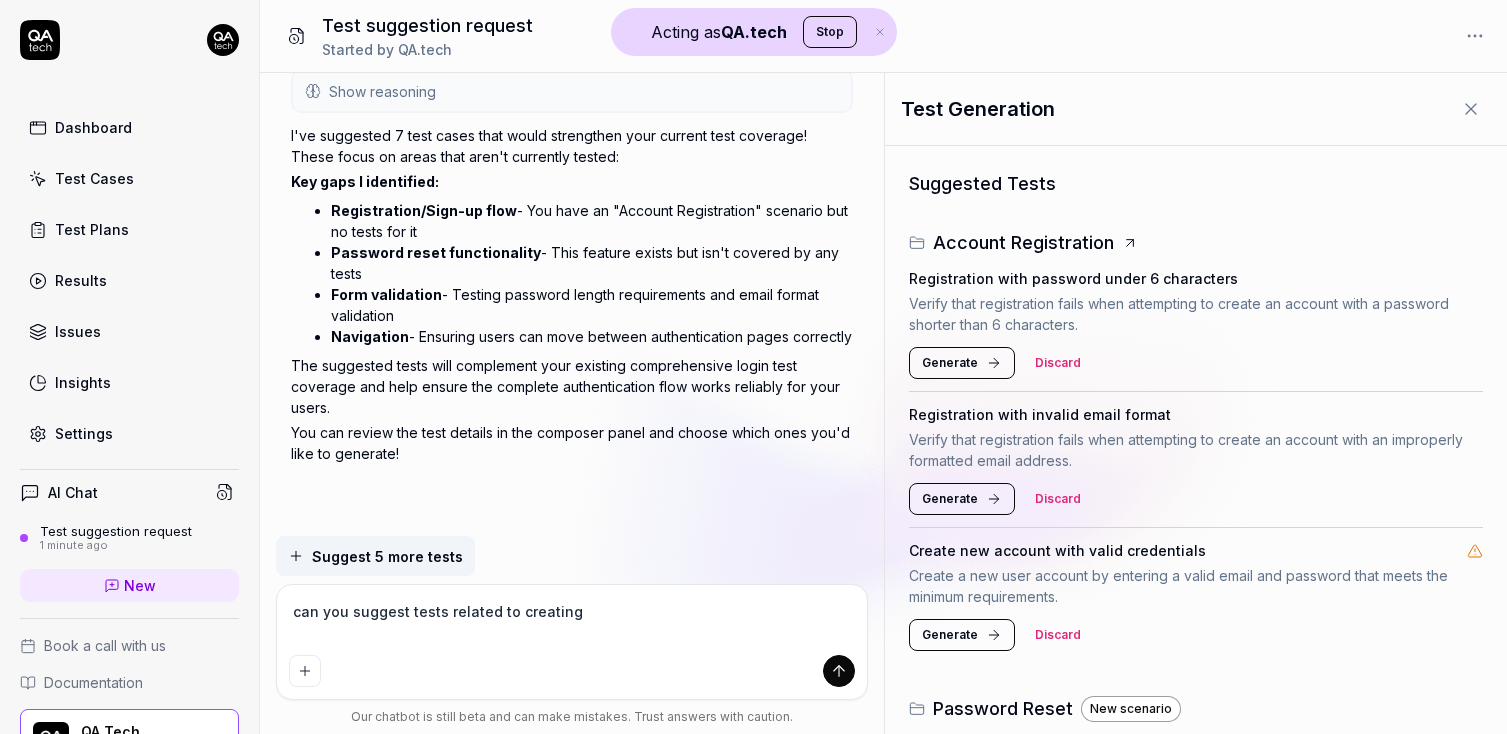 type on "*" 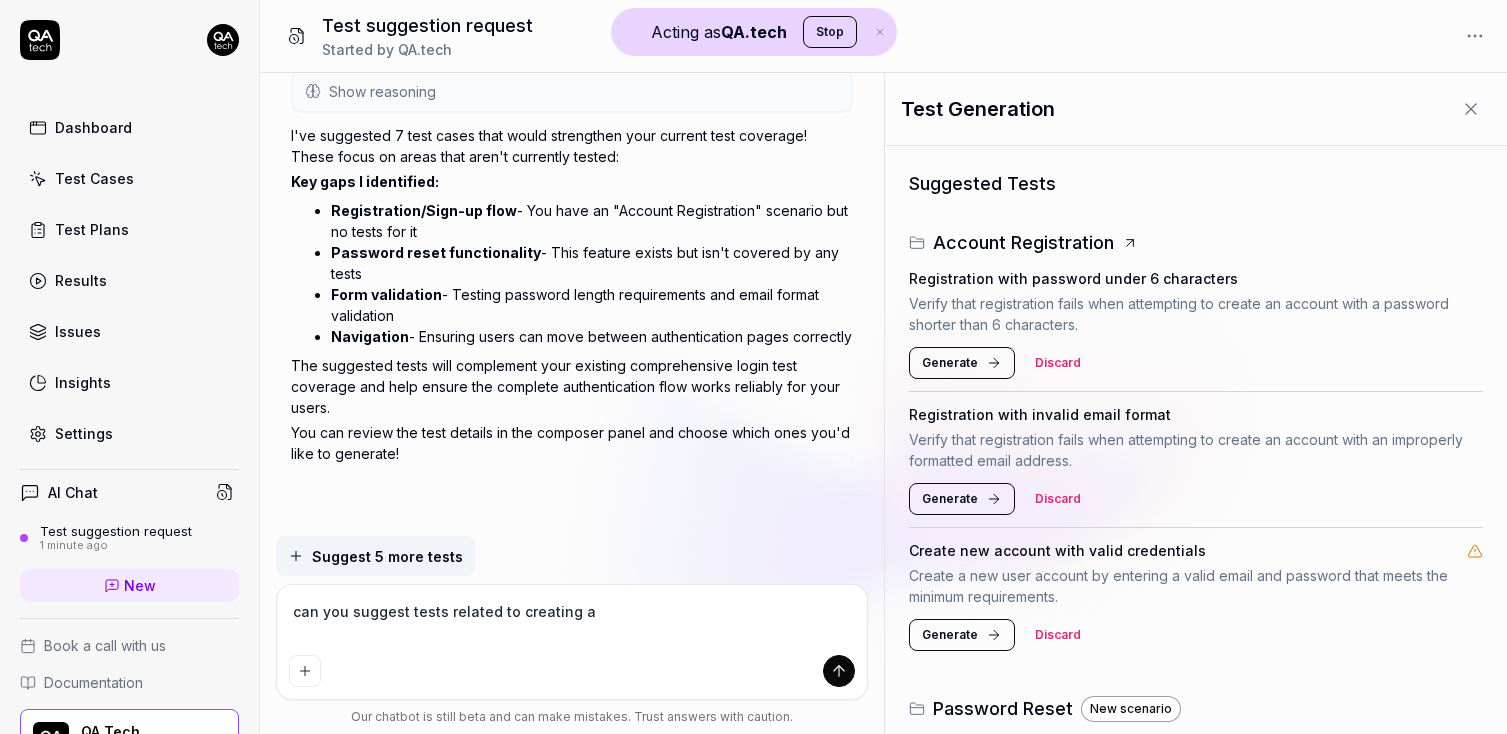 type on "can you suggest tests related to creating ap" 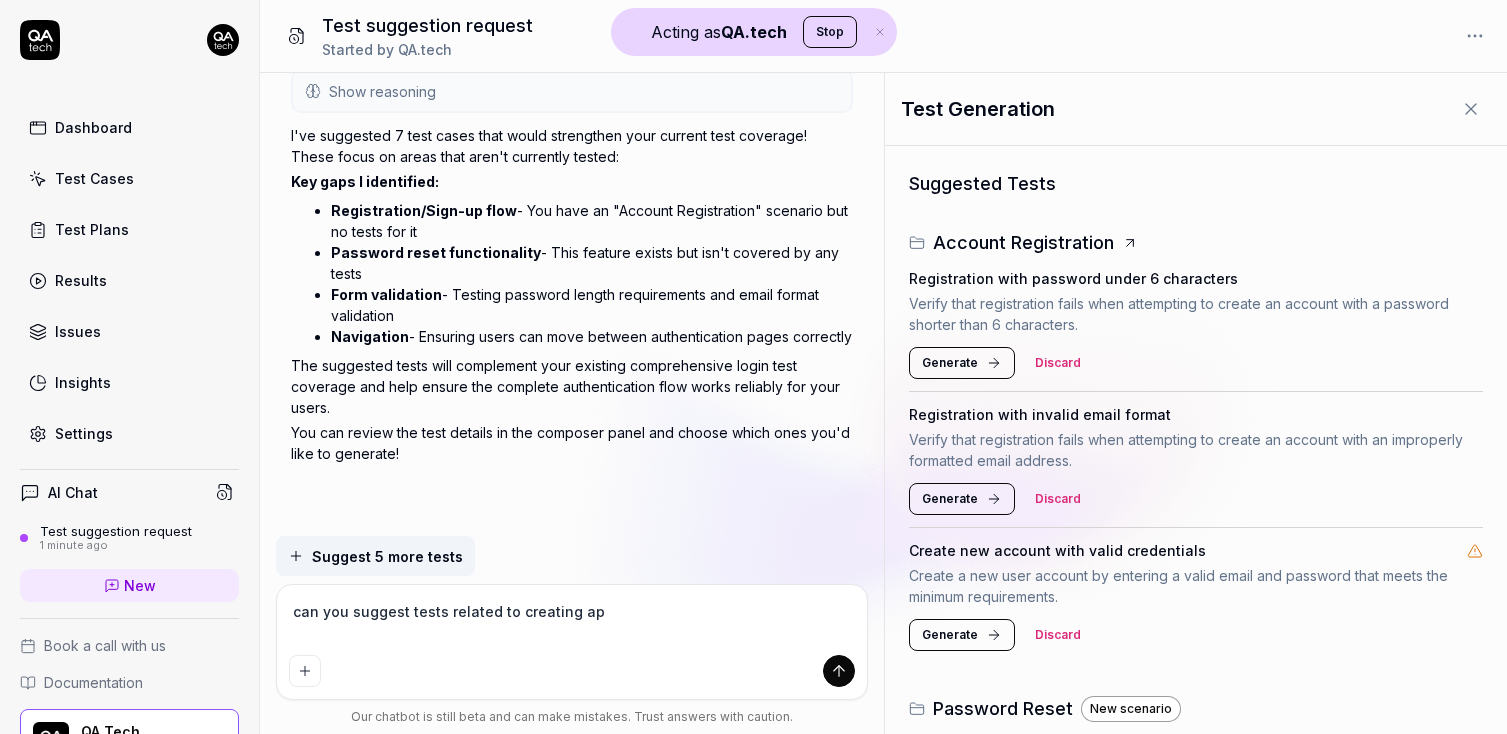 type on "*" 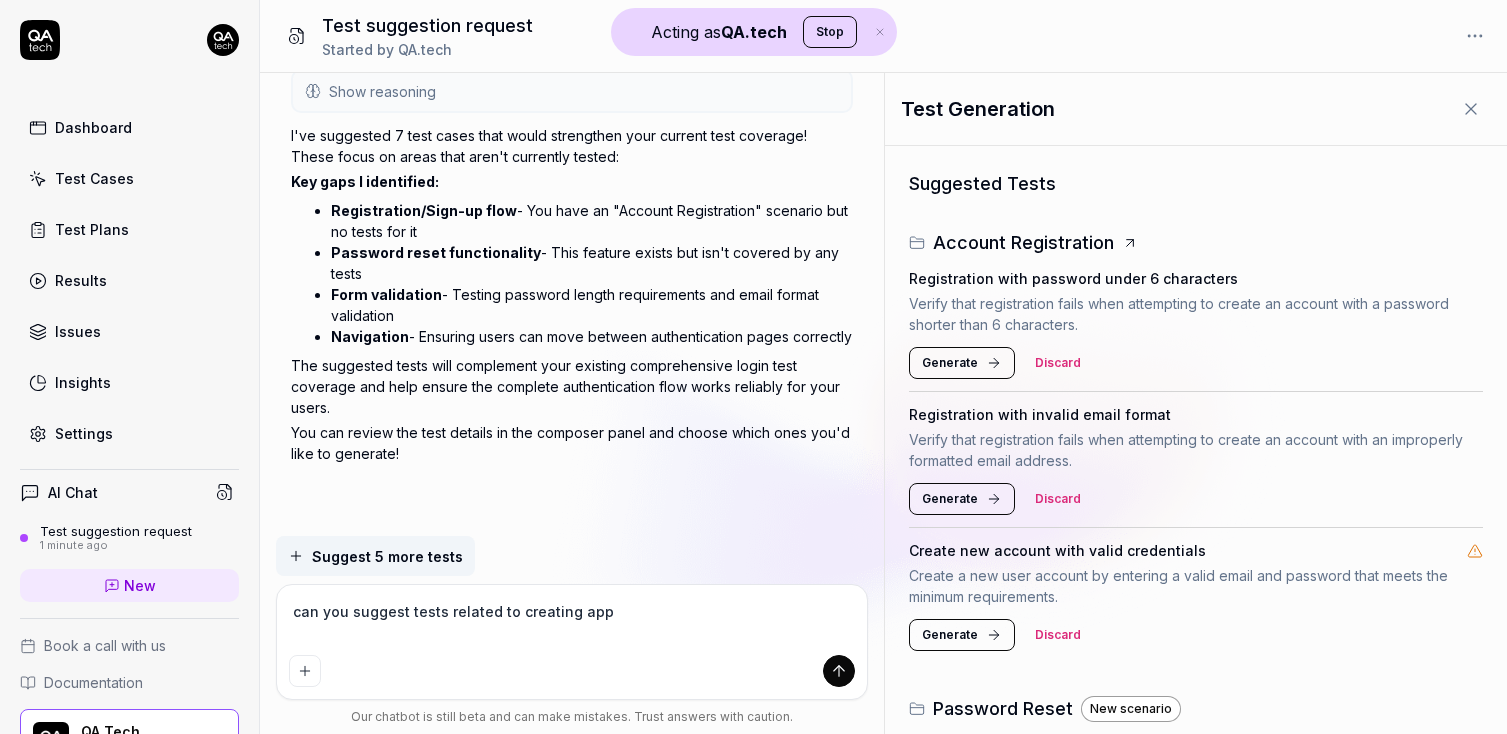 type on "*" 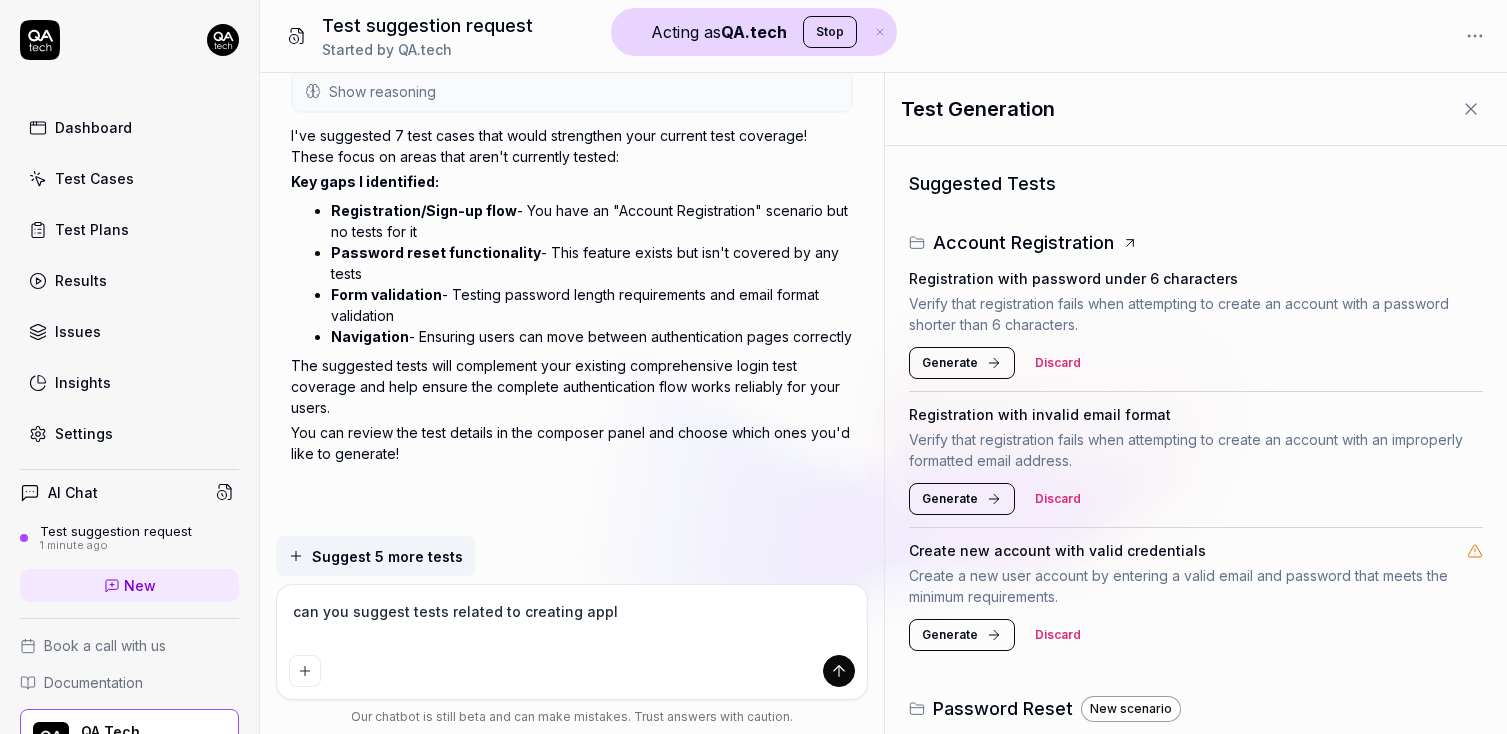 type on "*" 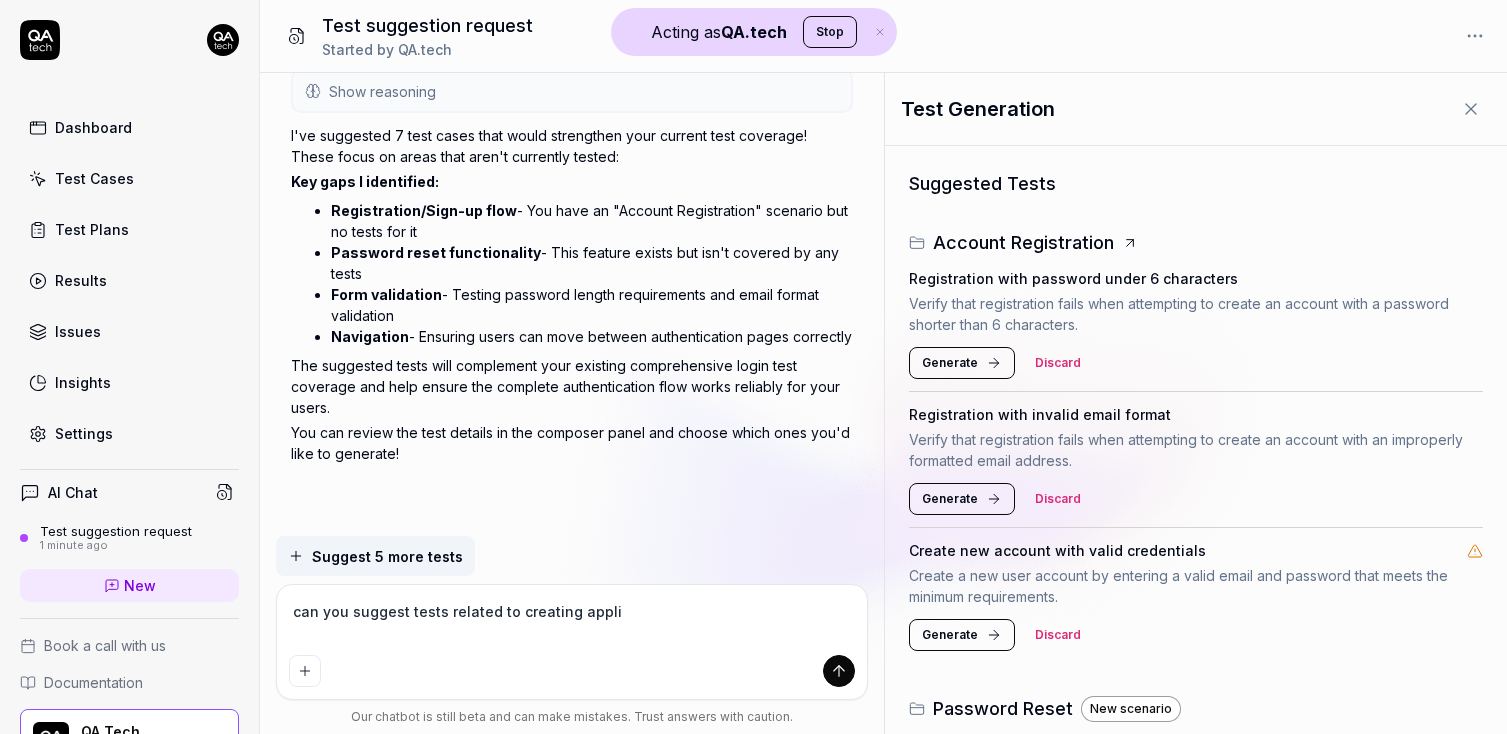 type on "can you suggest tests related to creating applic" 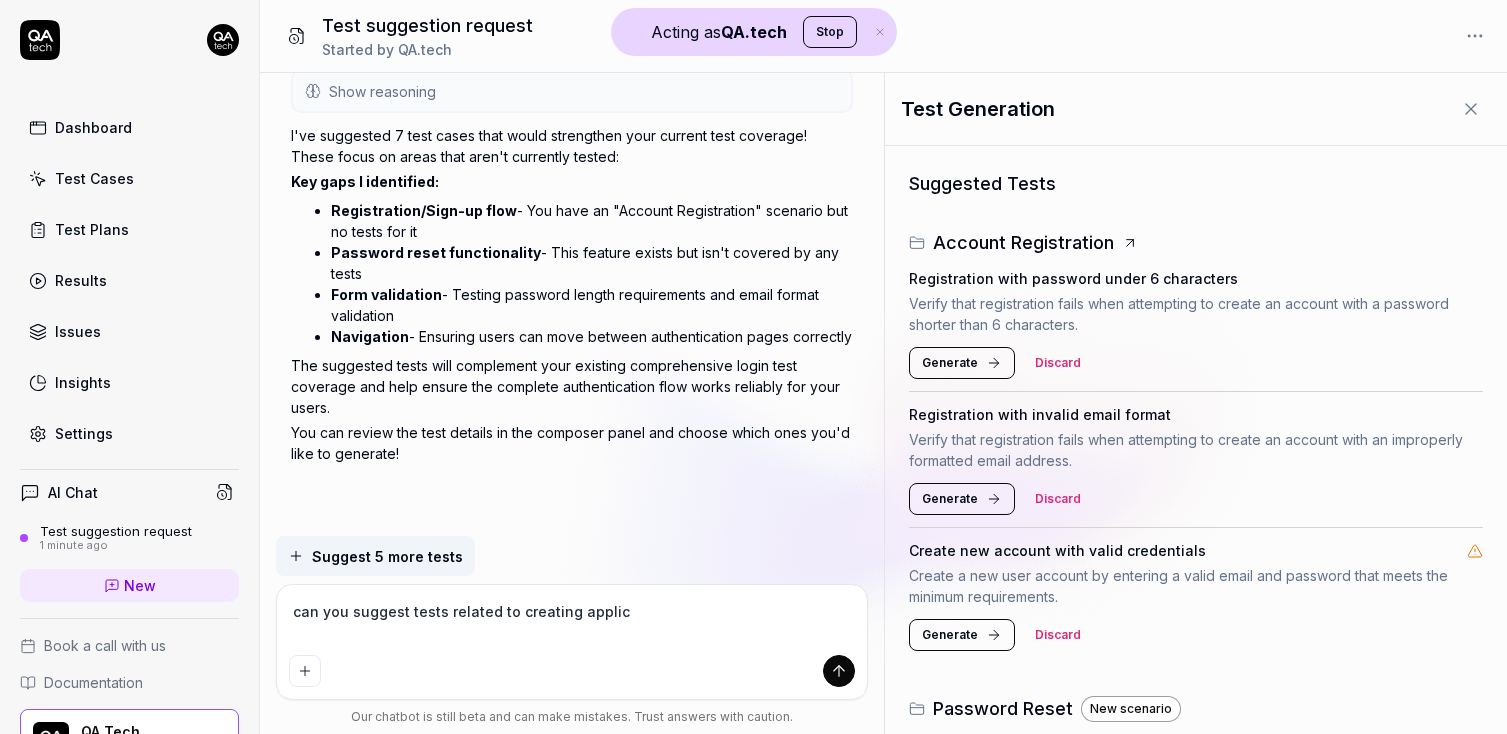 type on "*" 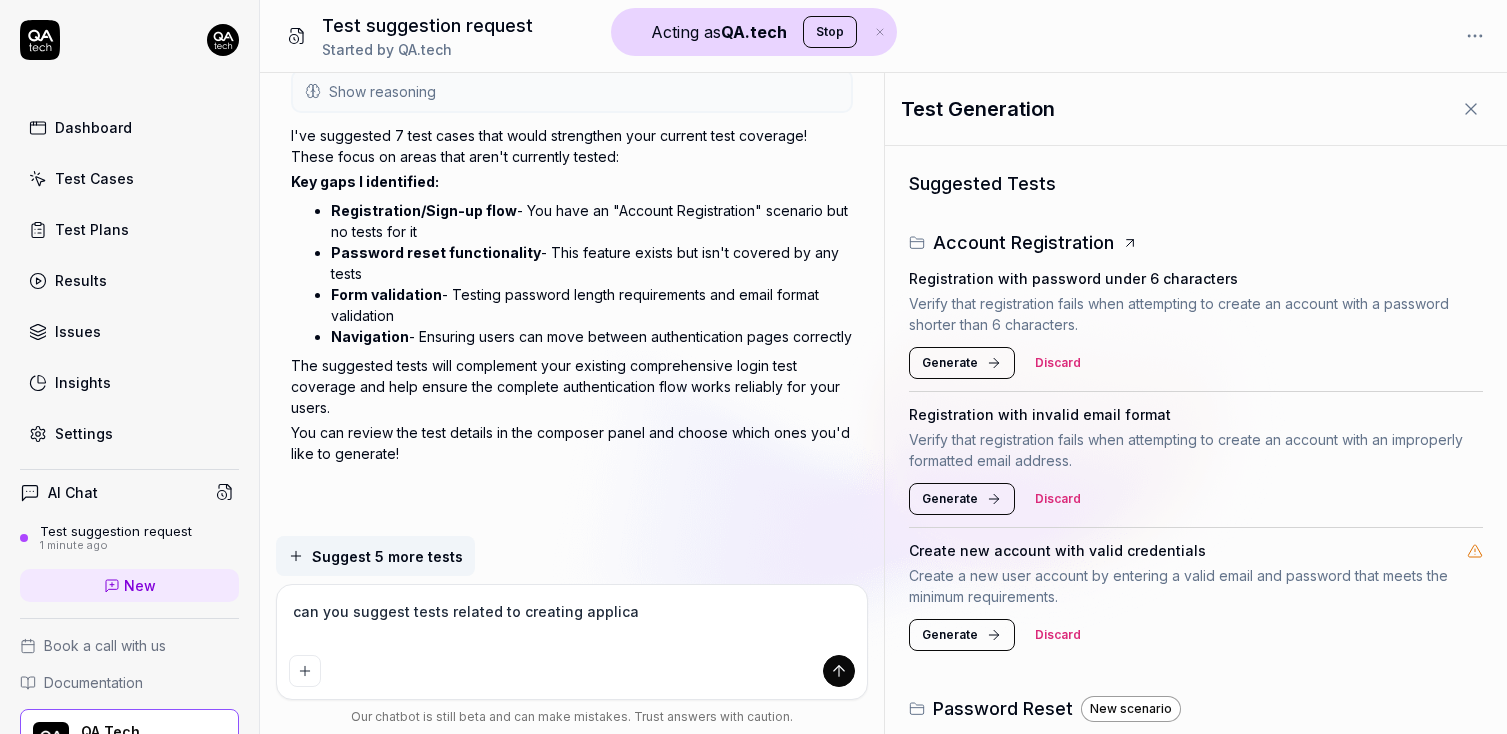 type on "*" 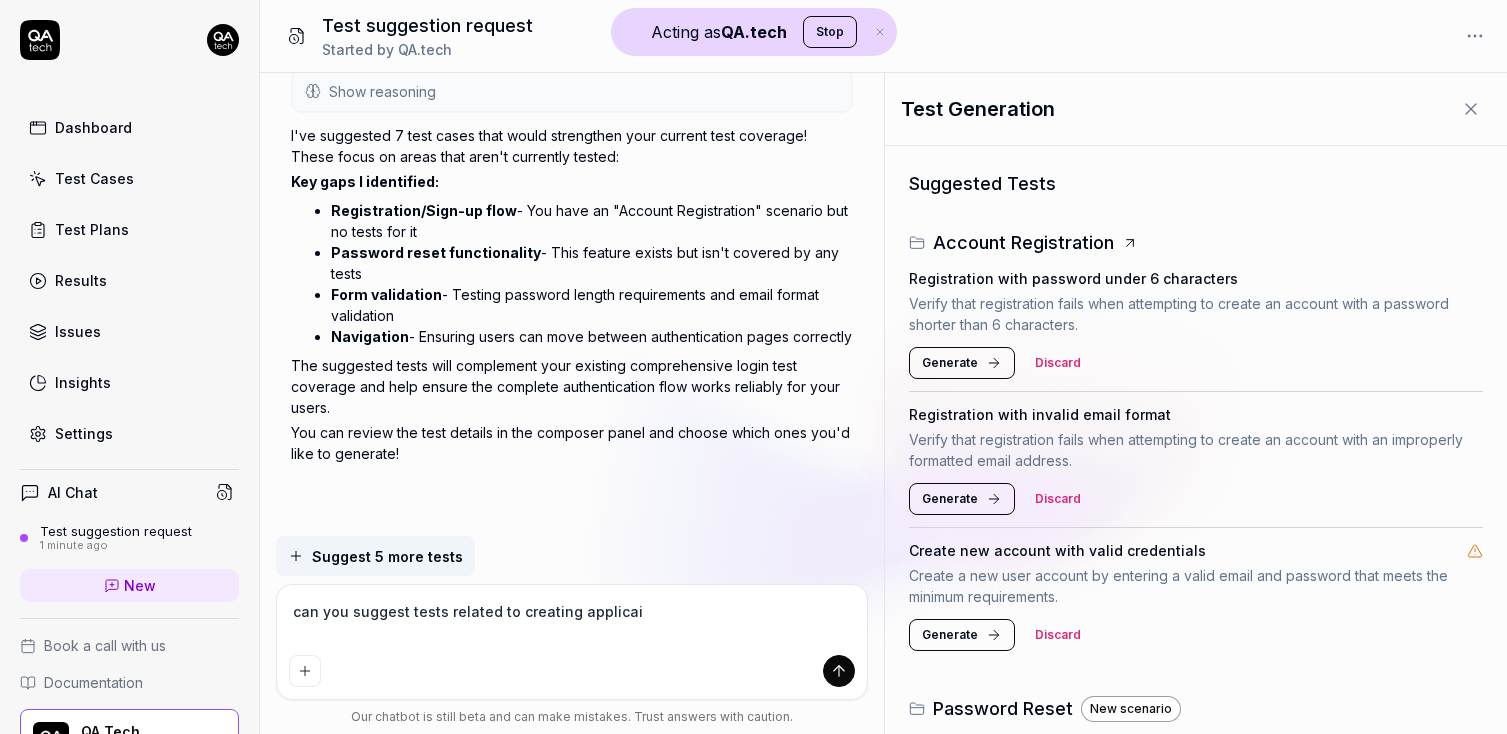 type on "*" 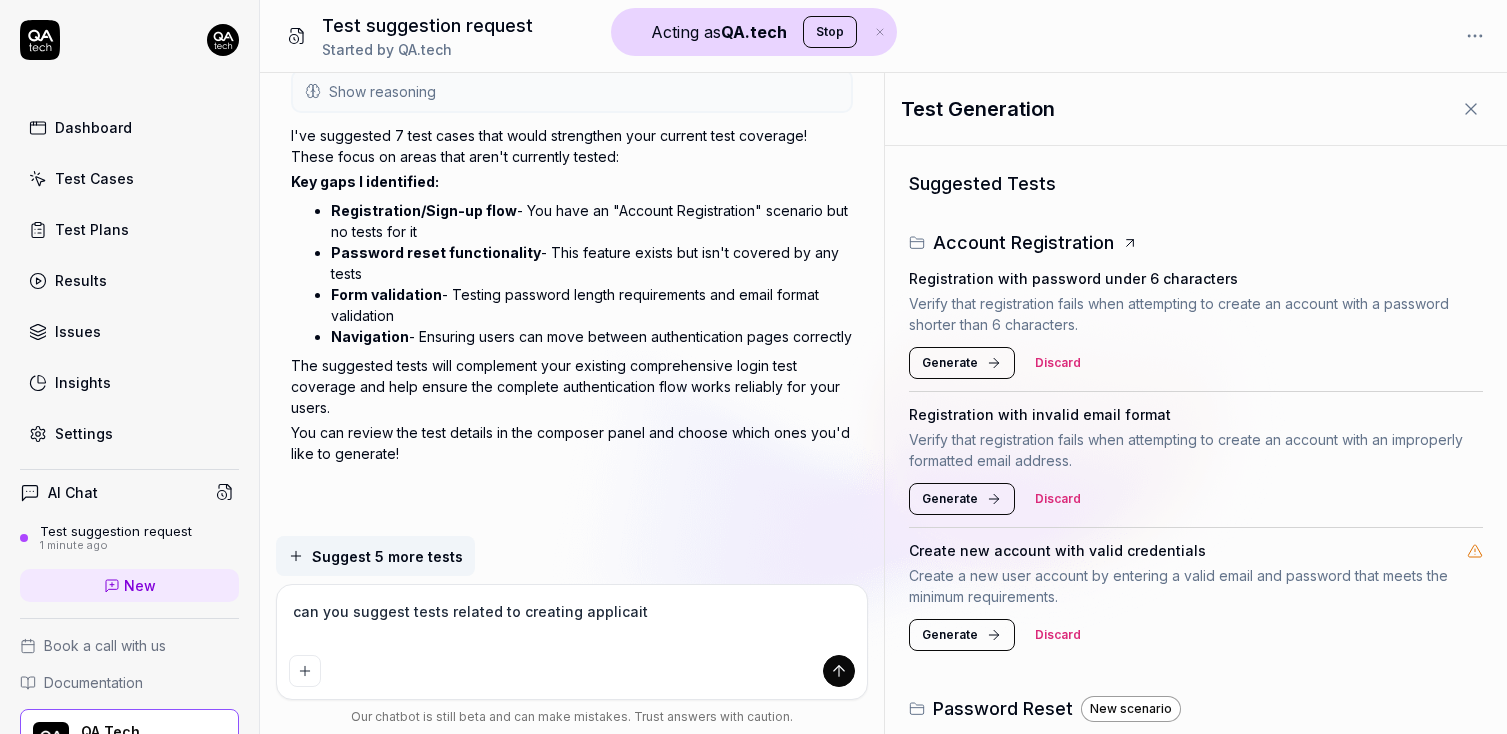 type on "can you suggest tests related to creating applicaito" 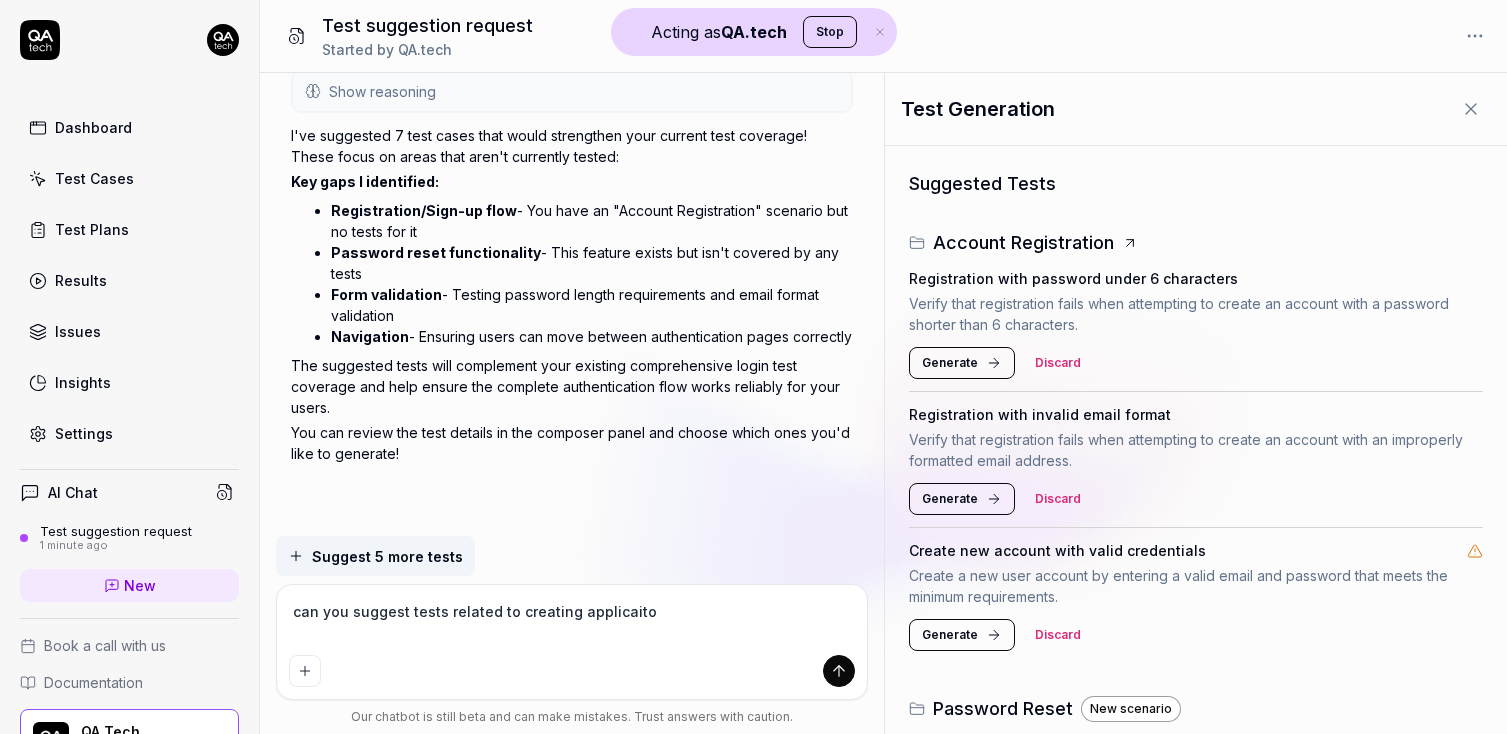 type on "*" 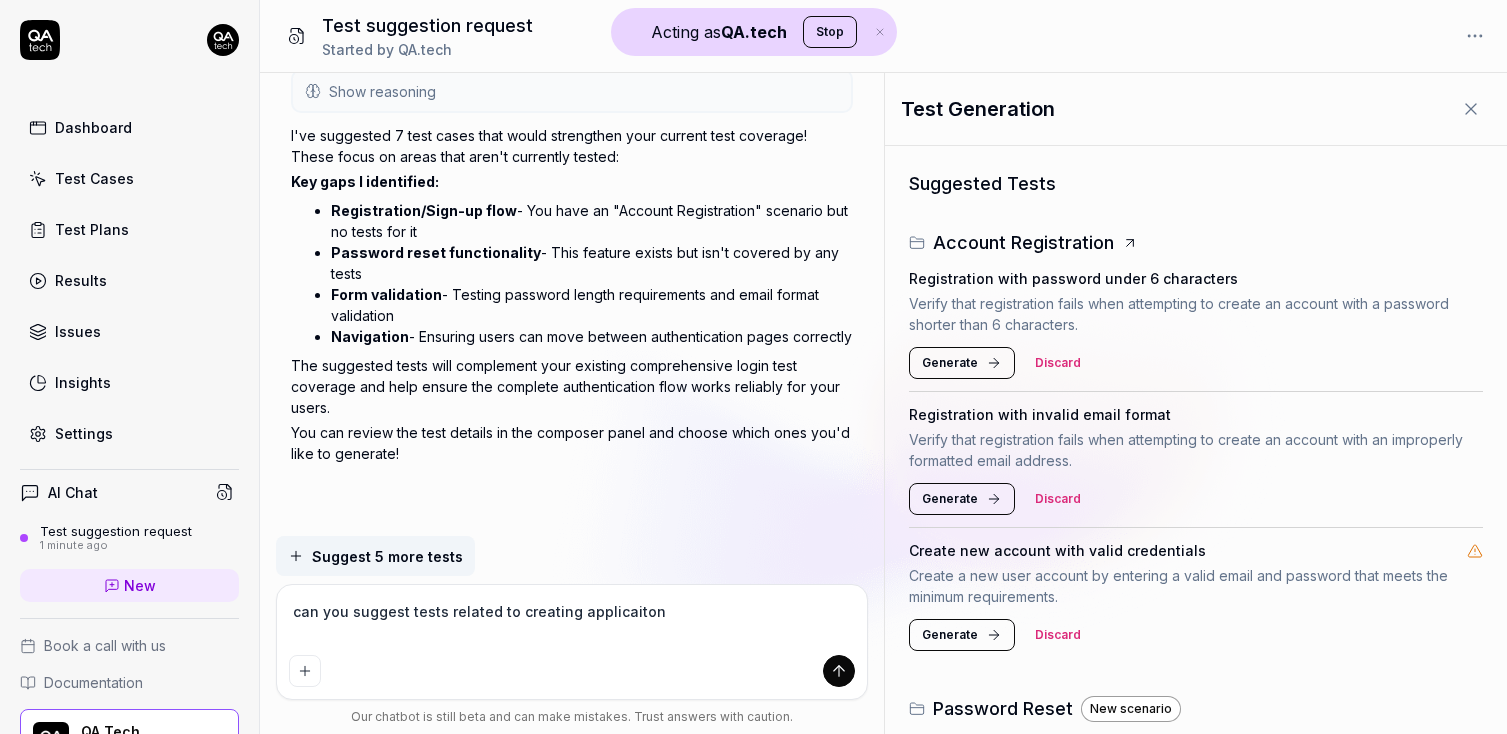 type on "*" 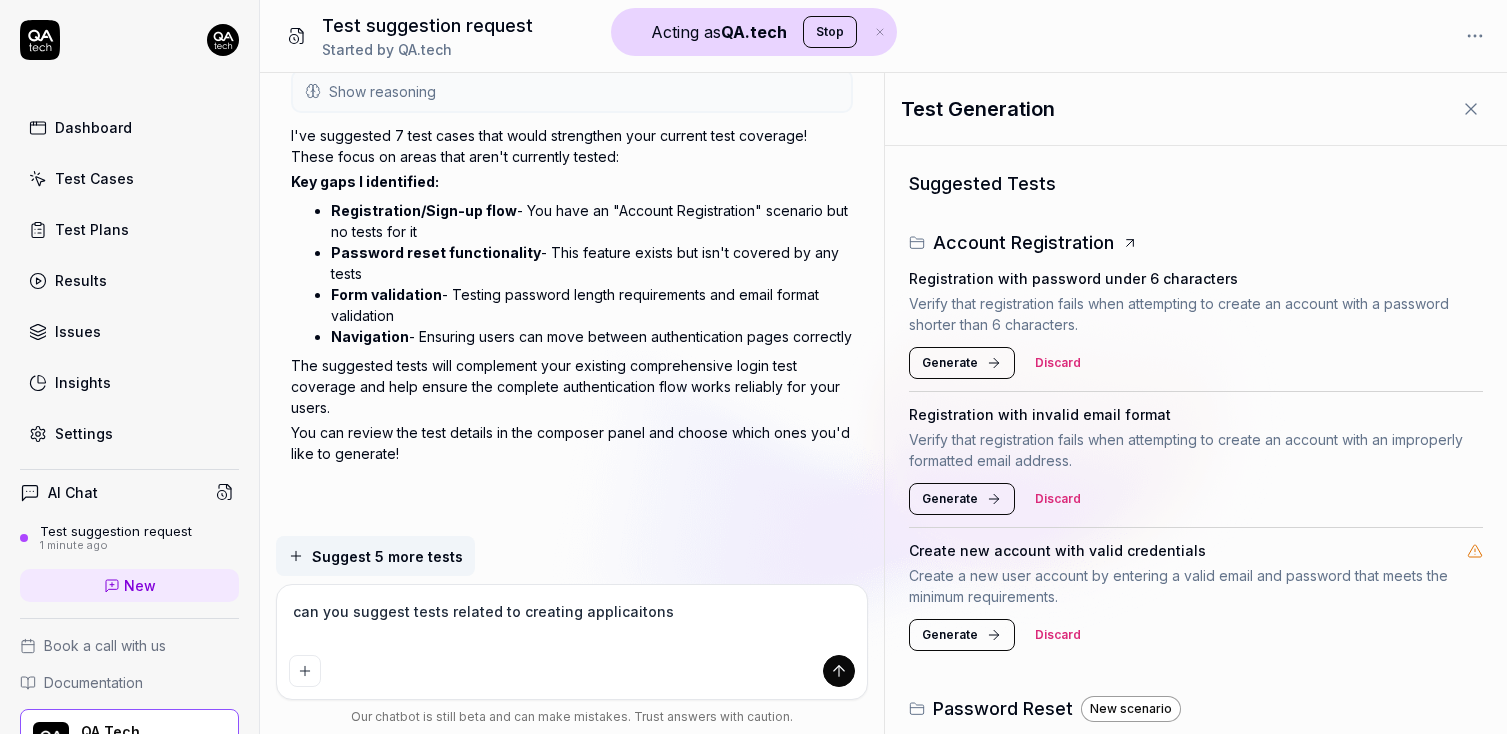 type on "can you suggest tests related to creating applicaitons" 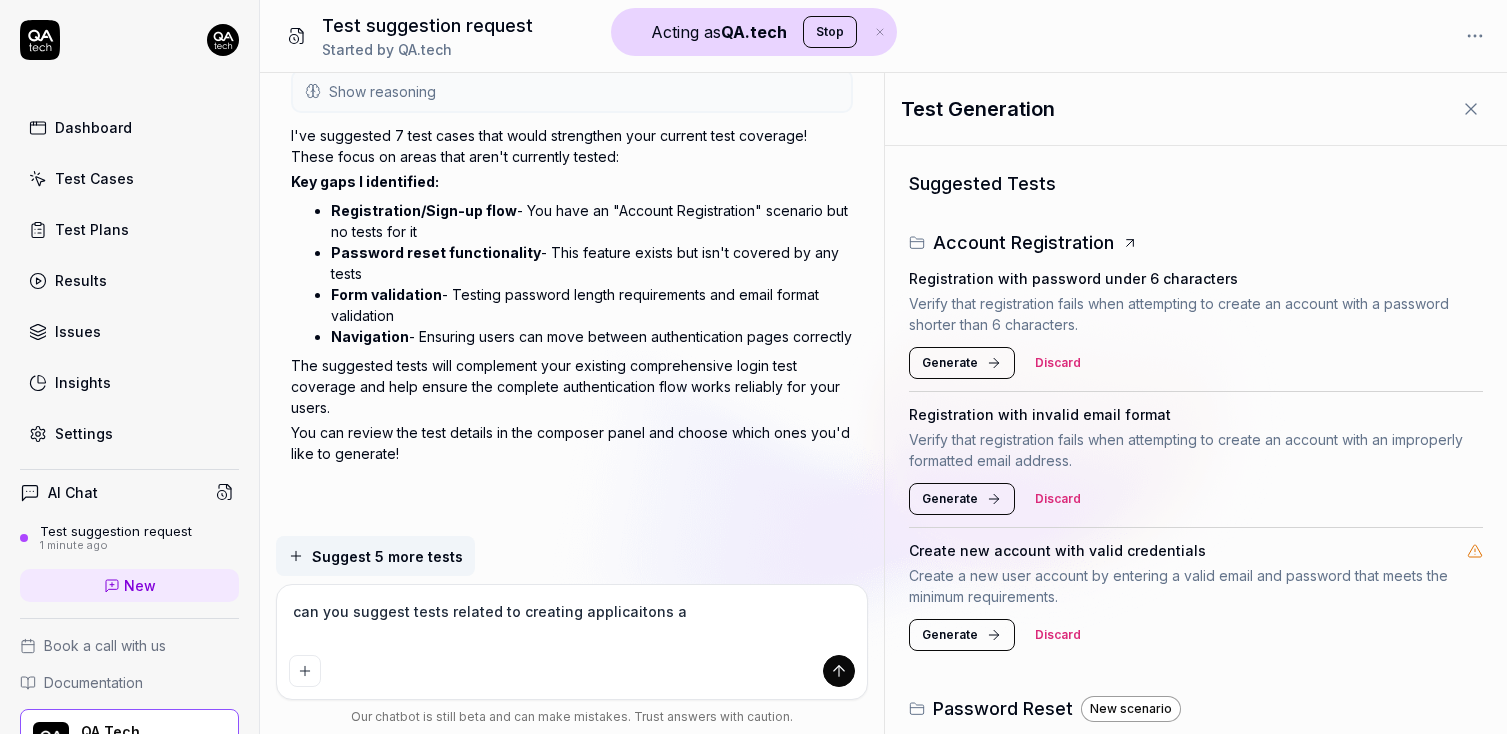 type on "*" 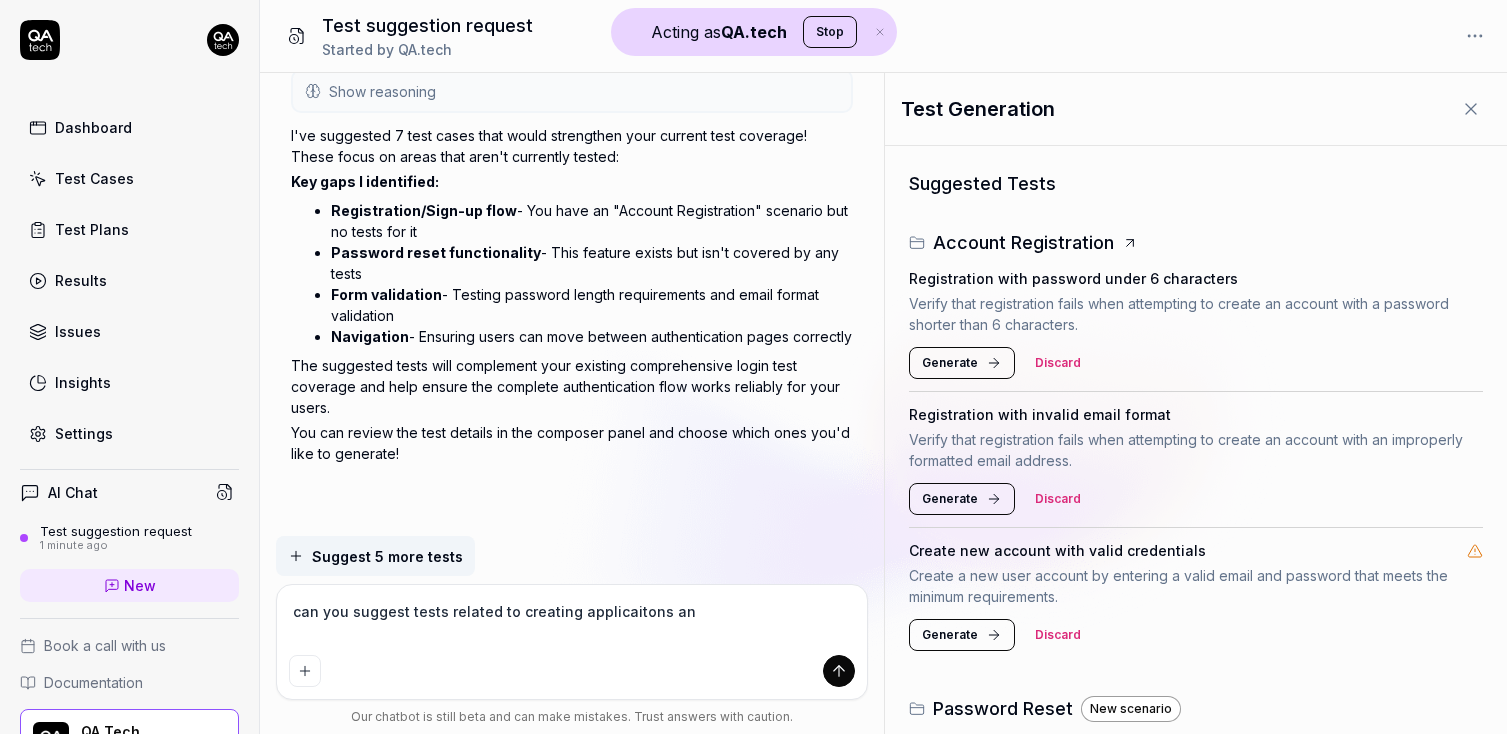 type on "*" 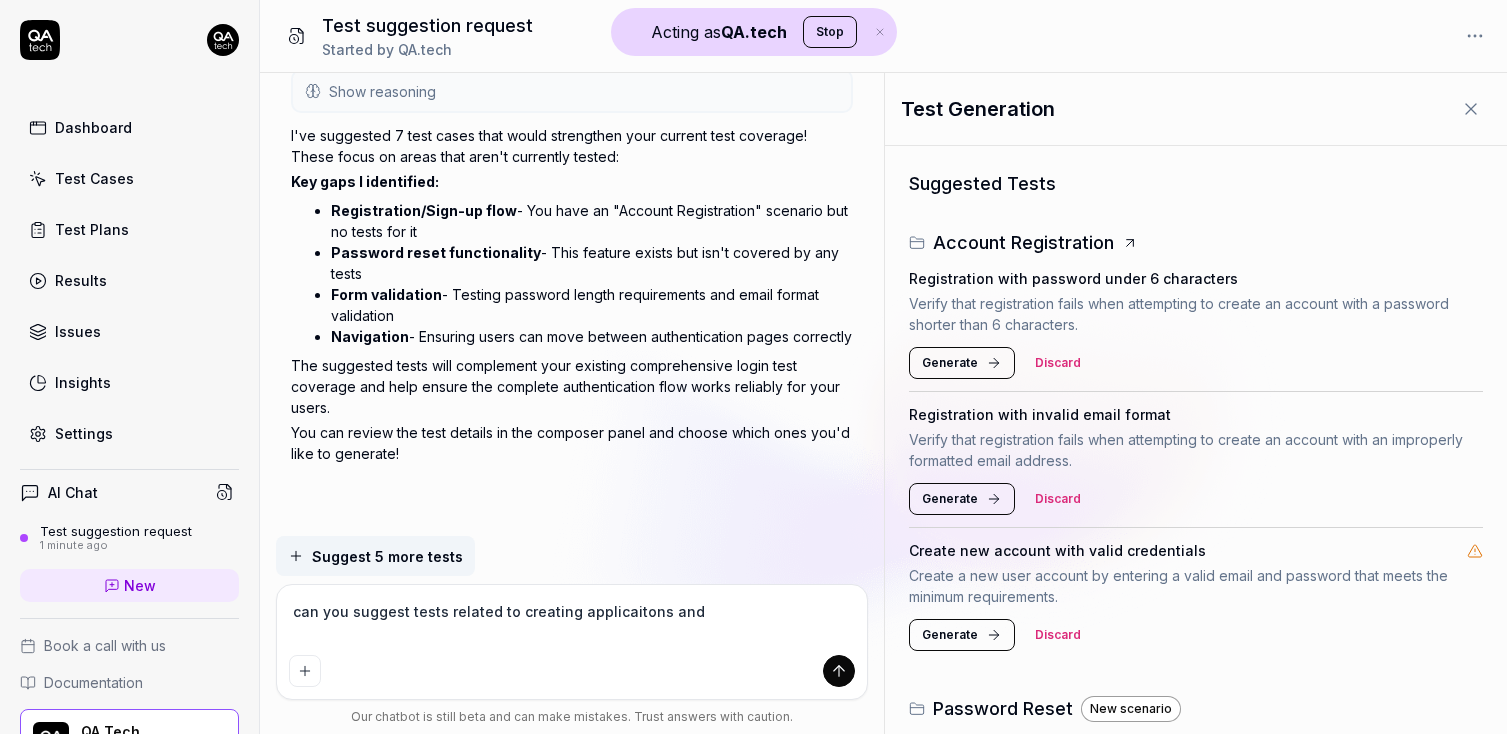 type on "*" 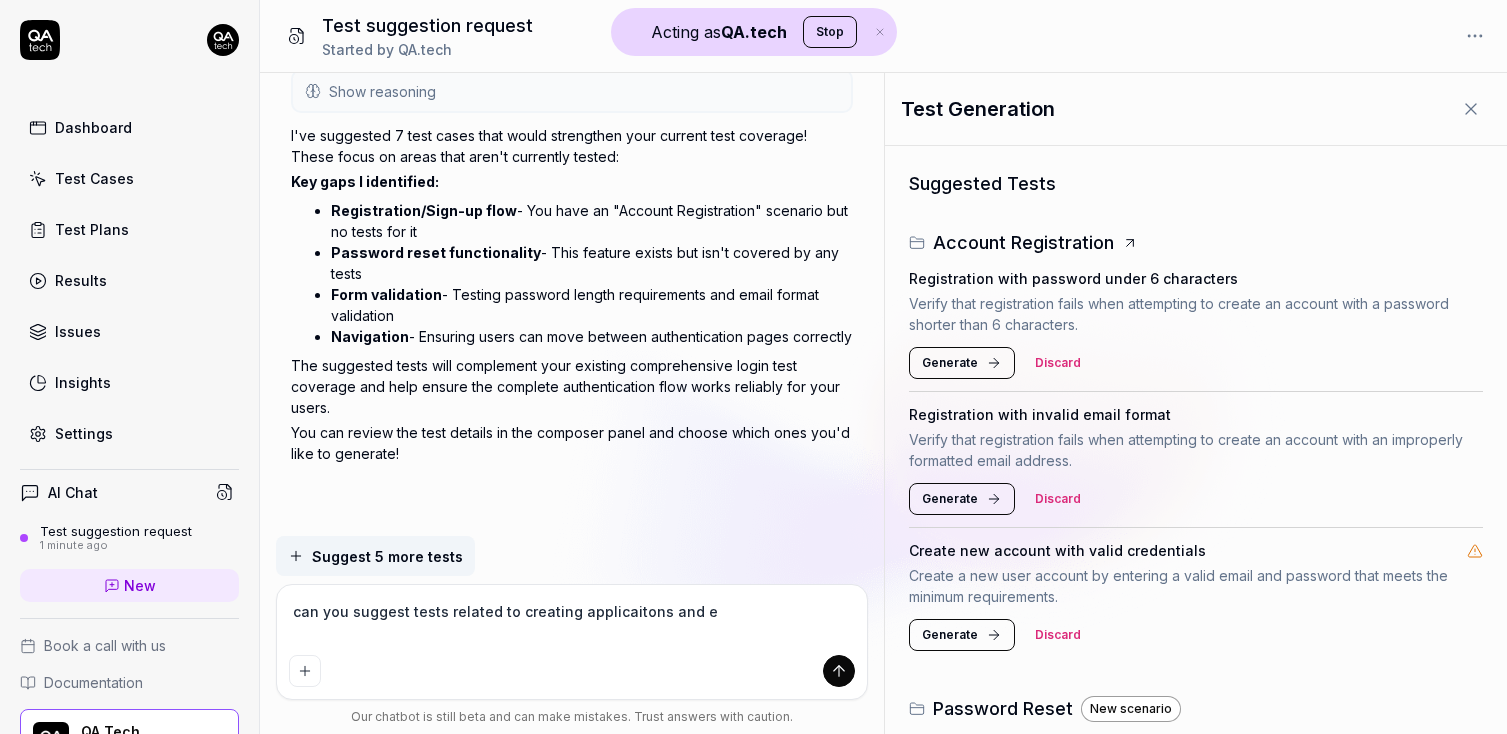 type on "*" 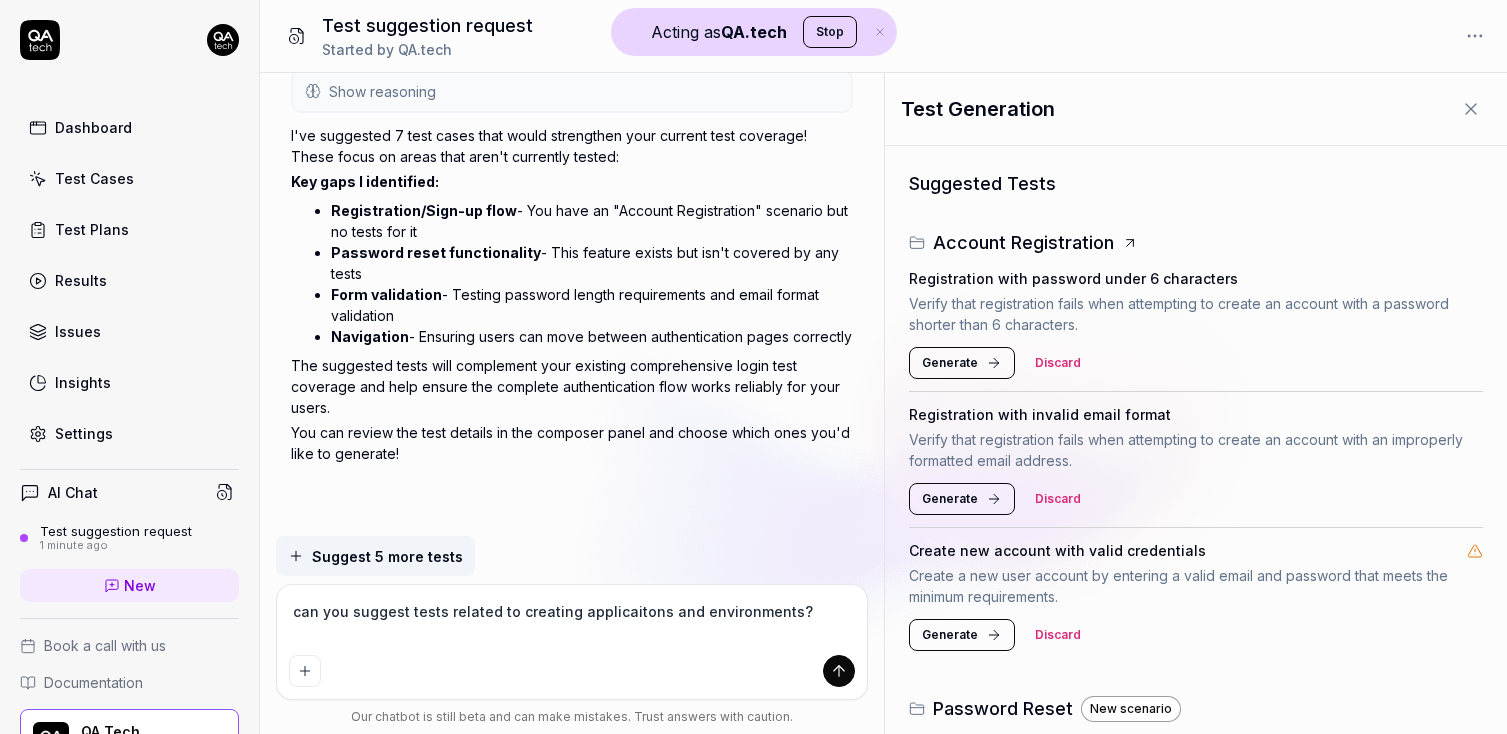click on "can you suggest tests related to creating applicaitons and environments?" at bounding box center [572, 622] 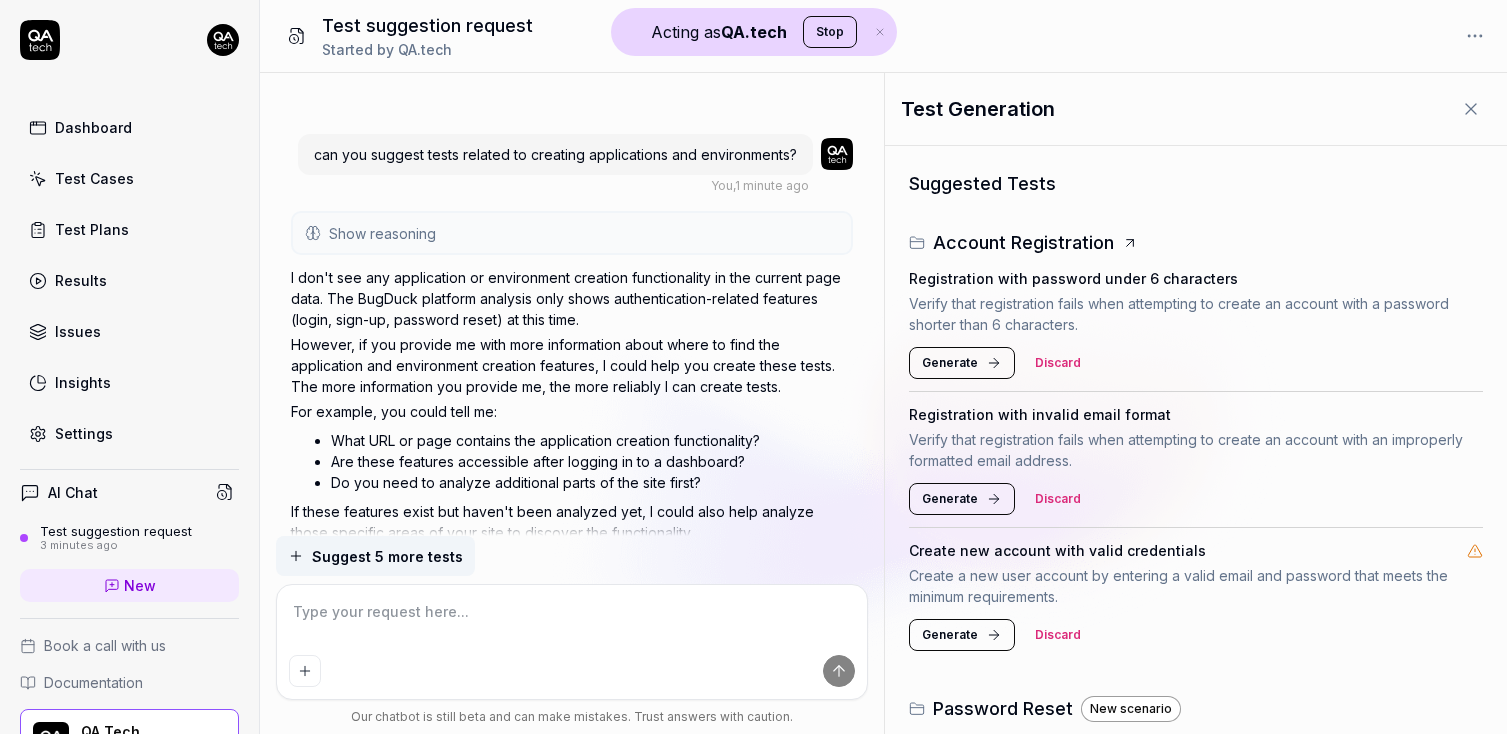 scroll, scrollTop: 612, scrollLeft: 0, axis: vertical 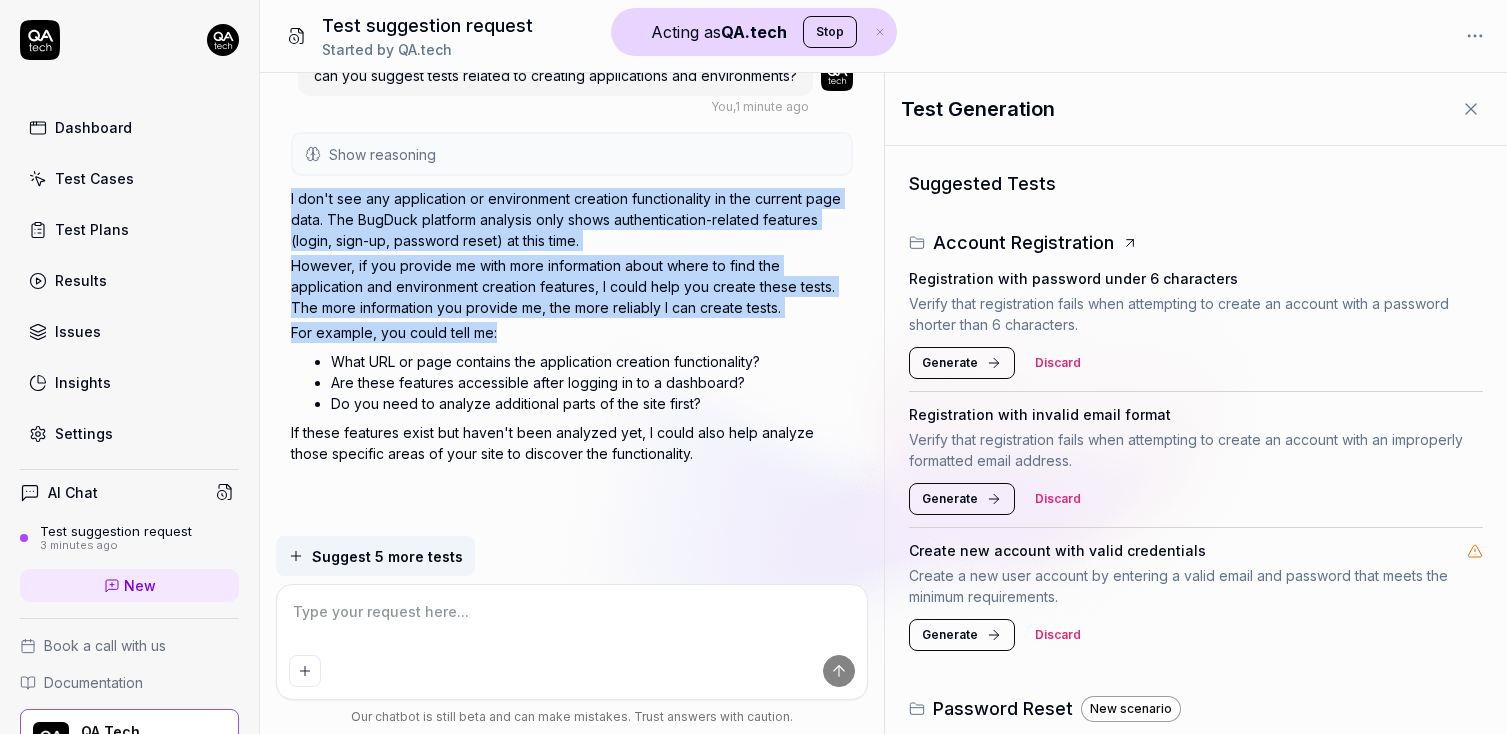 drag, startPoint x: 286, startPoint y: 199, endPoint x: 567, endPoint y: 334, distance: 311.7467 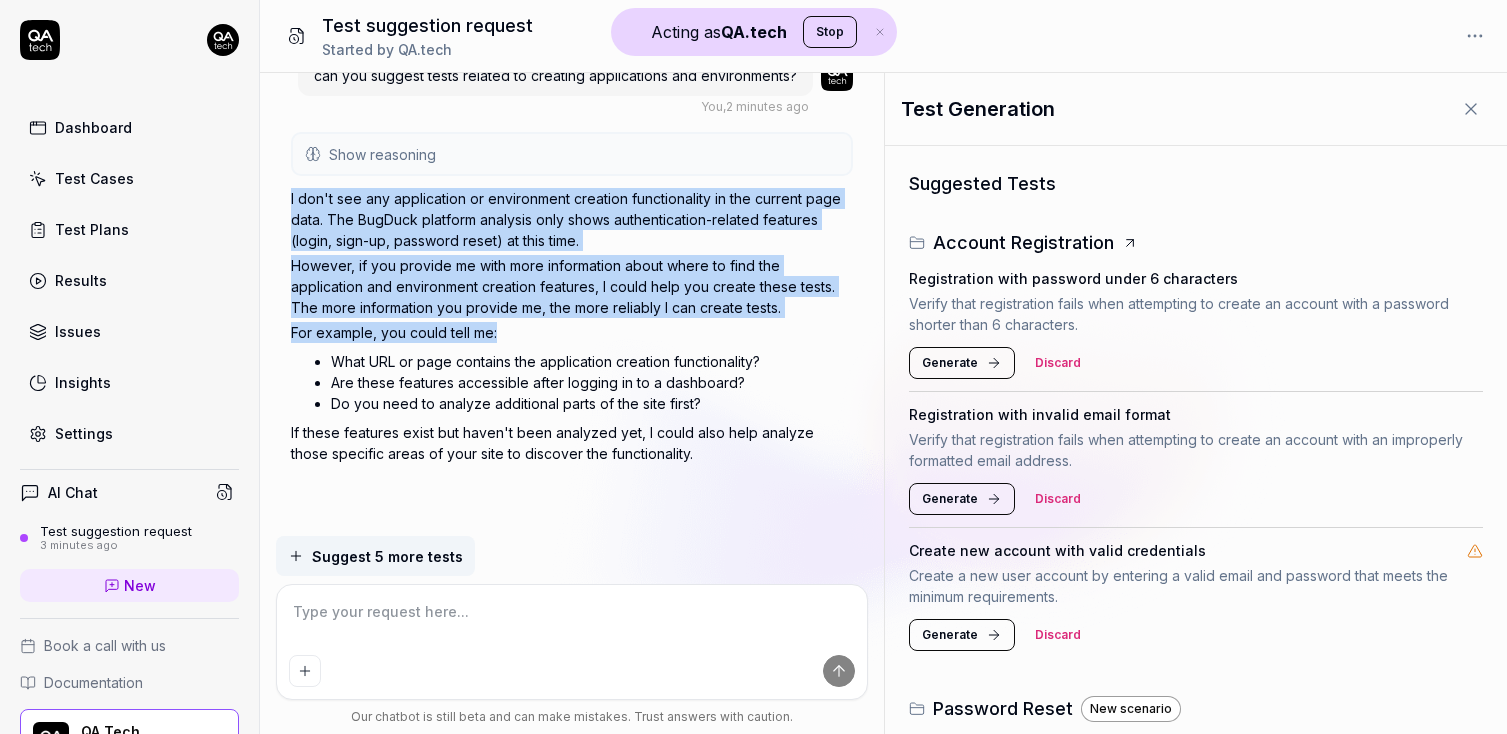 click on "What URL or page contains the application creation functionality?" at bounding box center [592, 361] 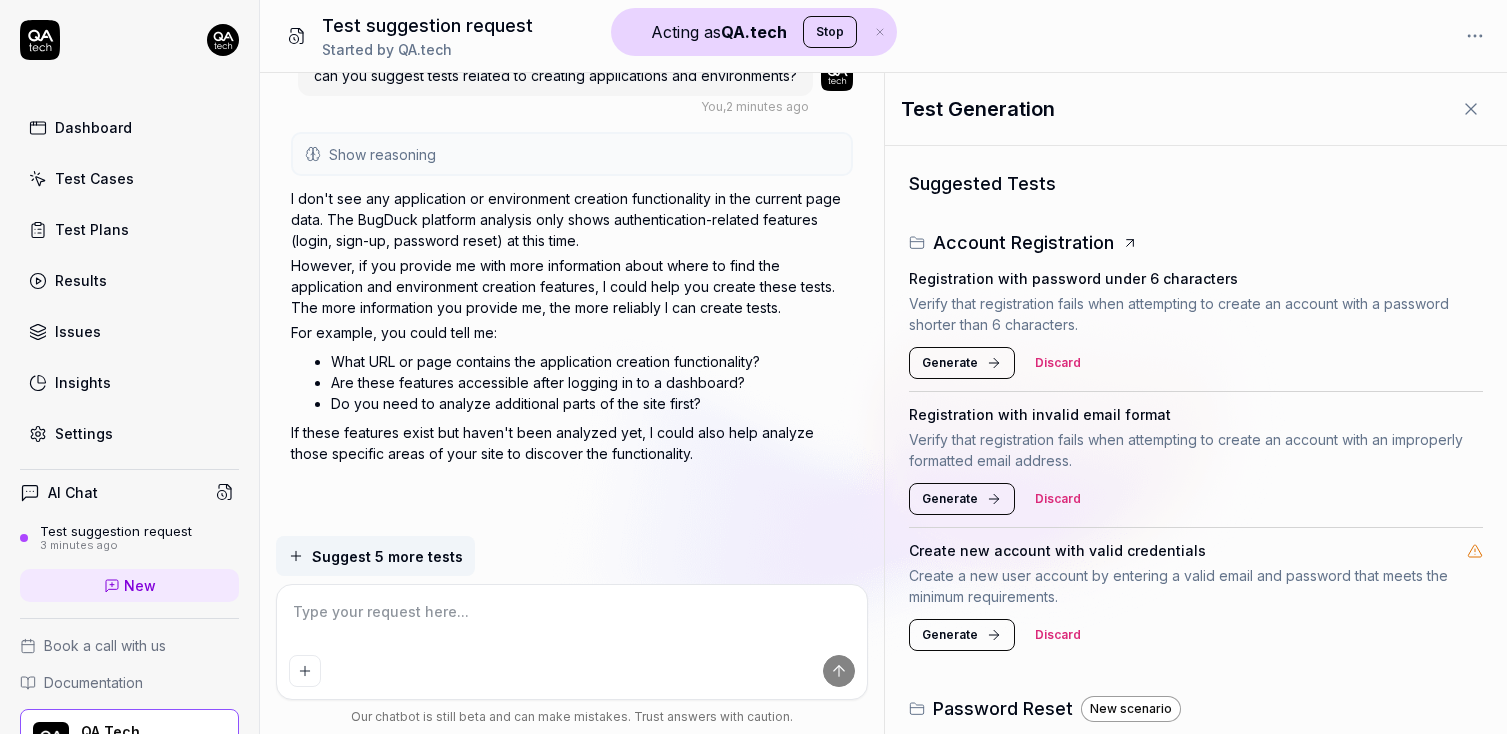 click at bounding box center [572, 622] 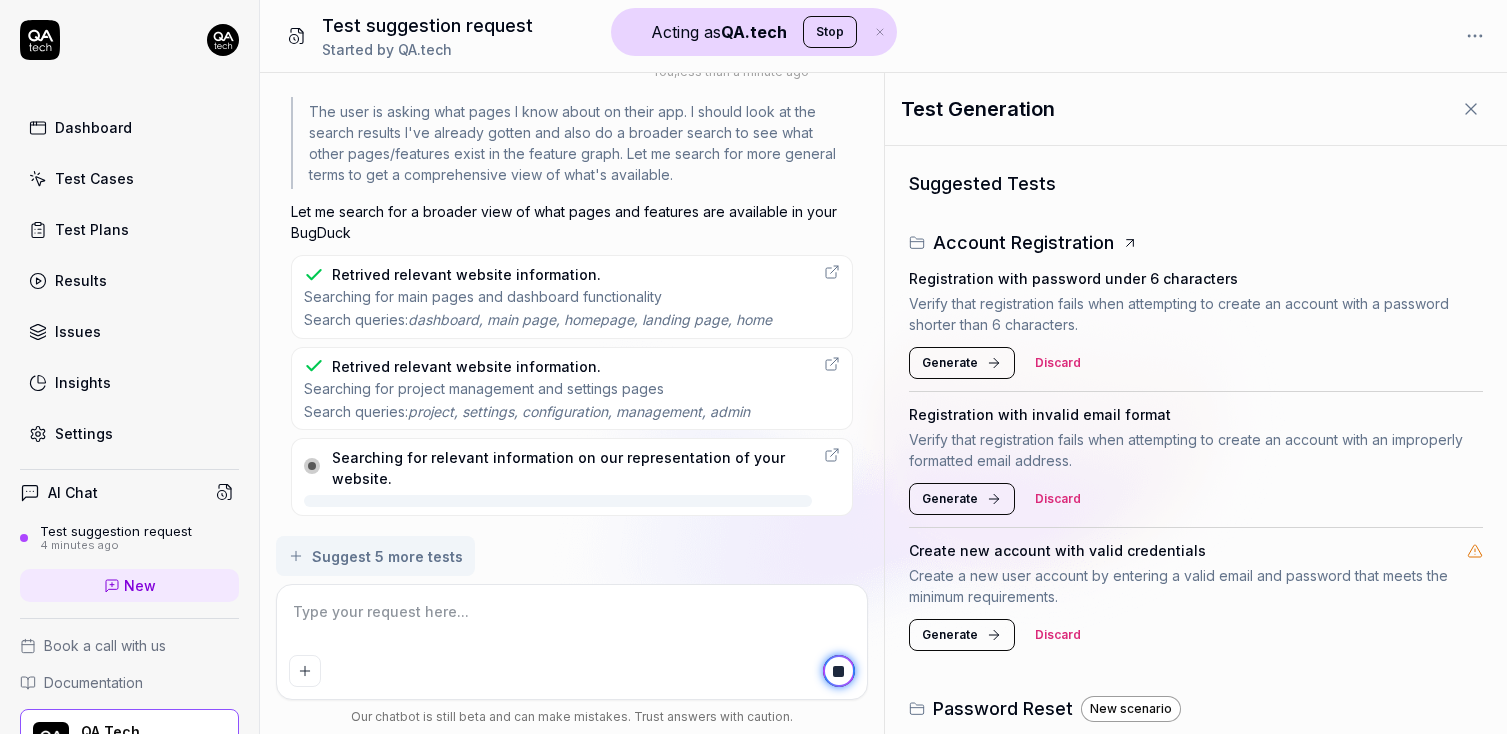 scroll, scrollTop: 1153, scrollLeft: 0, axis: vertical 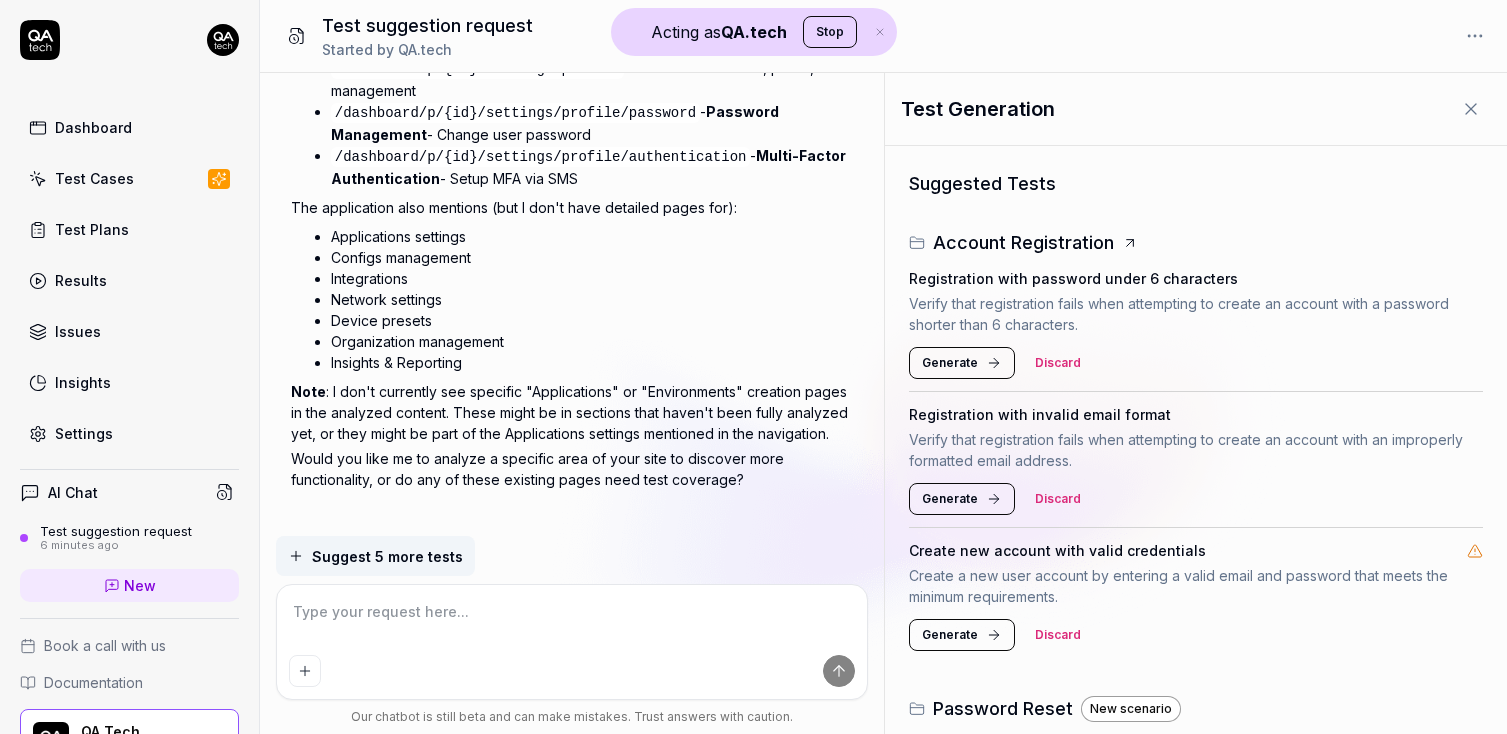 click on "Dashboard Test Cases Test Plans Results Issues Insights Settings" at bounding box center [129, 280] 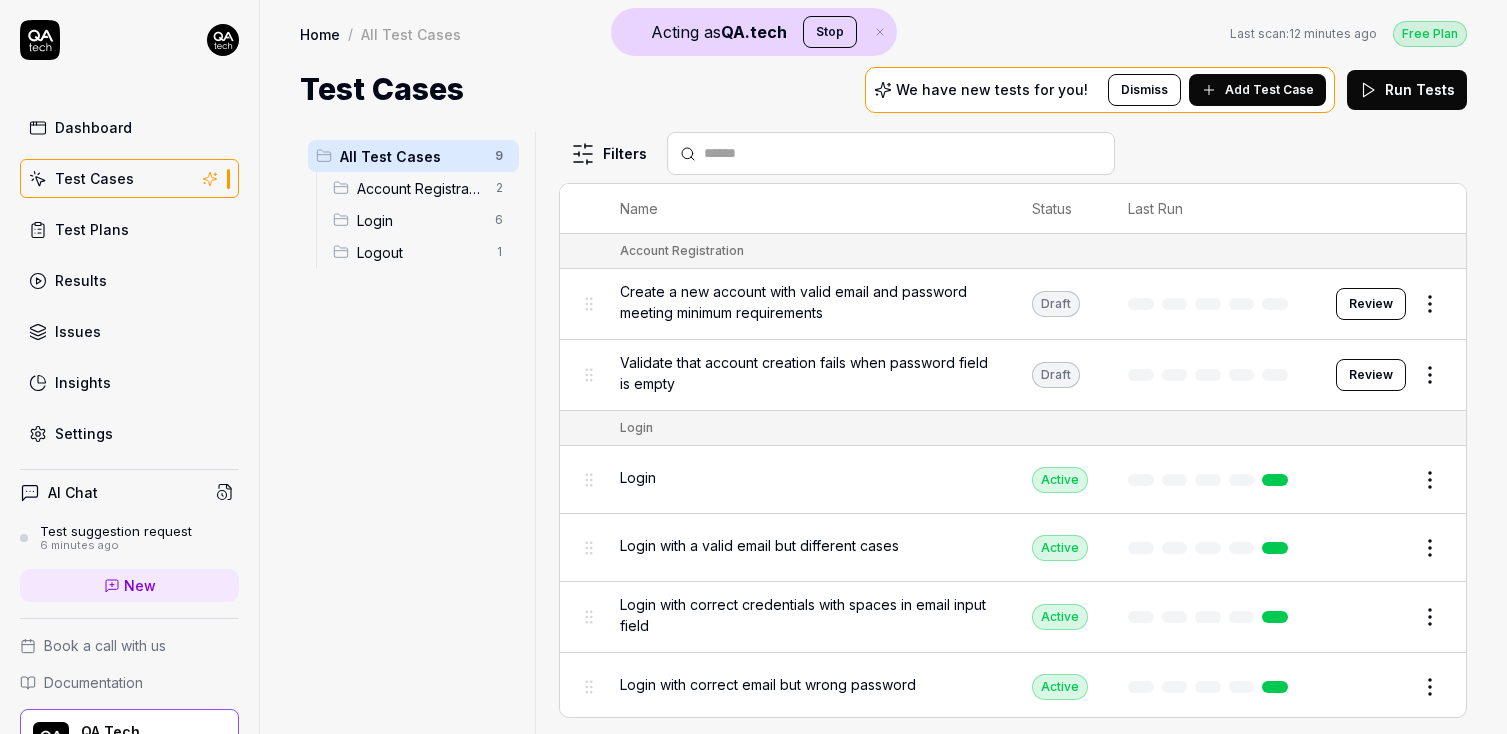 click on "Add Test Case" at bounding box center [1257, 90] 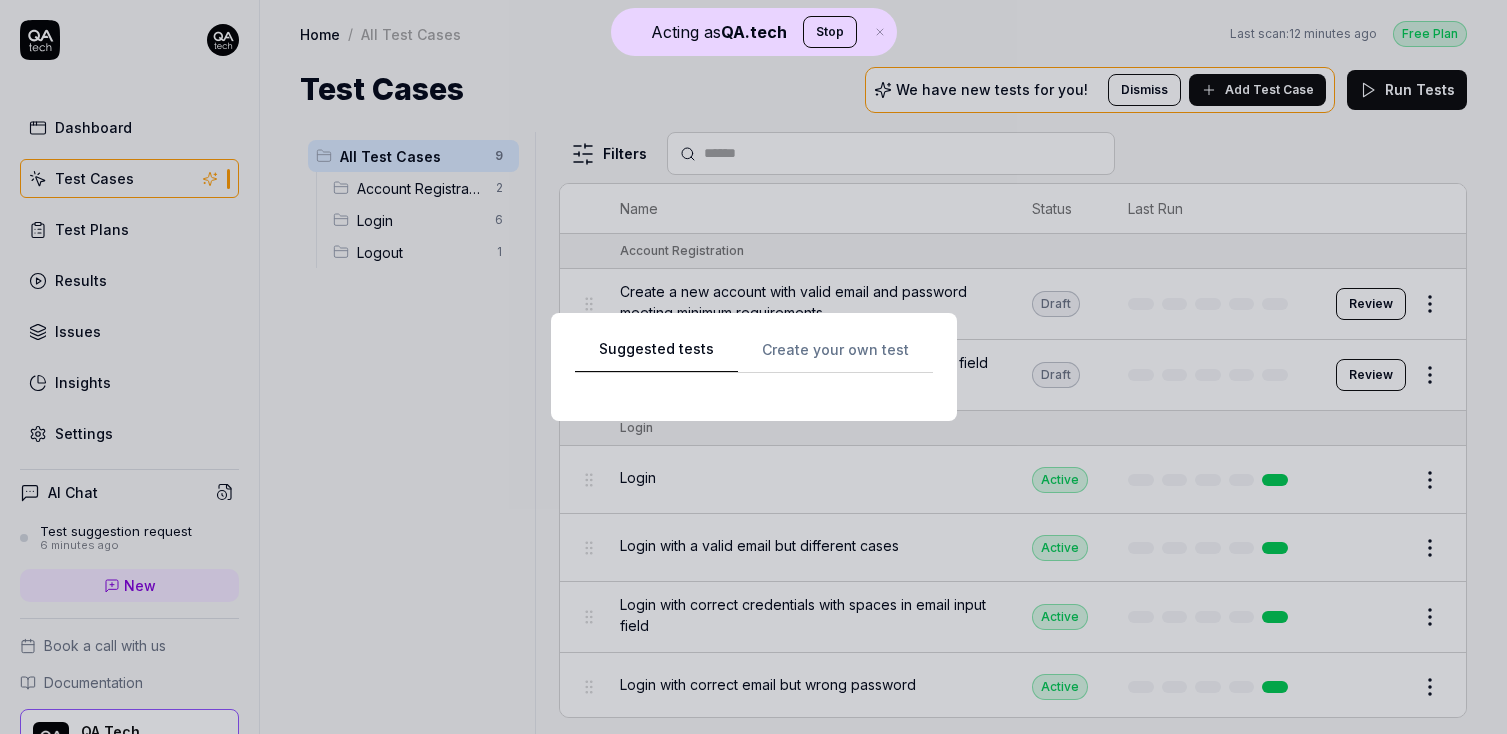 scroll, scrollTop: 0, scrollLeft: 0, axis: both 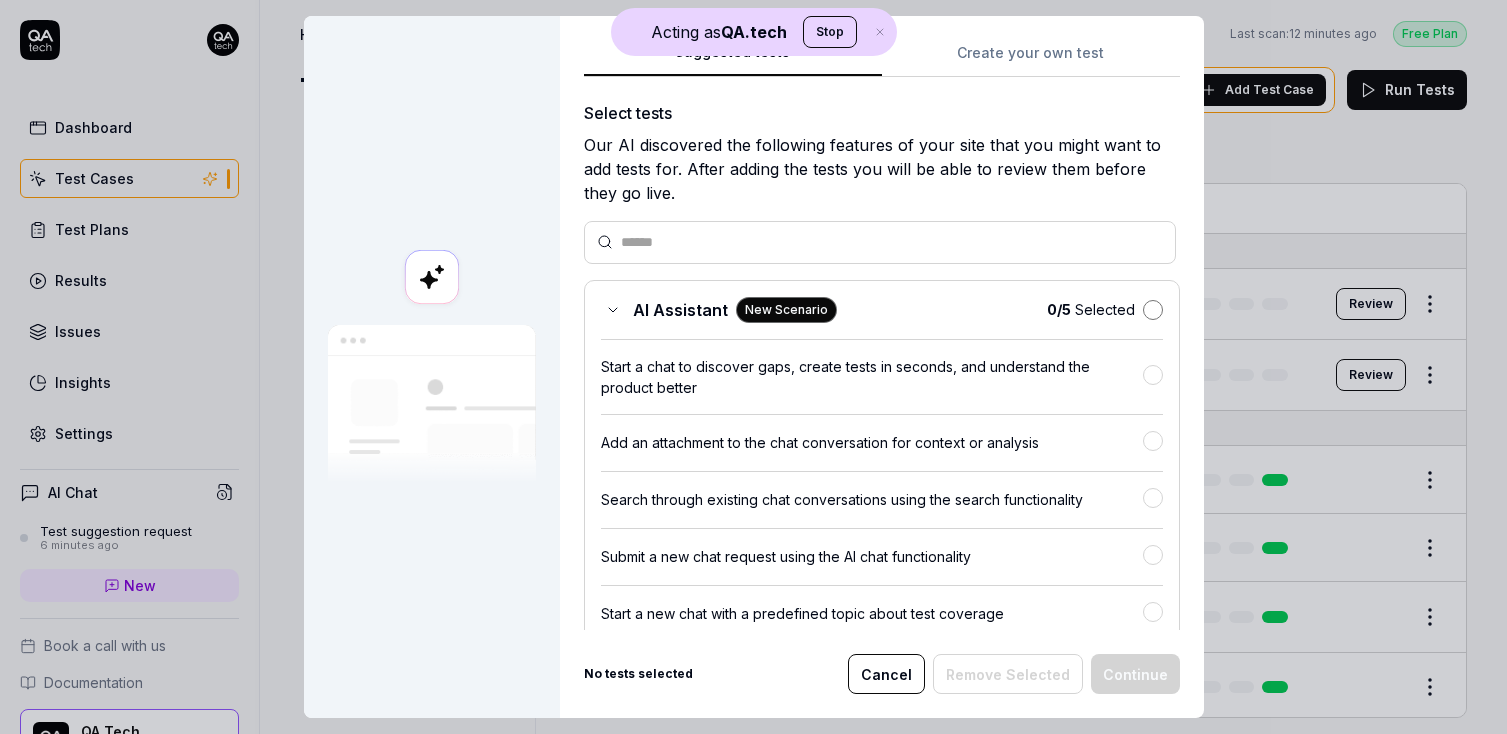 click at bounding box center [1153, 310] 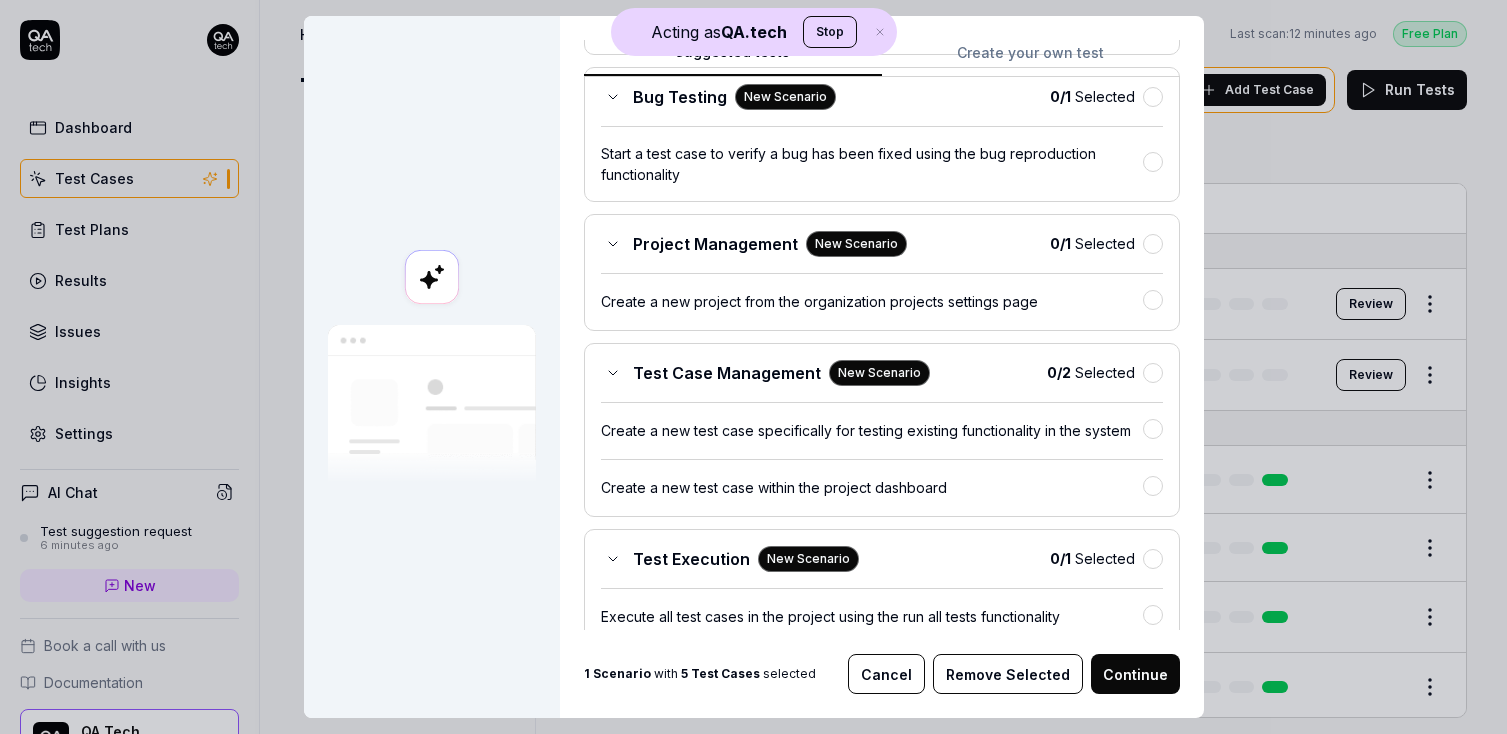 scroll, scrollTop: 577, scrollLeft: 0, axis: vertical 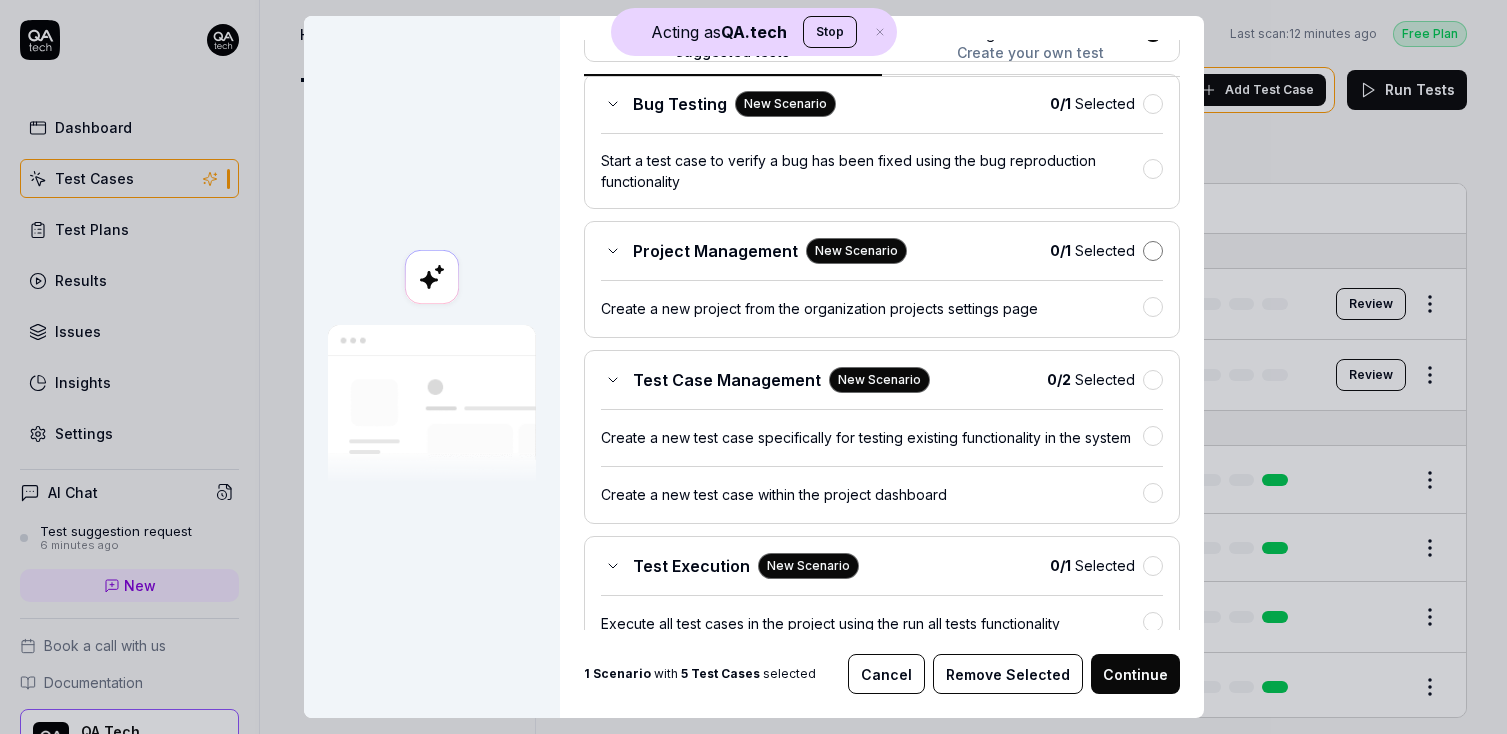 click at bounding box center [1153, 251] 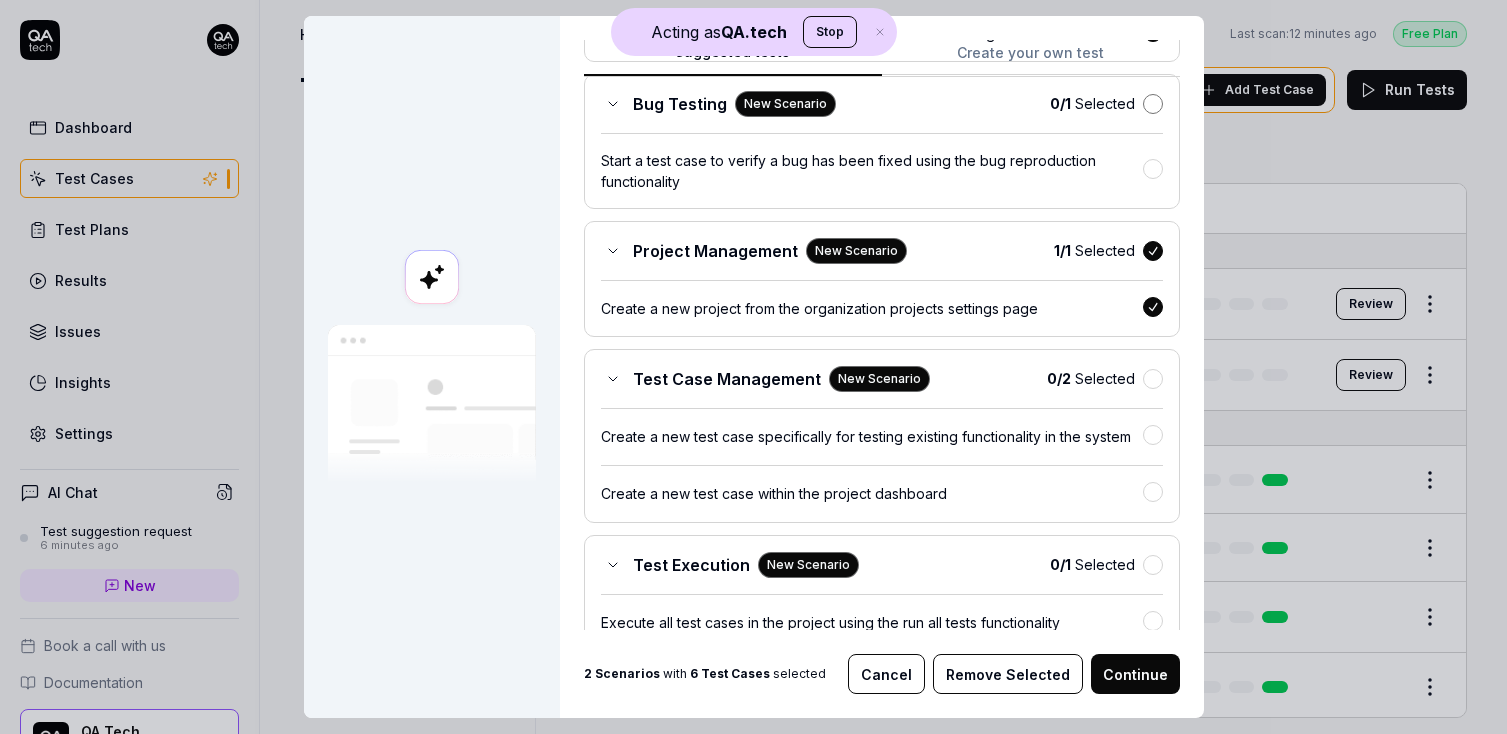 click at bounding box center [1153, 104] 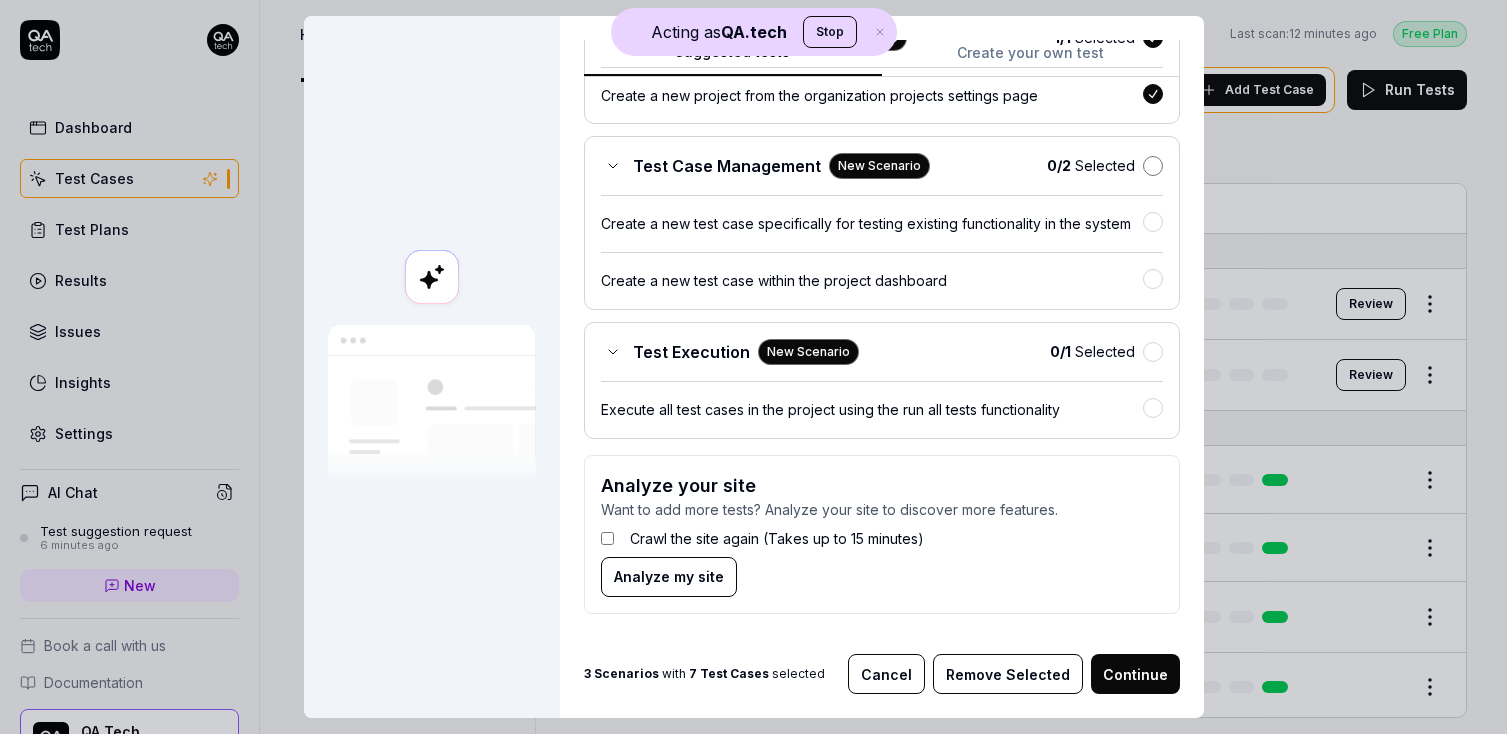 click at bounding box center [1153, 166] 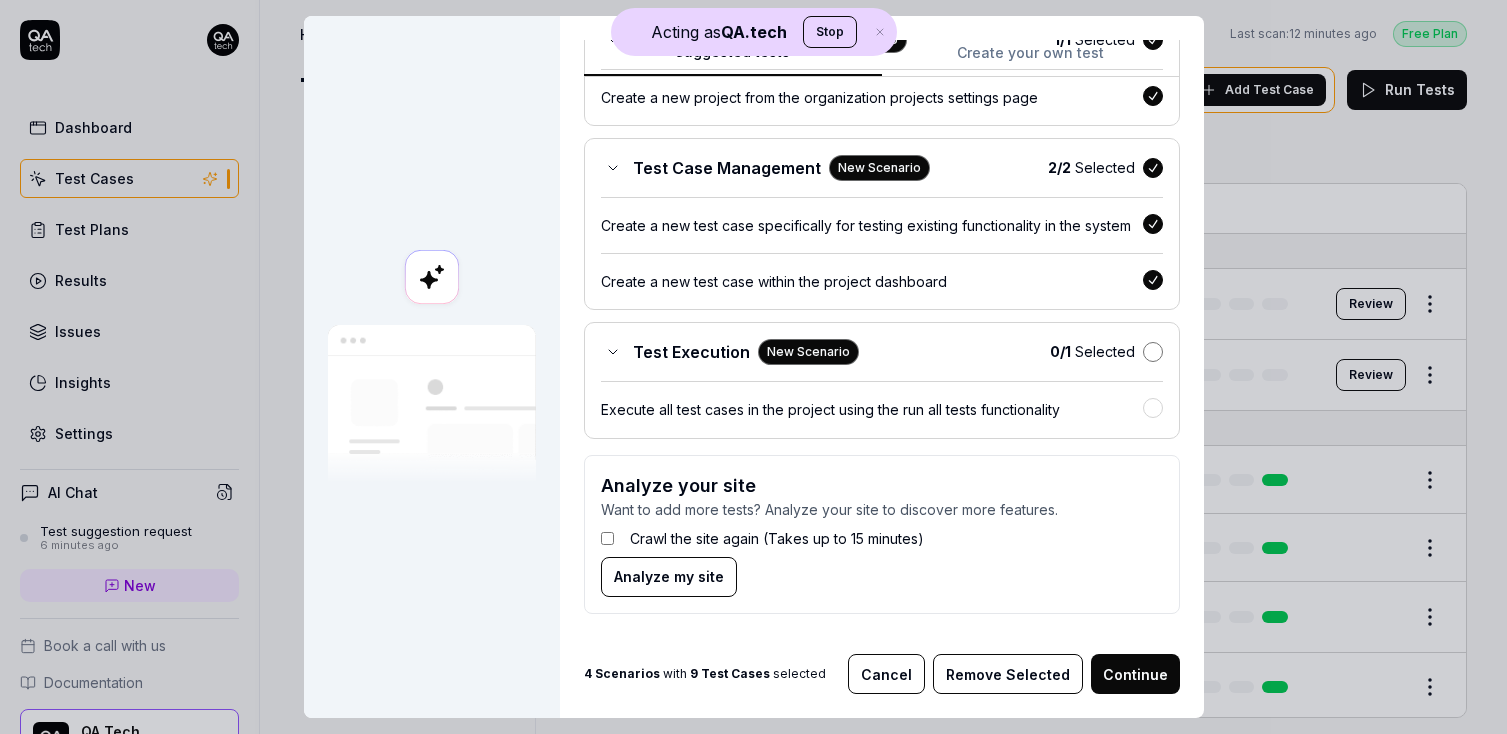 click at bounding box center (1153, 352) 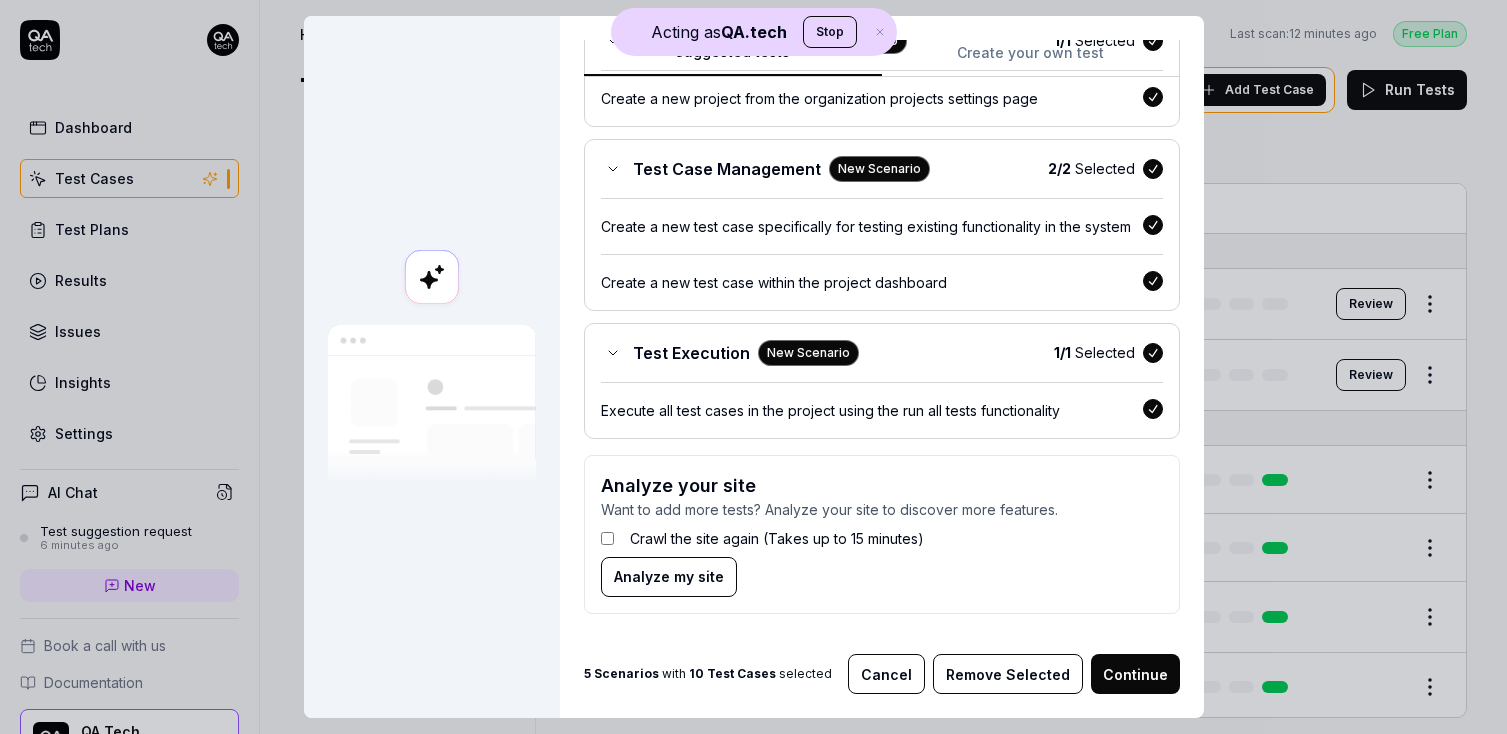 click on "Continue" at bounding box center [1135, 674] 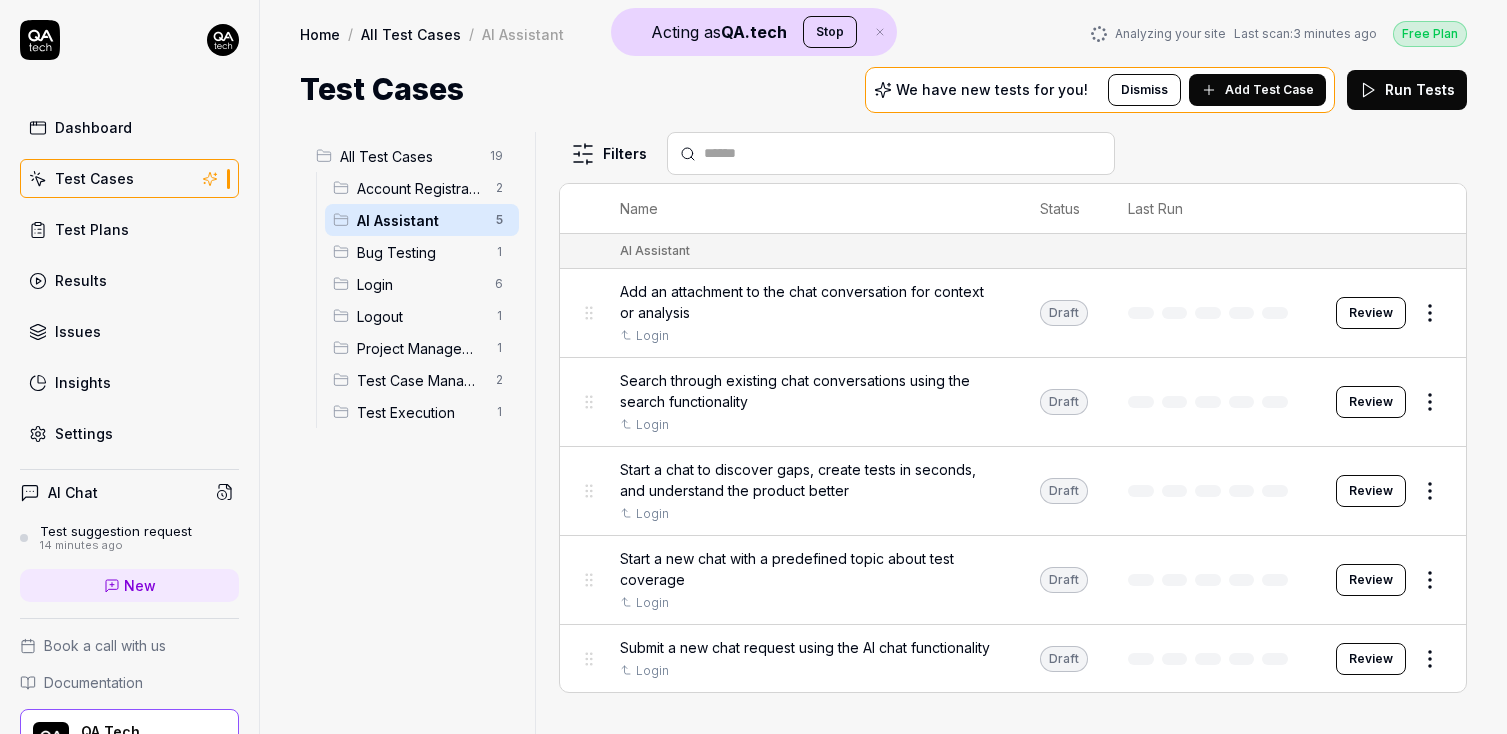 click on "Test Cases" at bounding box center [129, 178] 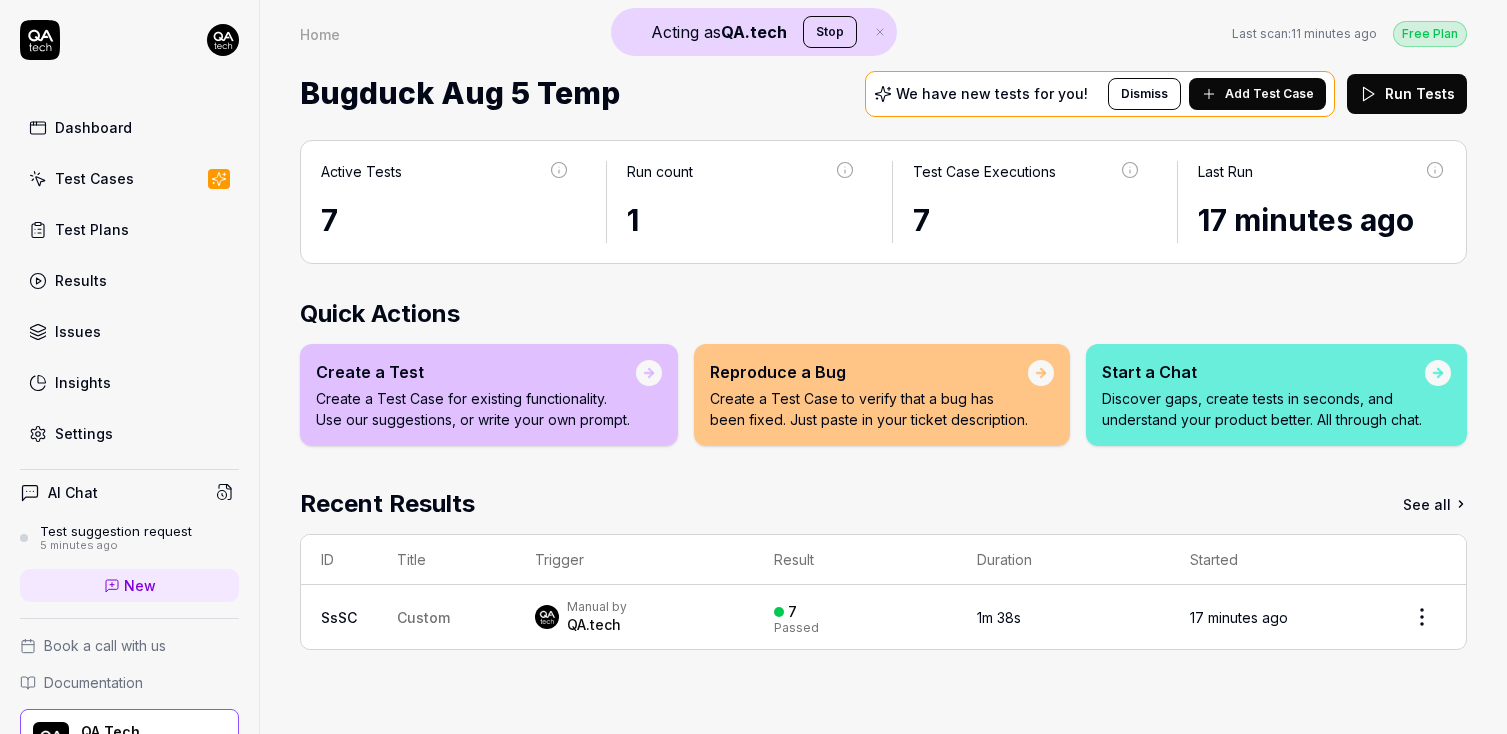 scroll, scrollTop: 0, scrollLeft: 0, axis: both 